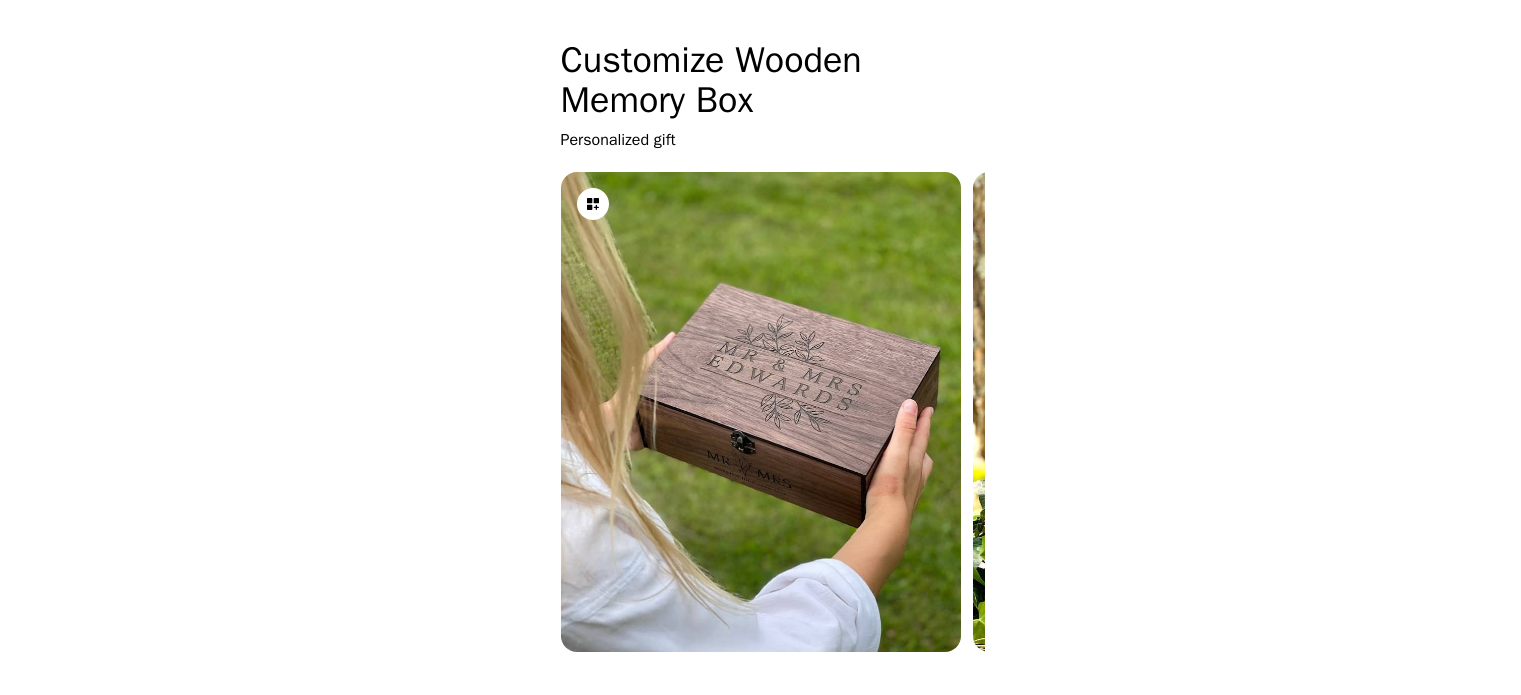 scroll, scrollTop: 0, scrollLeft: 0, axis: both 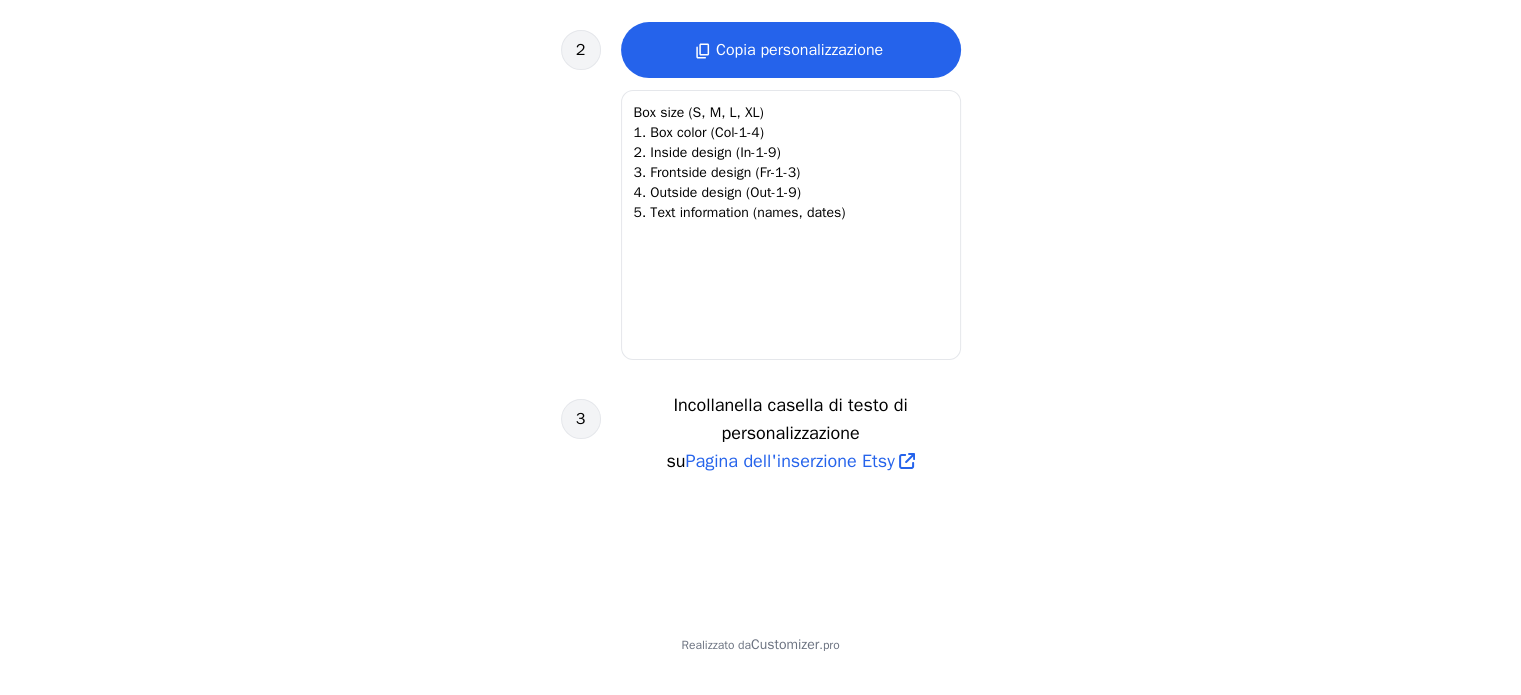 click on "Personalizzare" at bounding box center (791, -30) 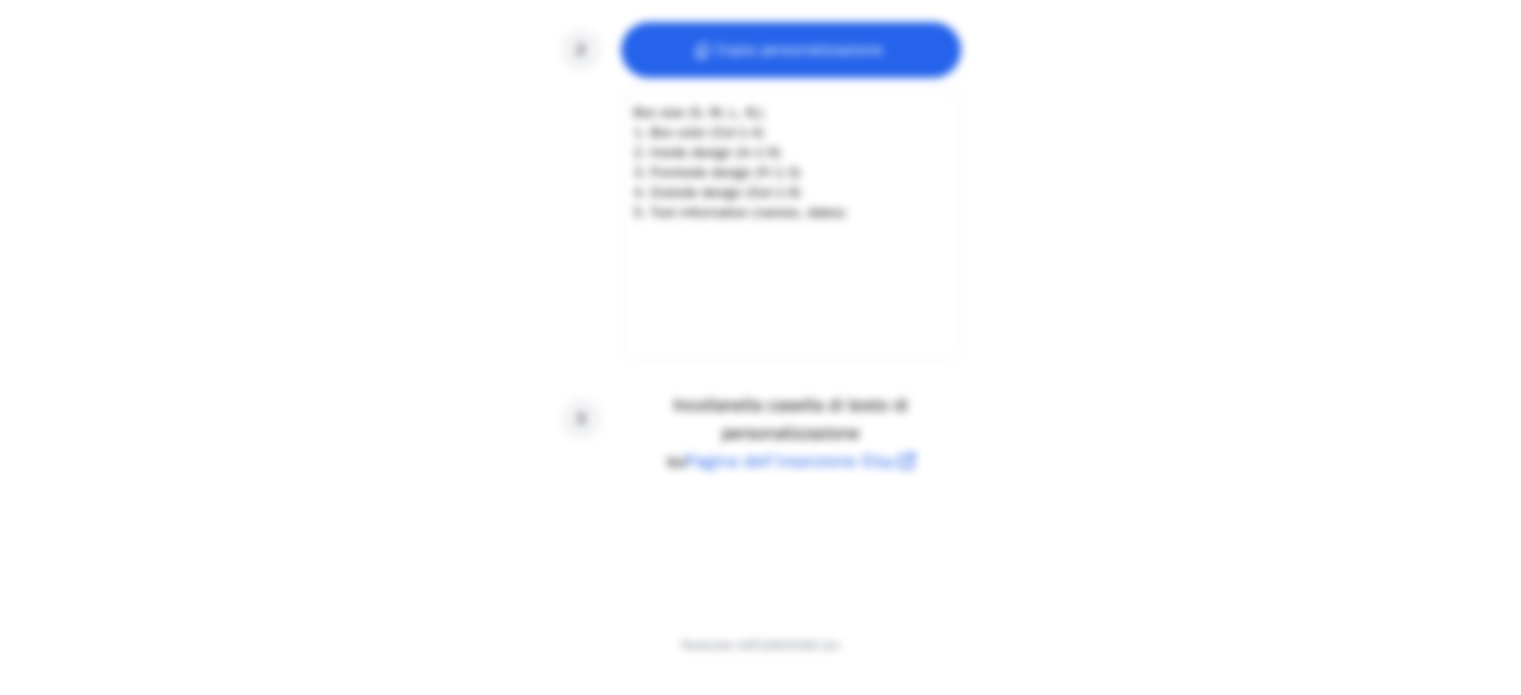 scroll, scrollTop: 0, scrollLeft: 256, axis: horizontal 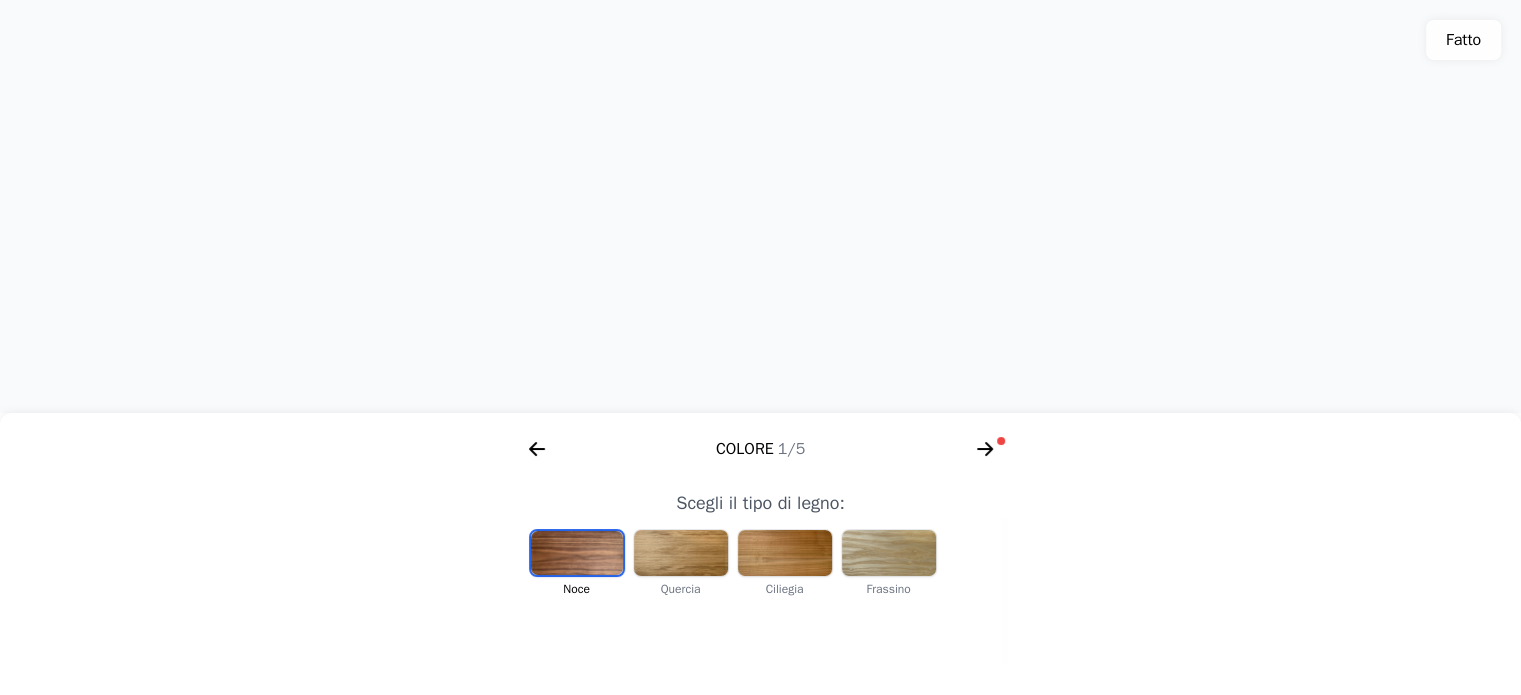 click at bounding box center (681, 553) 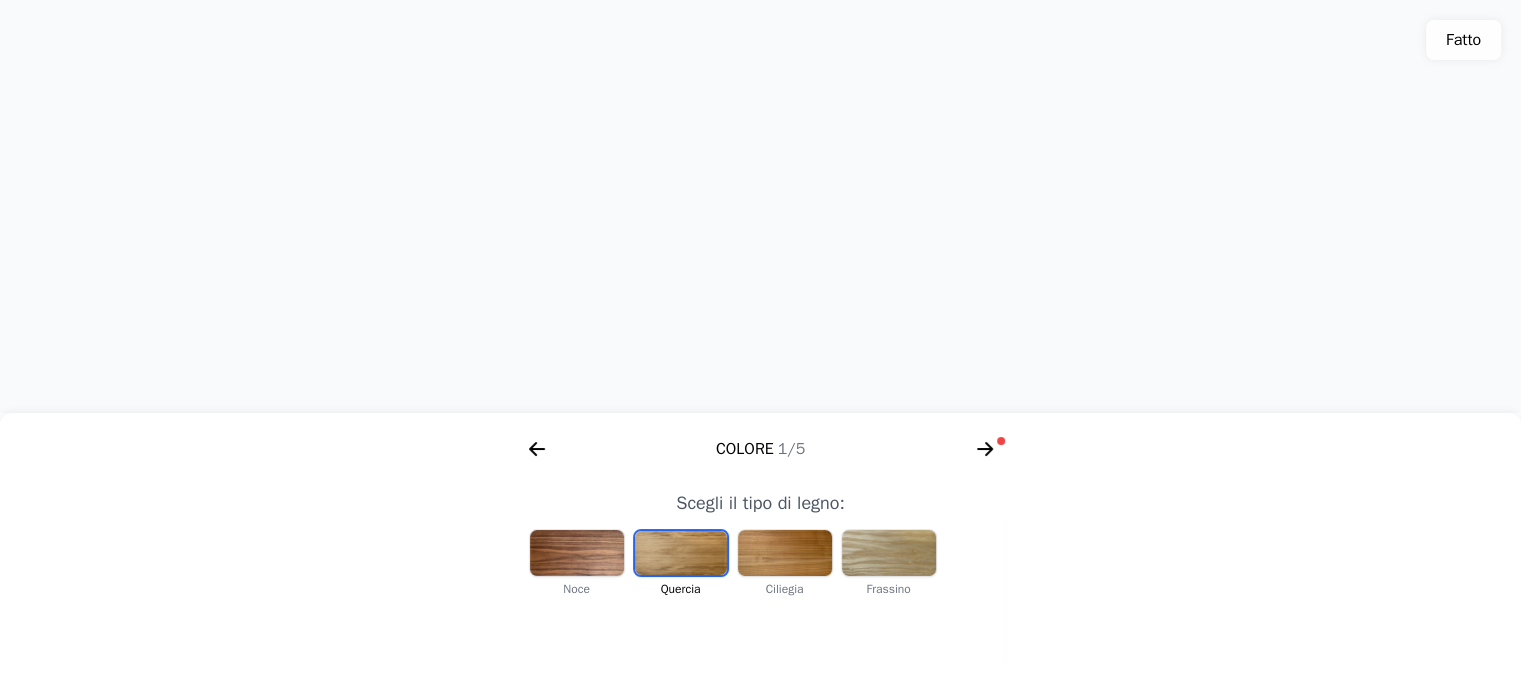 click at bounding box center (785, 553) 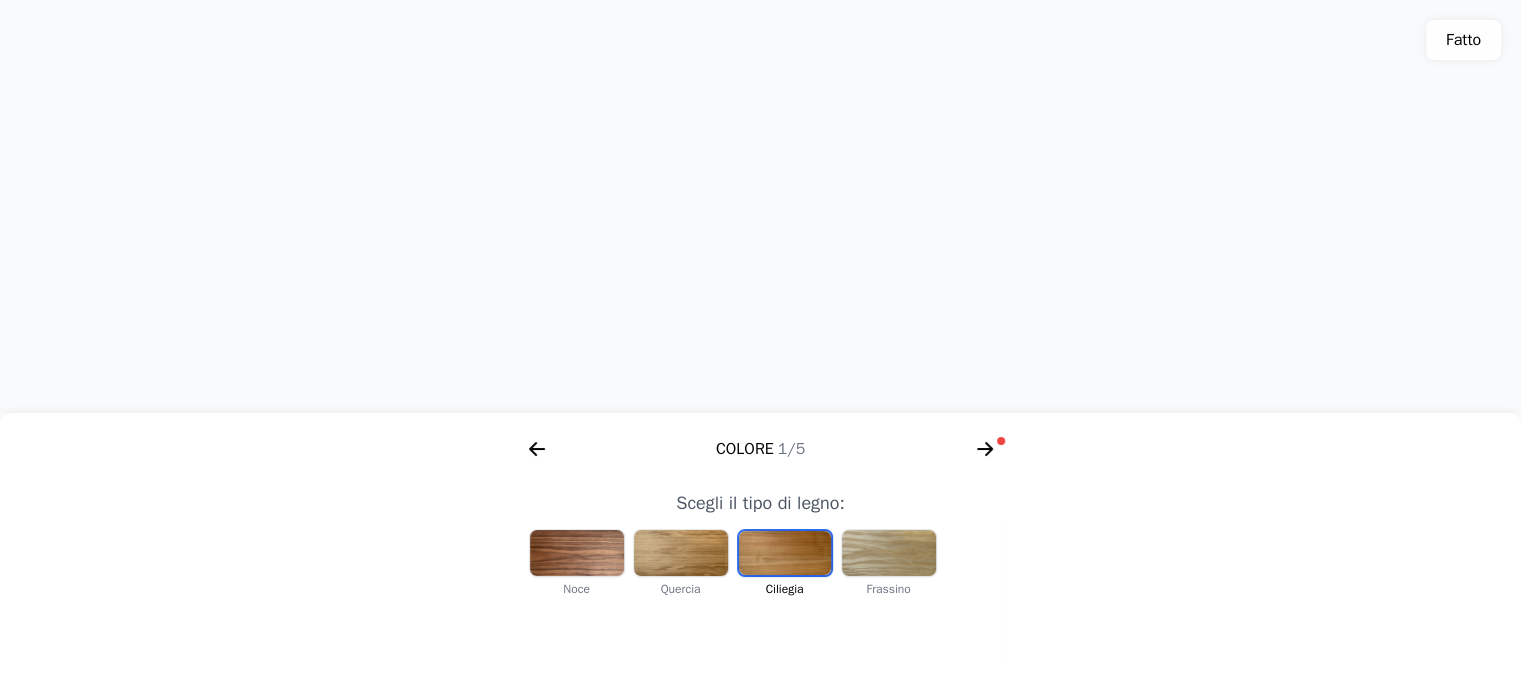 click at bounding box center (889, 553) 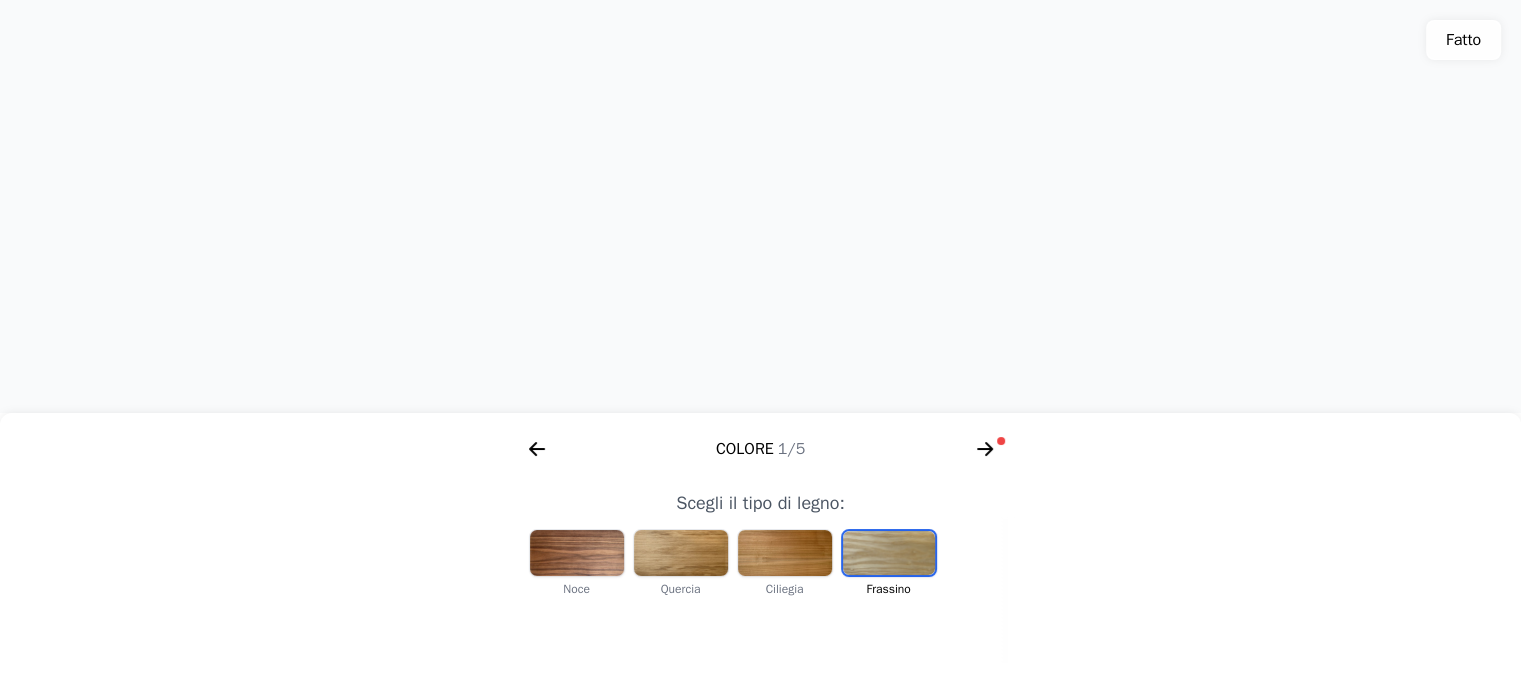 click at bounding box center (785, 553) 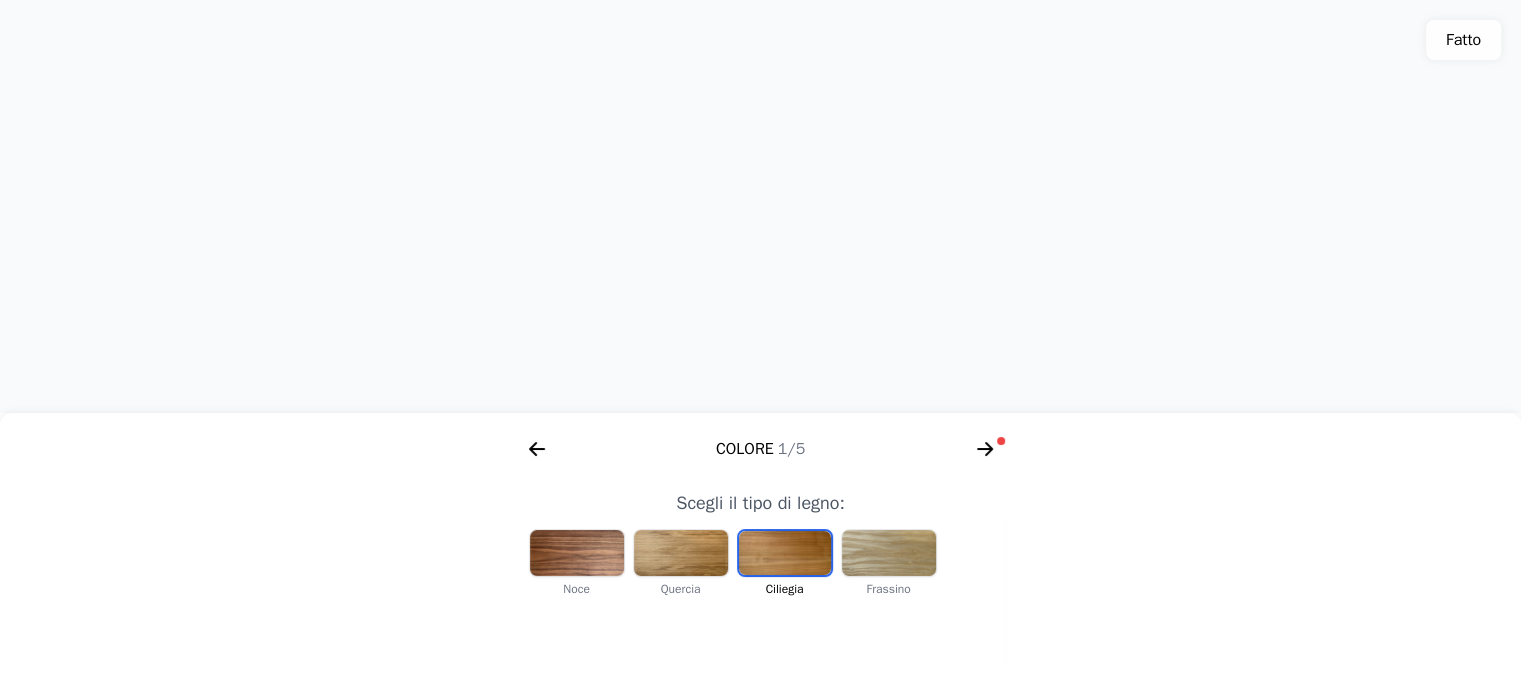 click 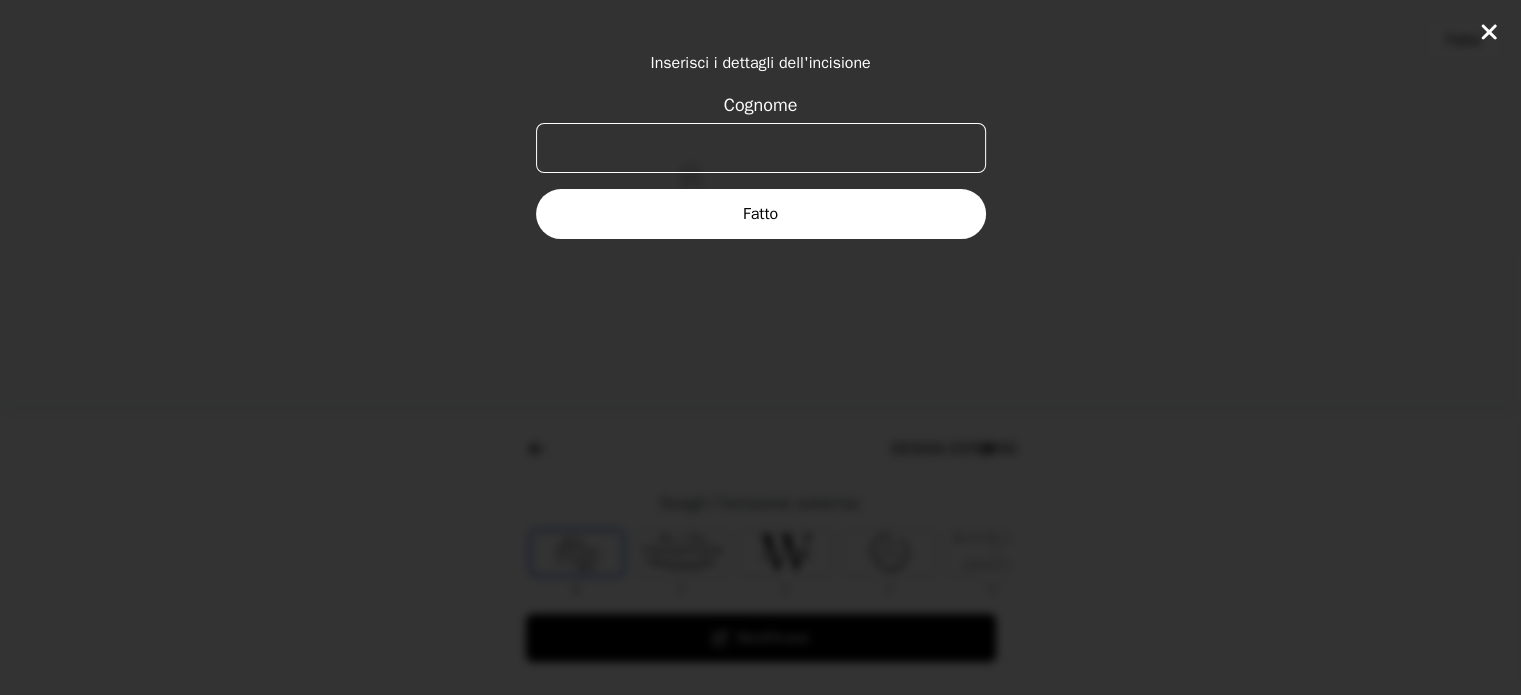 scroll, scrollTop: 0, scrollLeft: 768, axis: horizontal 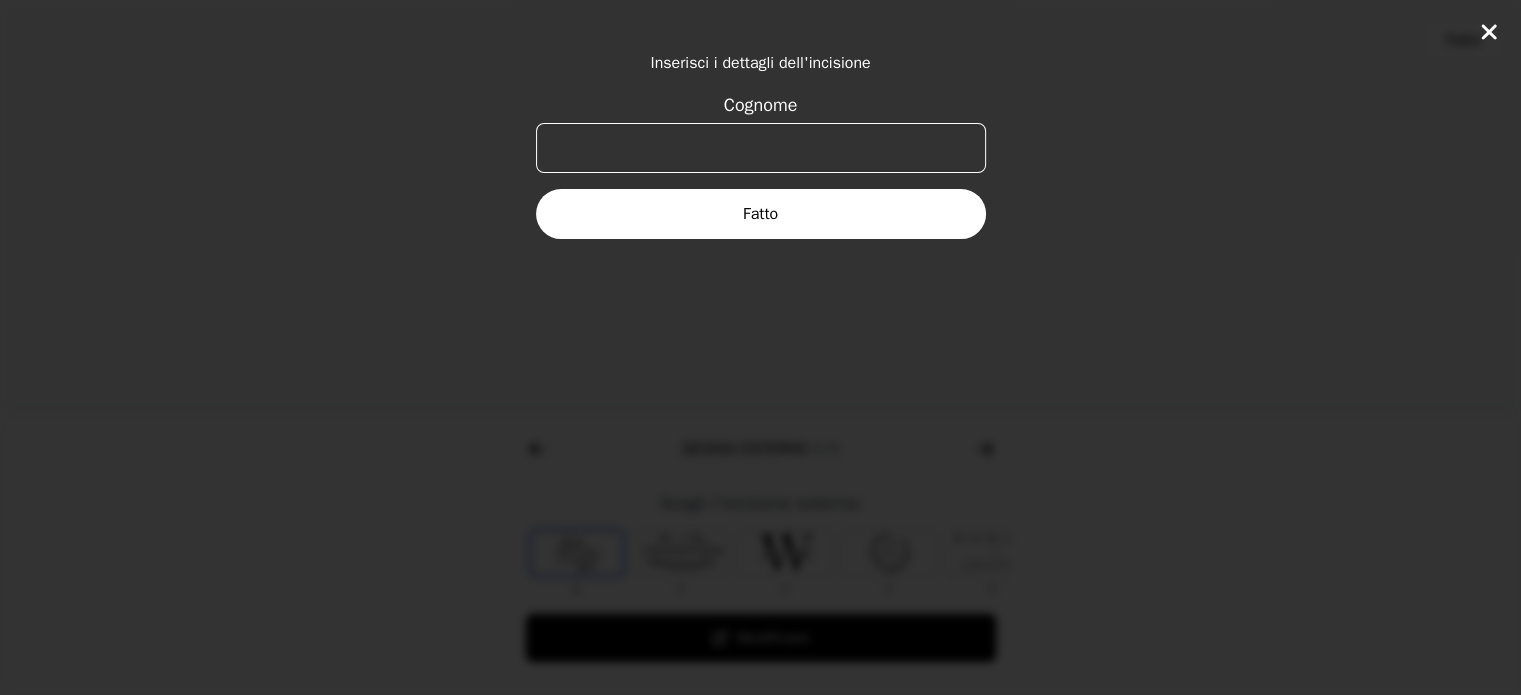 click on "Cognome" at bounding box center (761, 148) 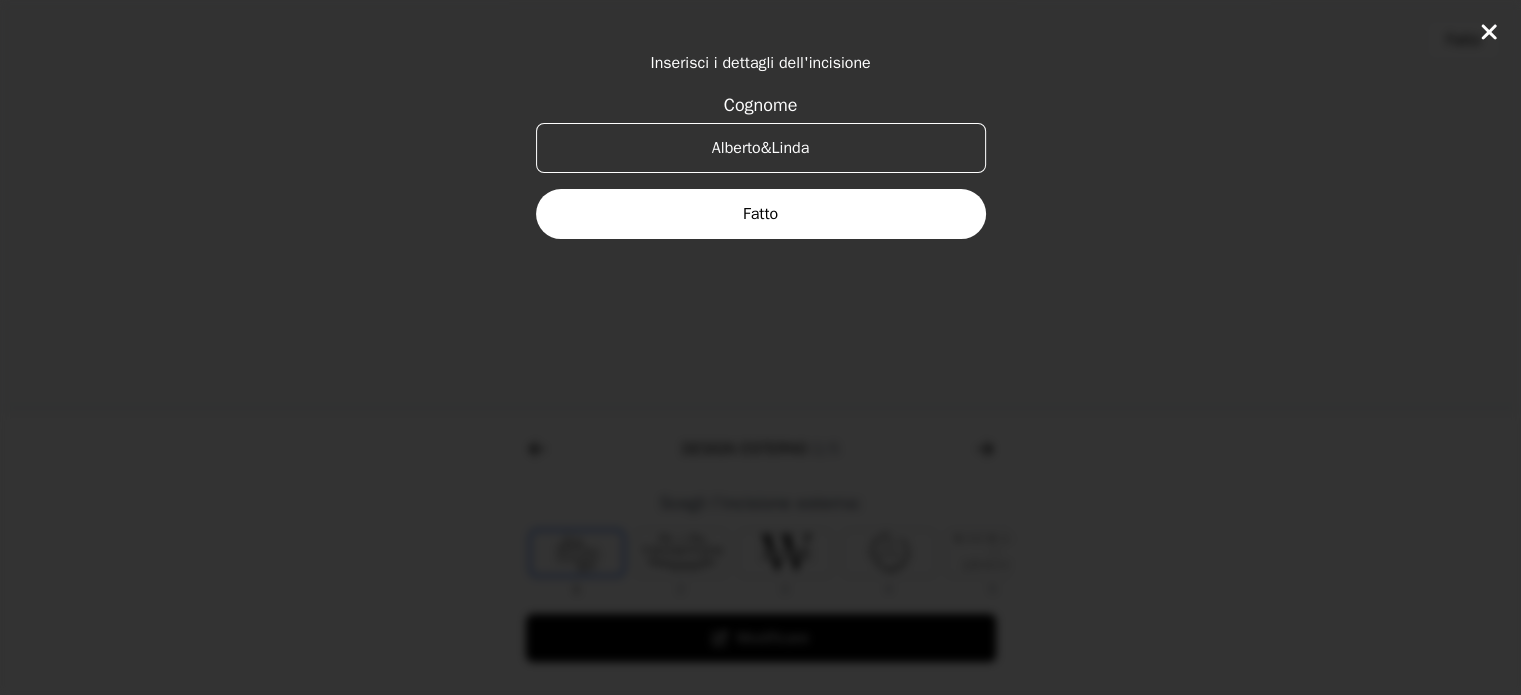 type on "Alberto&Linda" 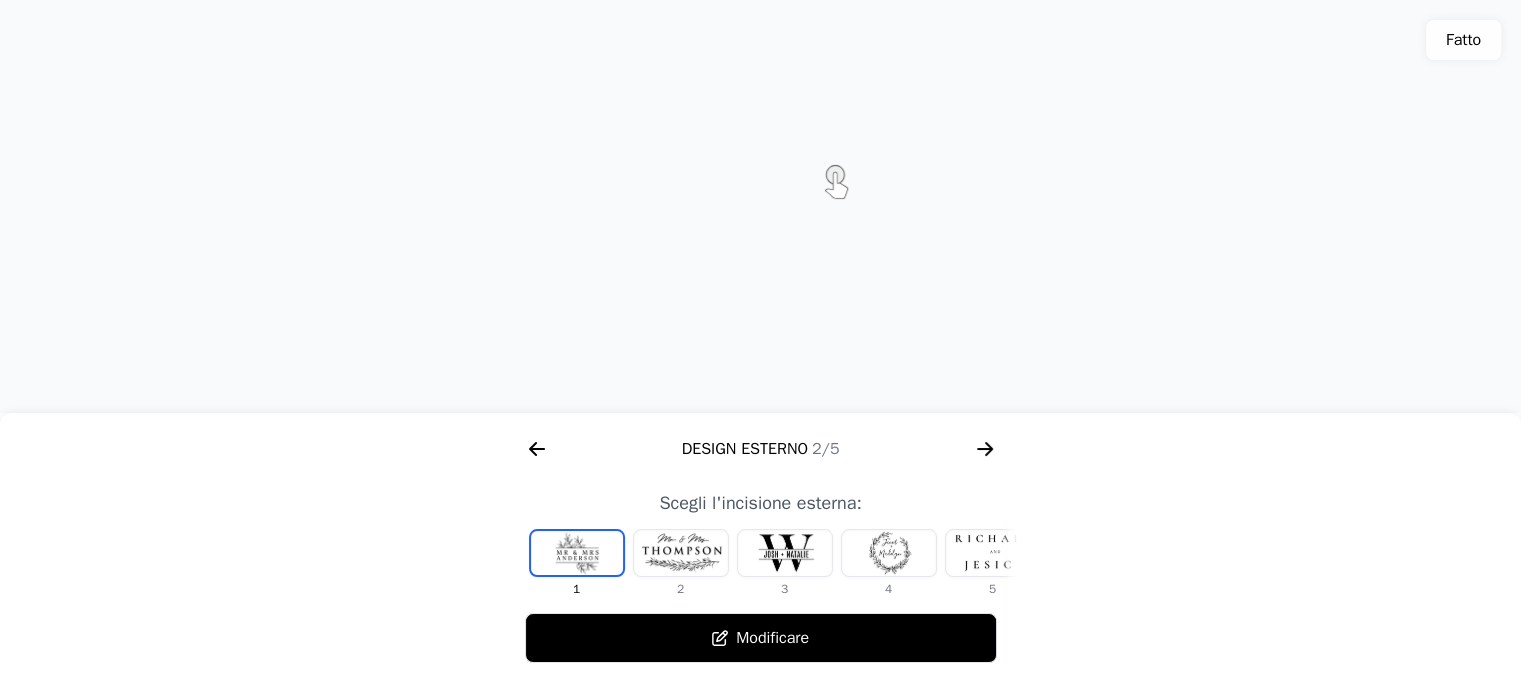 click 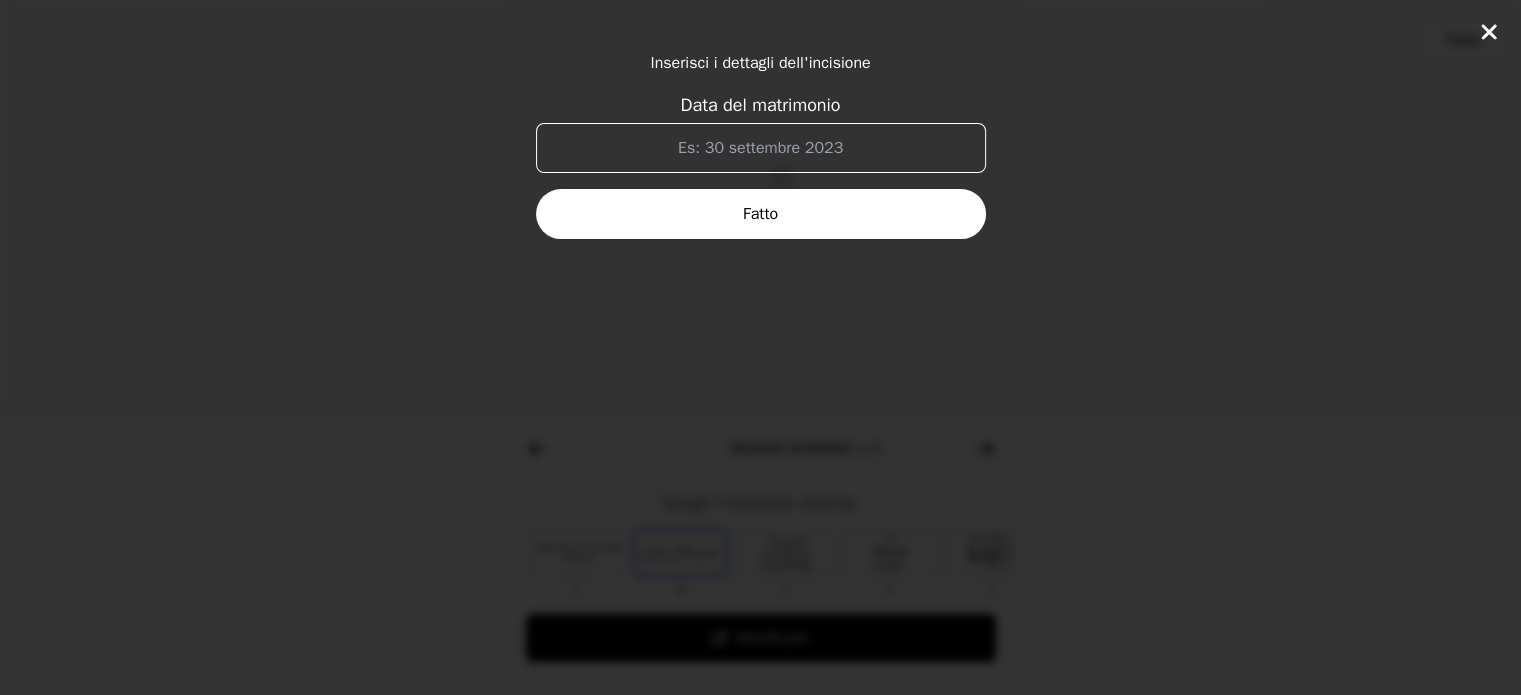 scroll, scrollTop: 0, scrollLeft: 1280, axis: horizontal 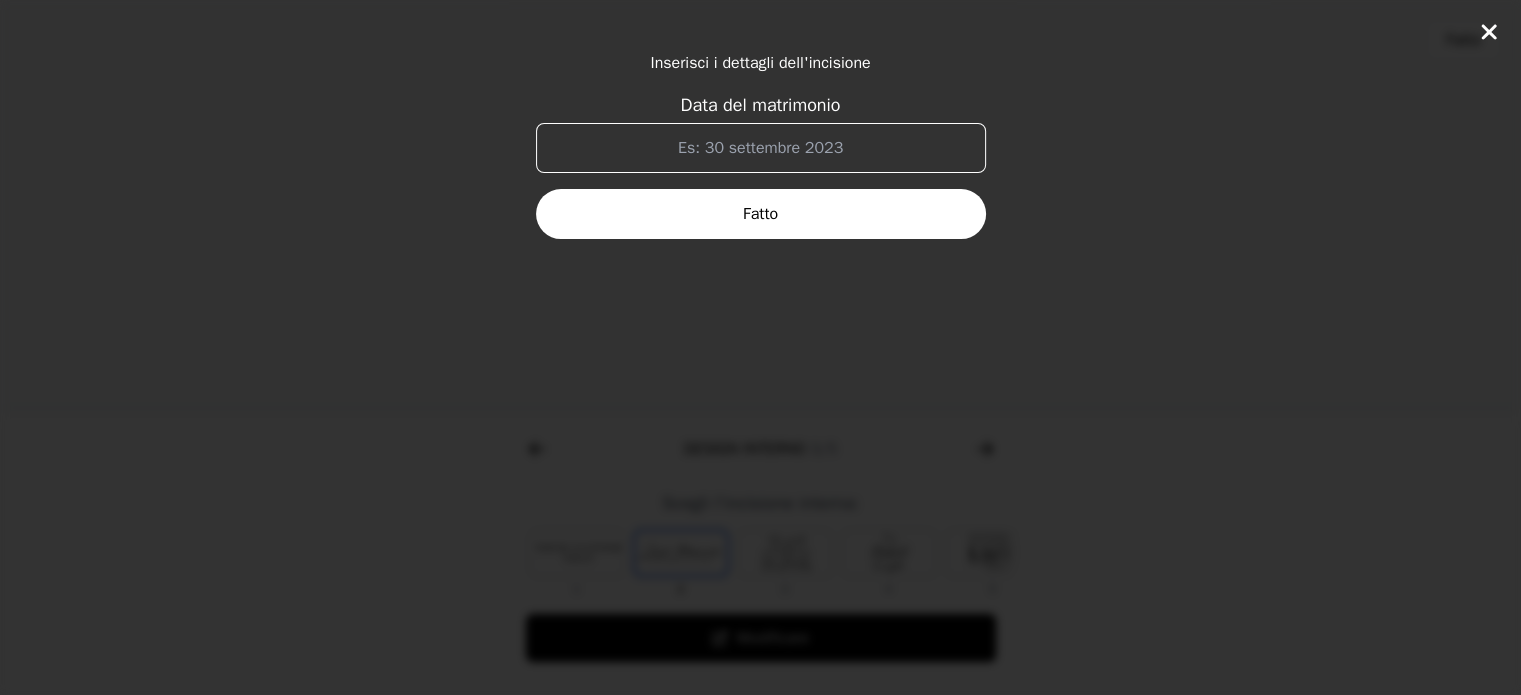 click on "Inserisci i dettagli dell'incisione Data del matrimonio [PERSON_NAME]" 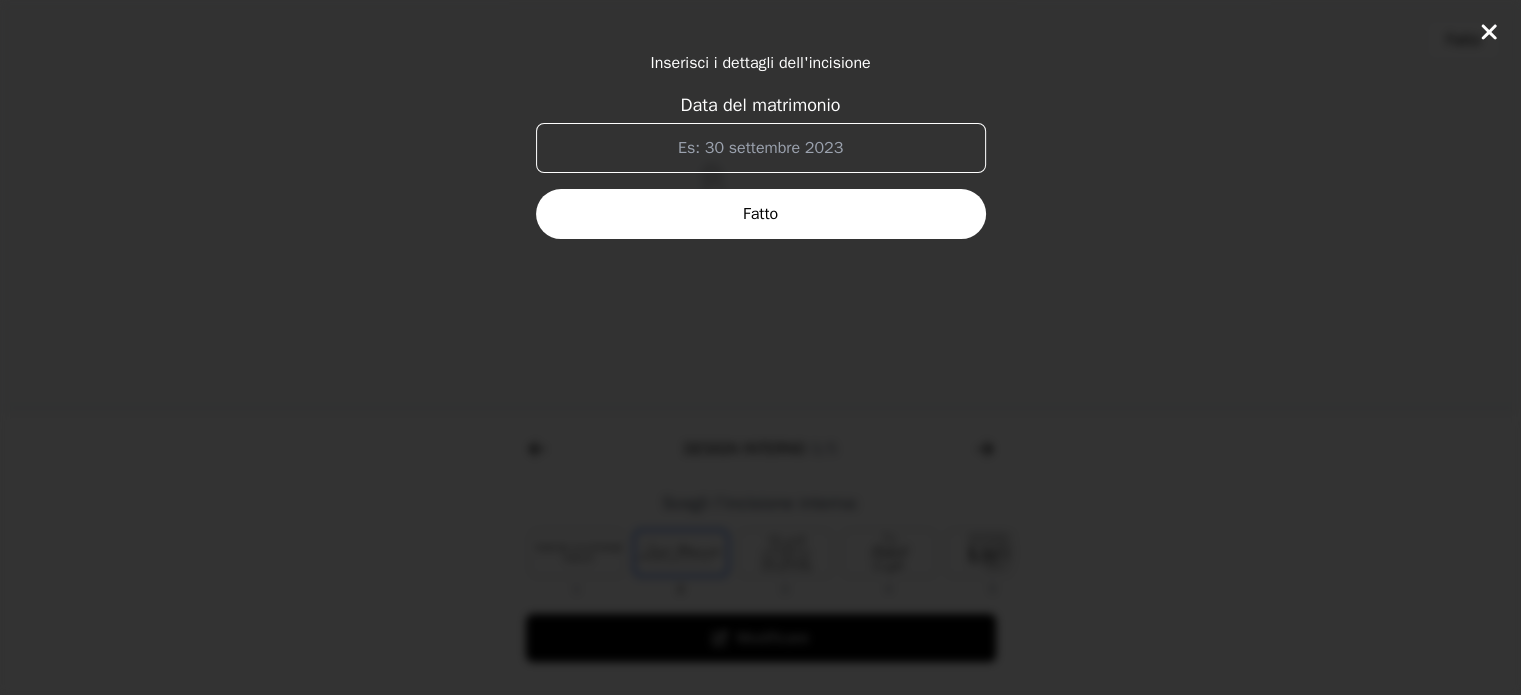 click 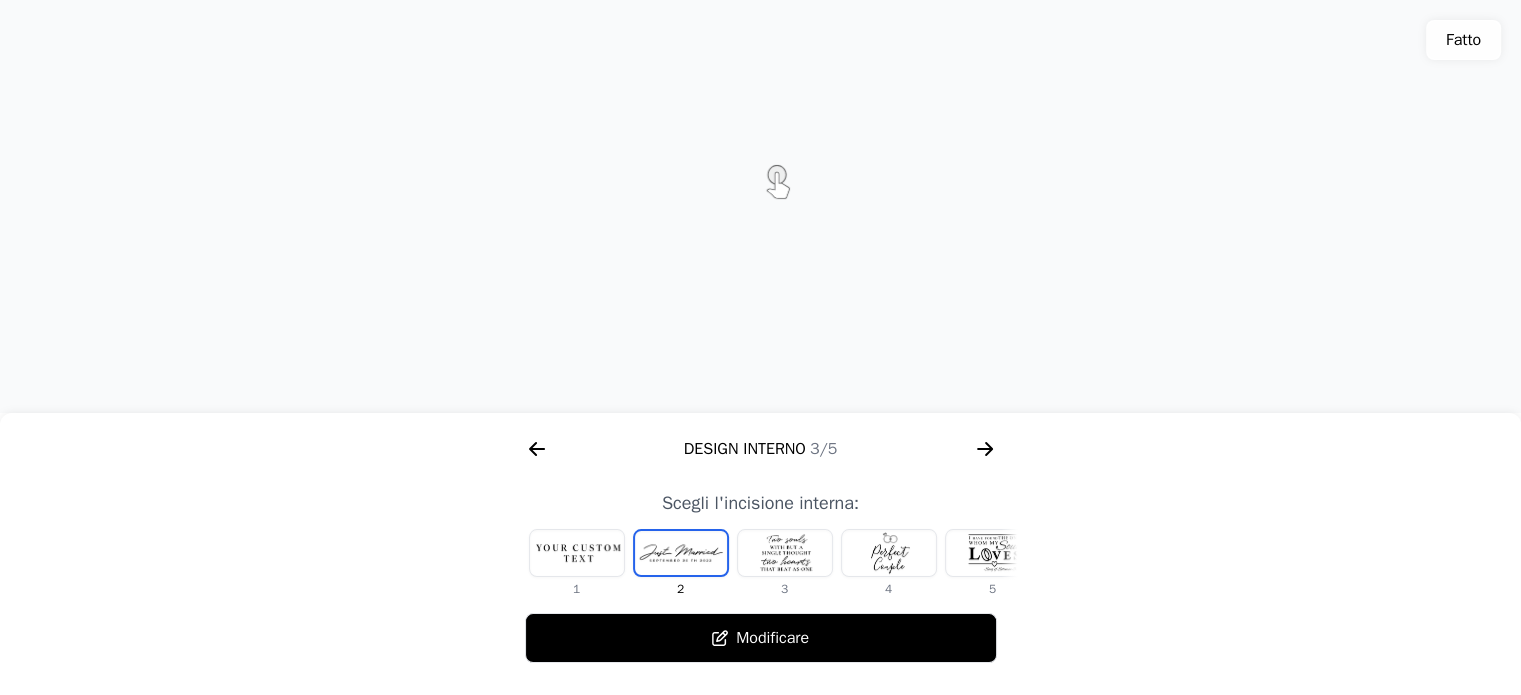 click at bounding box center (577, 553) 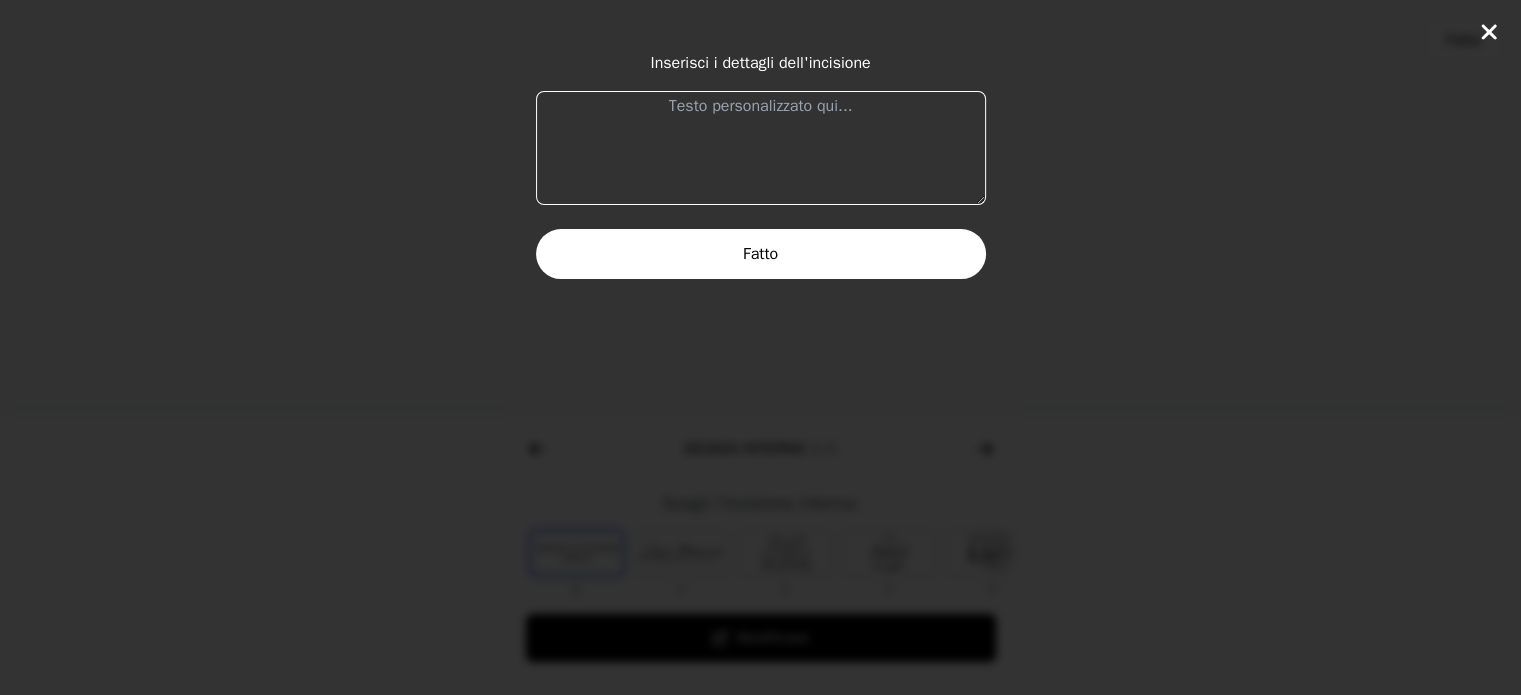 click on "Inserisci i dettagli dell'incisione Fatto" 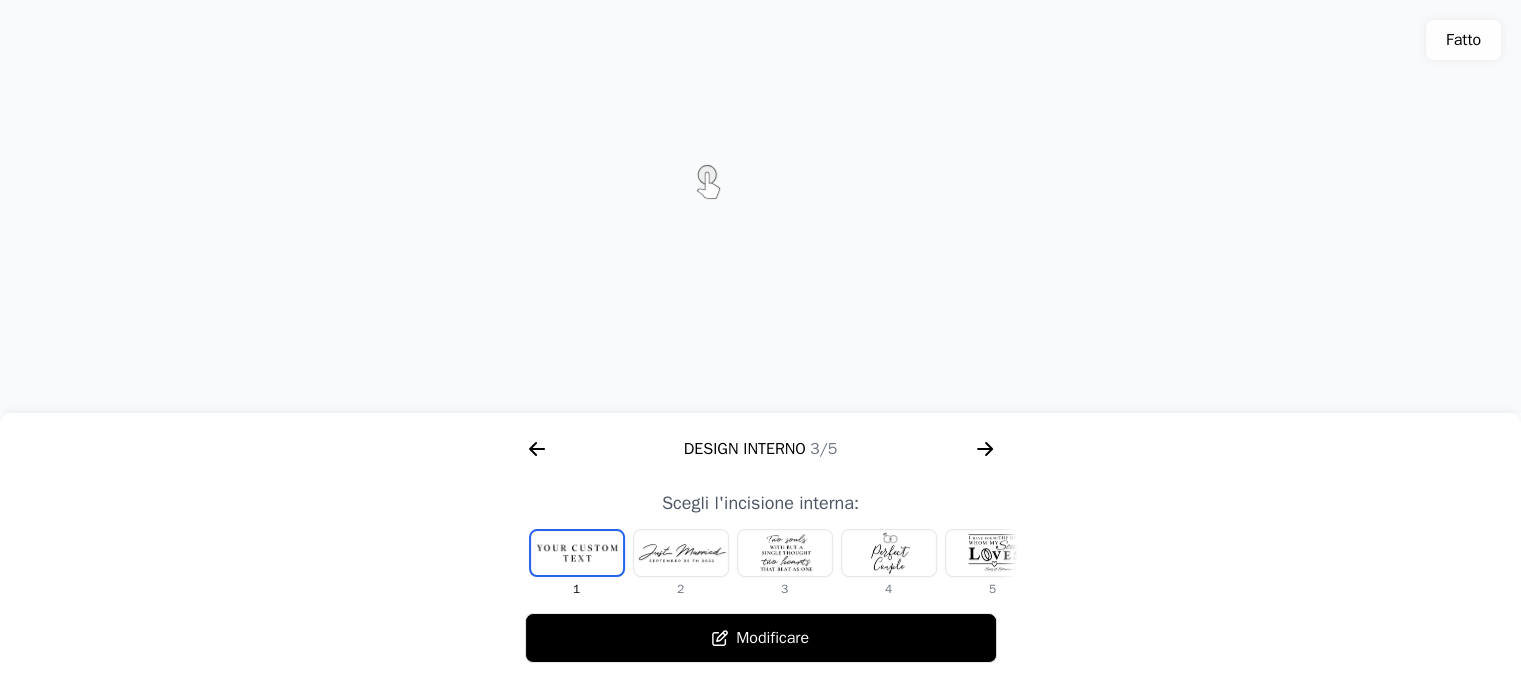click at bounding box center (681, 553) 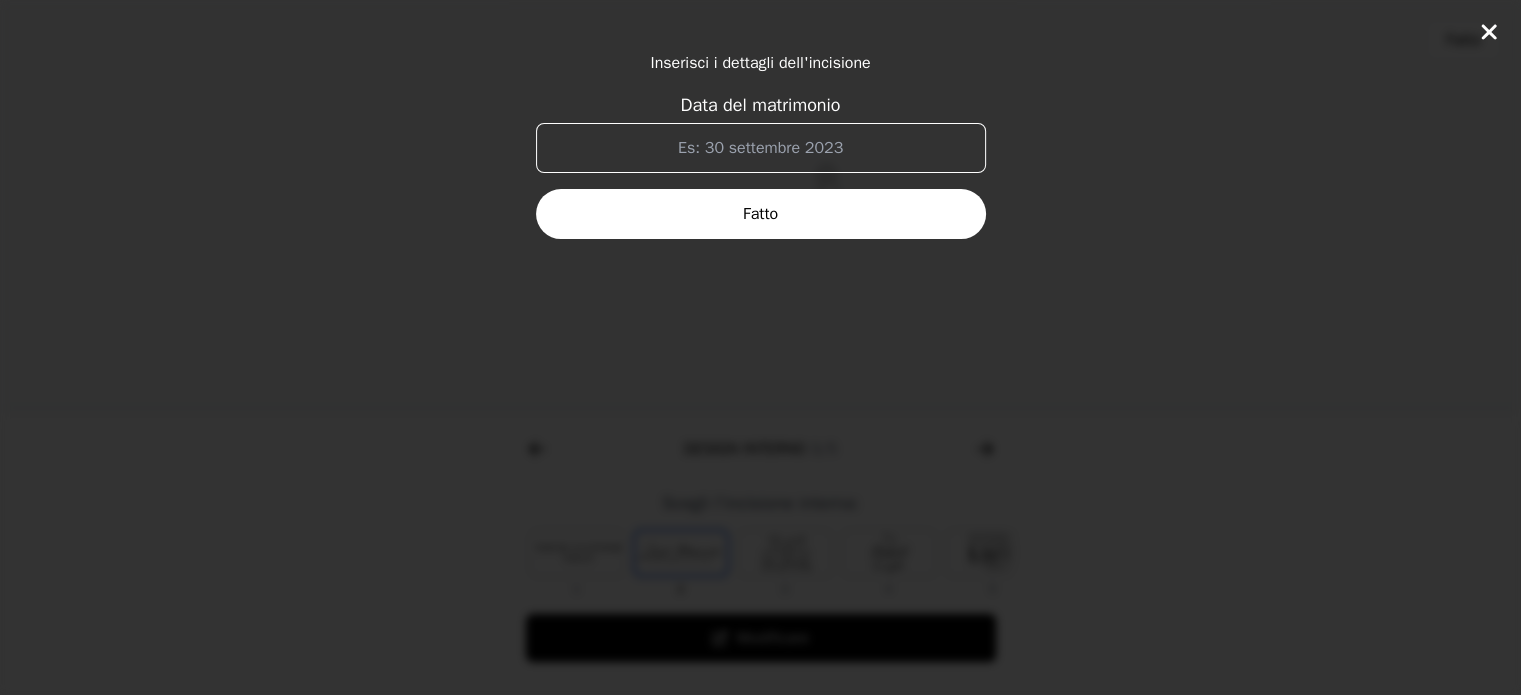 click on "Fatto" at bounding box center [761, 214] 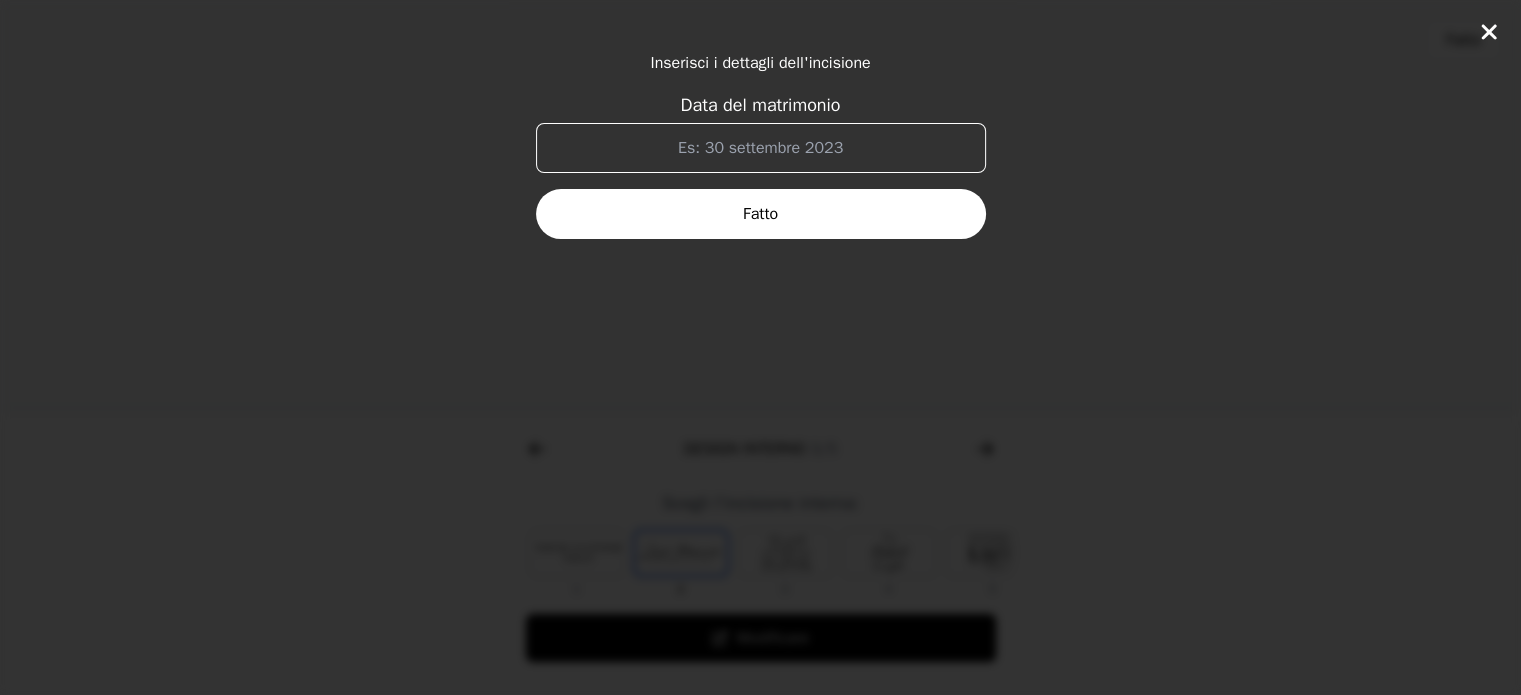 click on "Inserisci i dettagli dell'incisione Data del matrimonio [PERSON_NAME]" 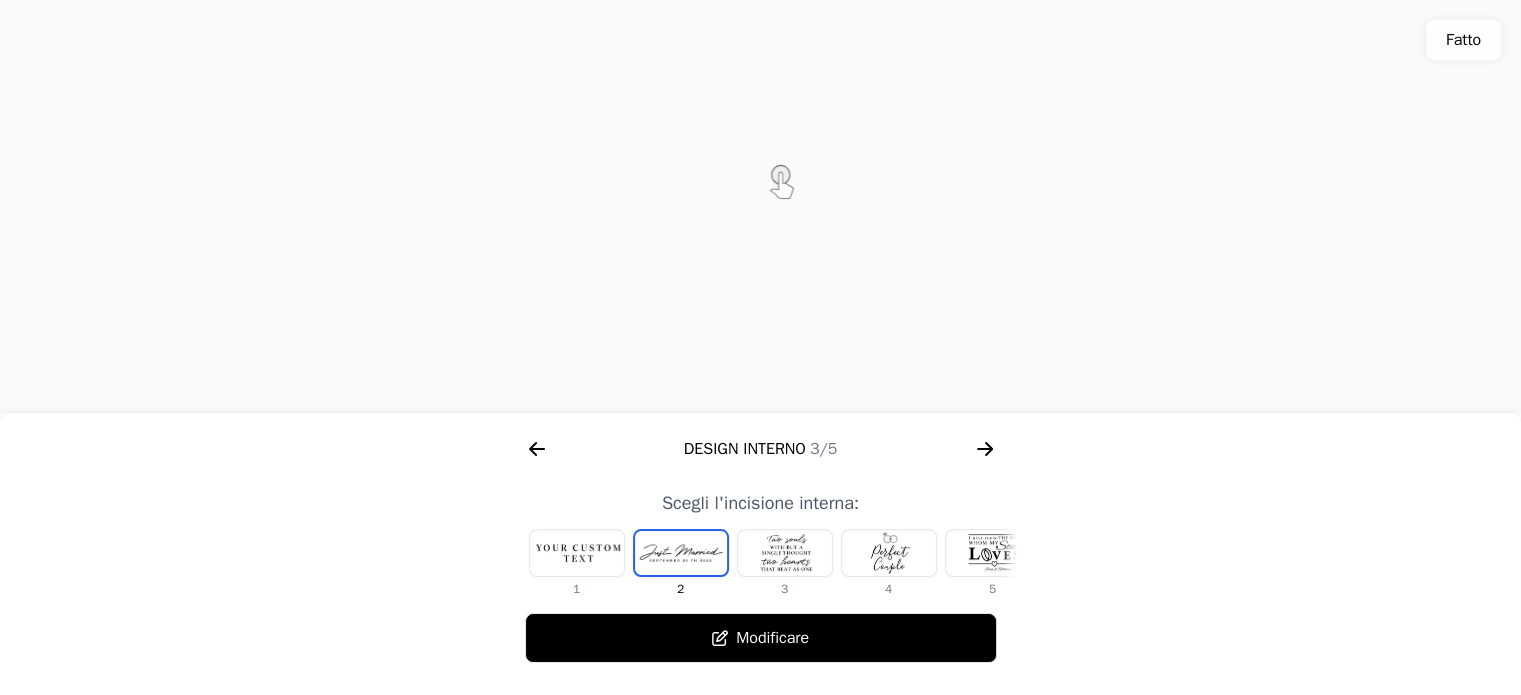 click at bounding box center (993, 553) 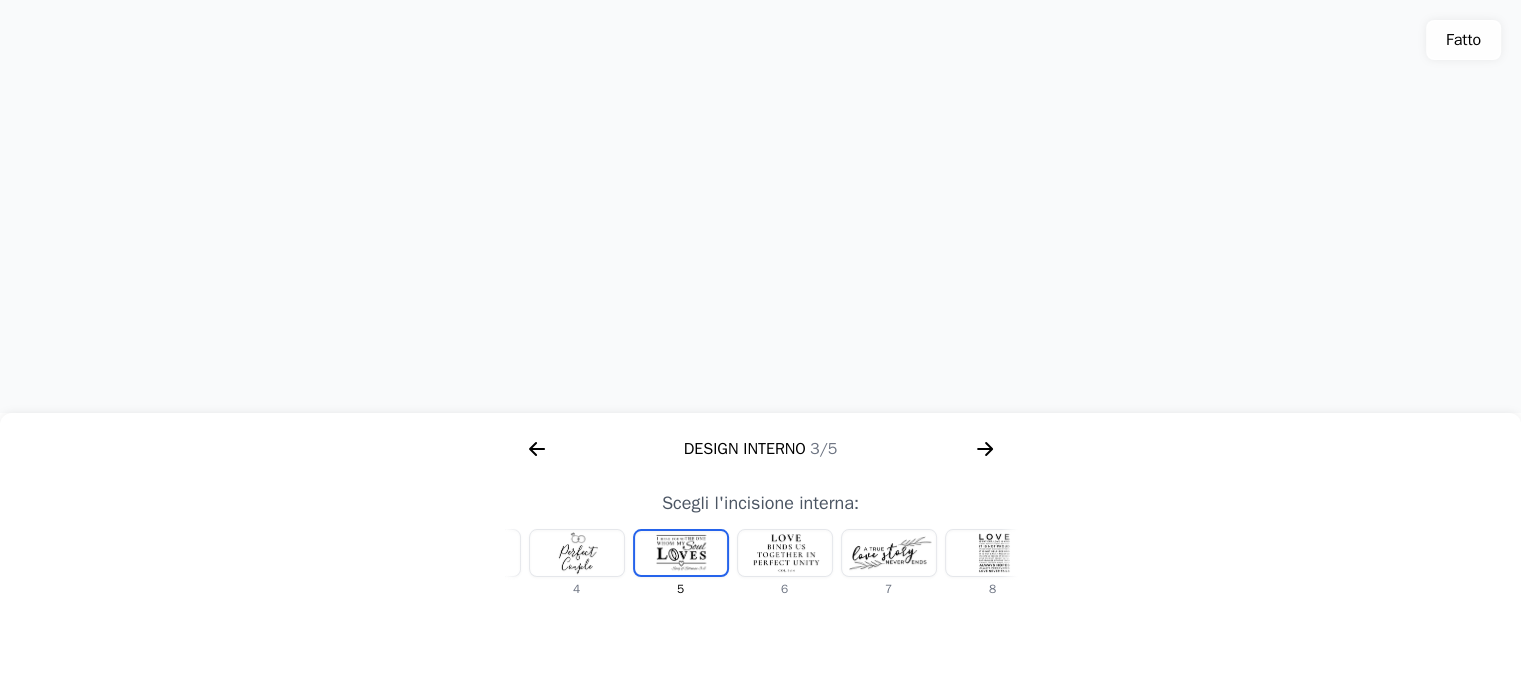 scroll, scrollTop: 0, scrollLeft: 352, axis: horizontal 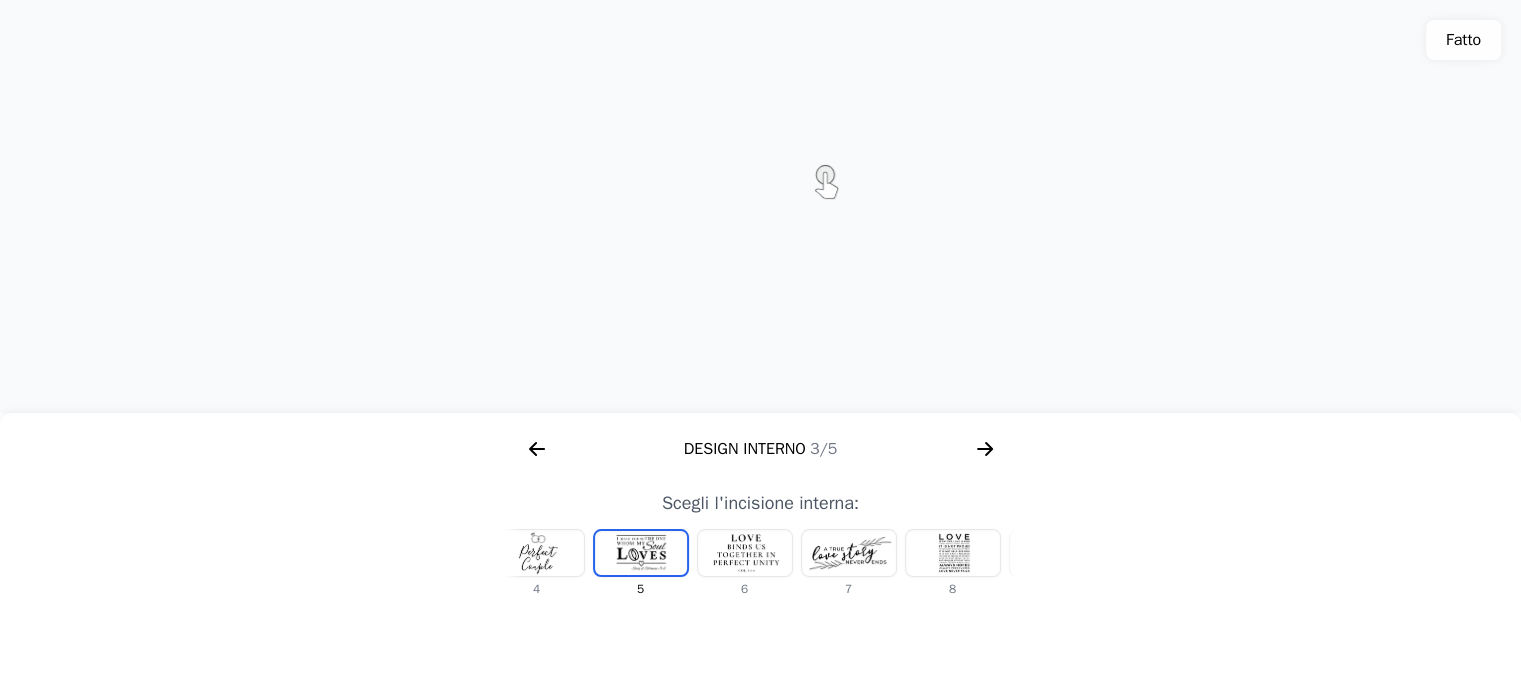 click at bounding box center [745, 553] 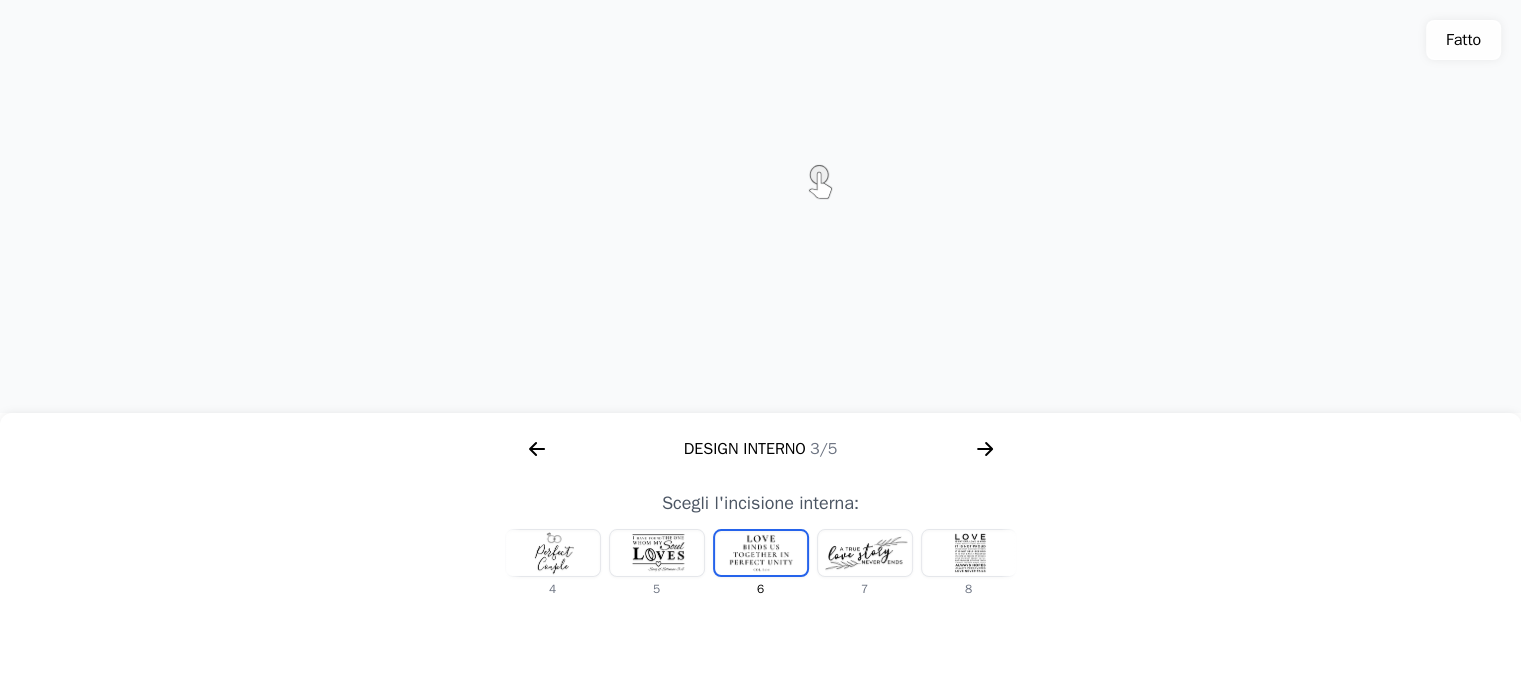 click at bounding box center [865, 553] 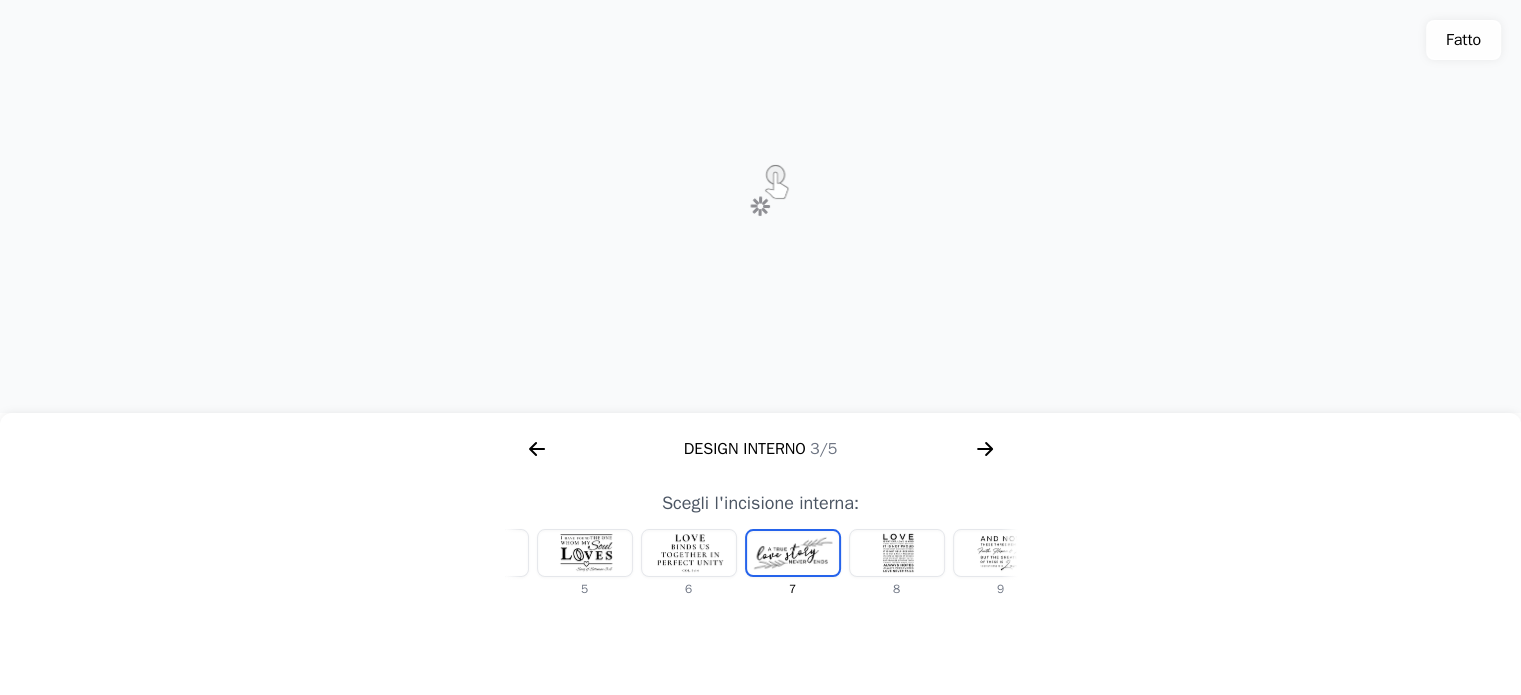 scroll, scrollTop: 0, scrollLeft: 440, axis: horizontal 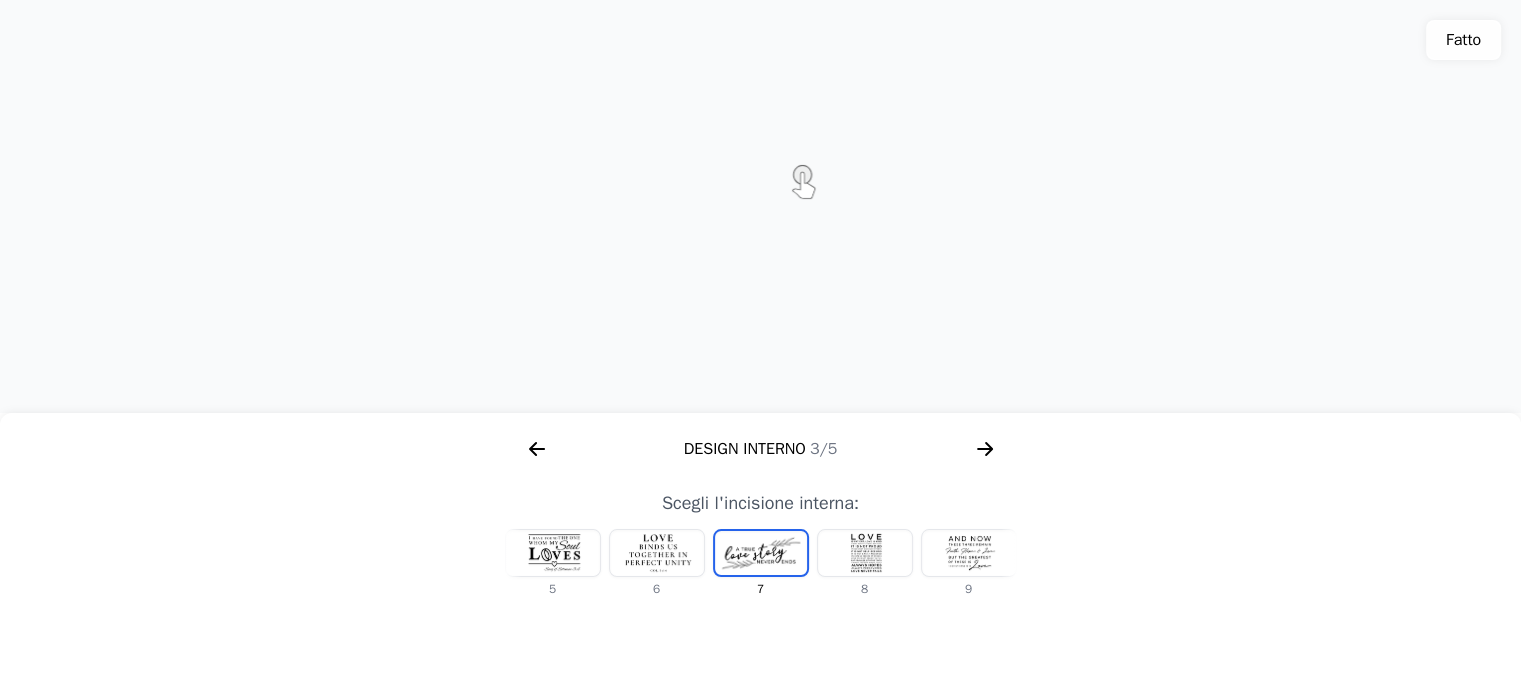 click 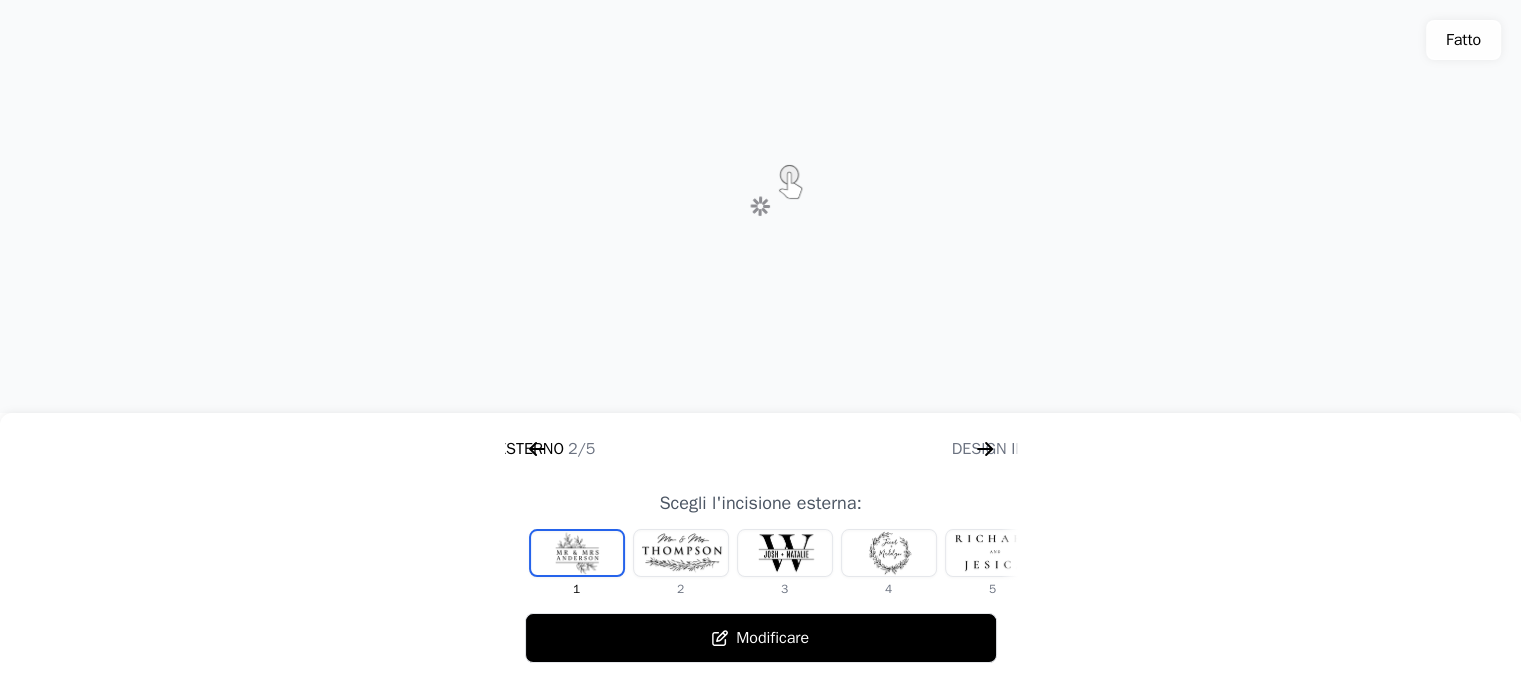 scroll, scrollTop: 0, scrollLeft: 768, axis: horizontal 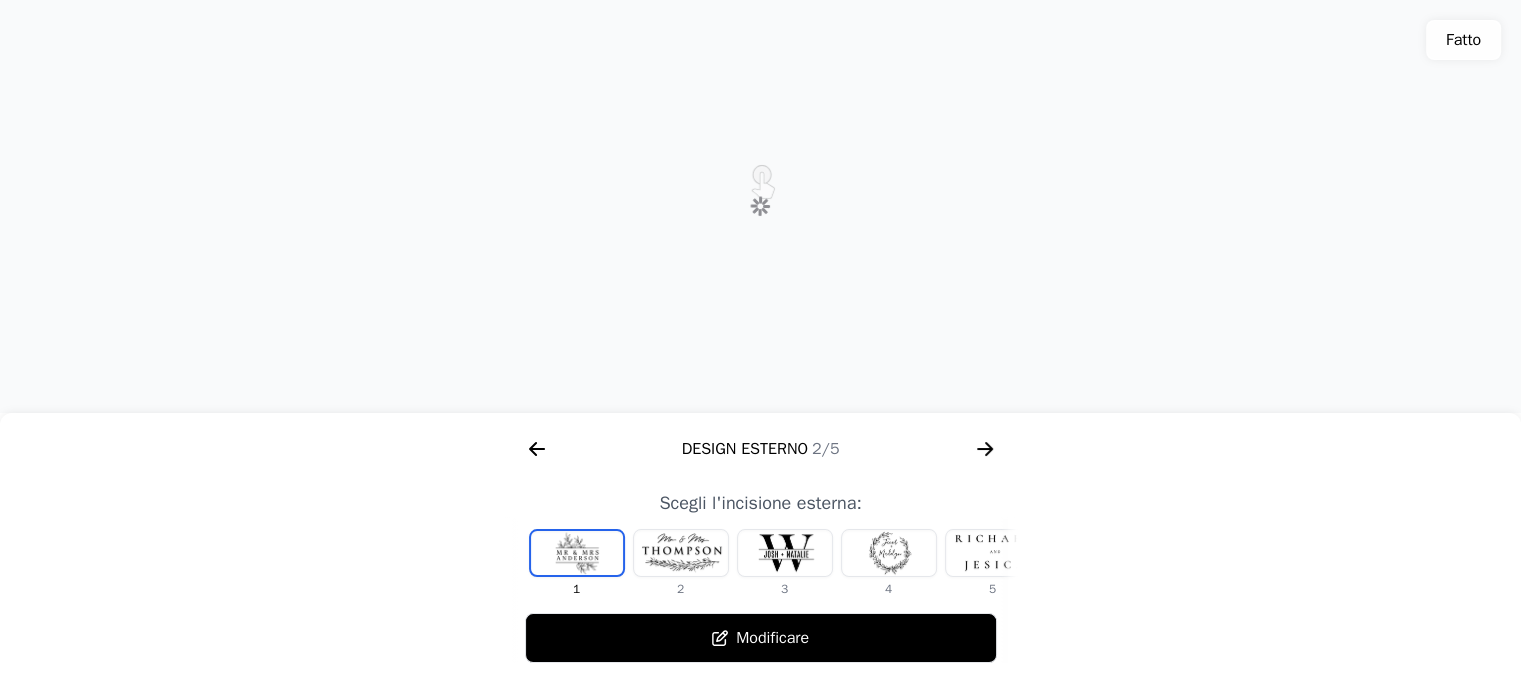 click 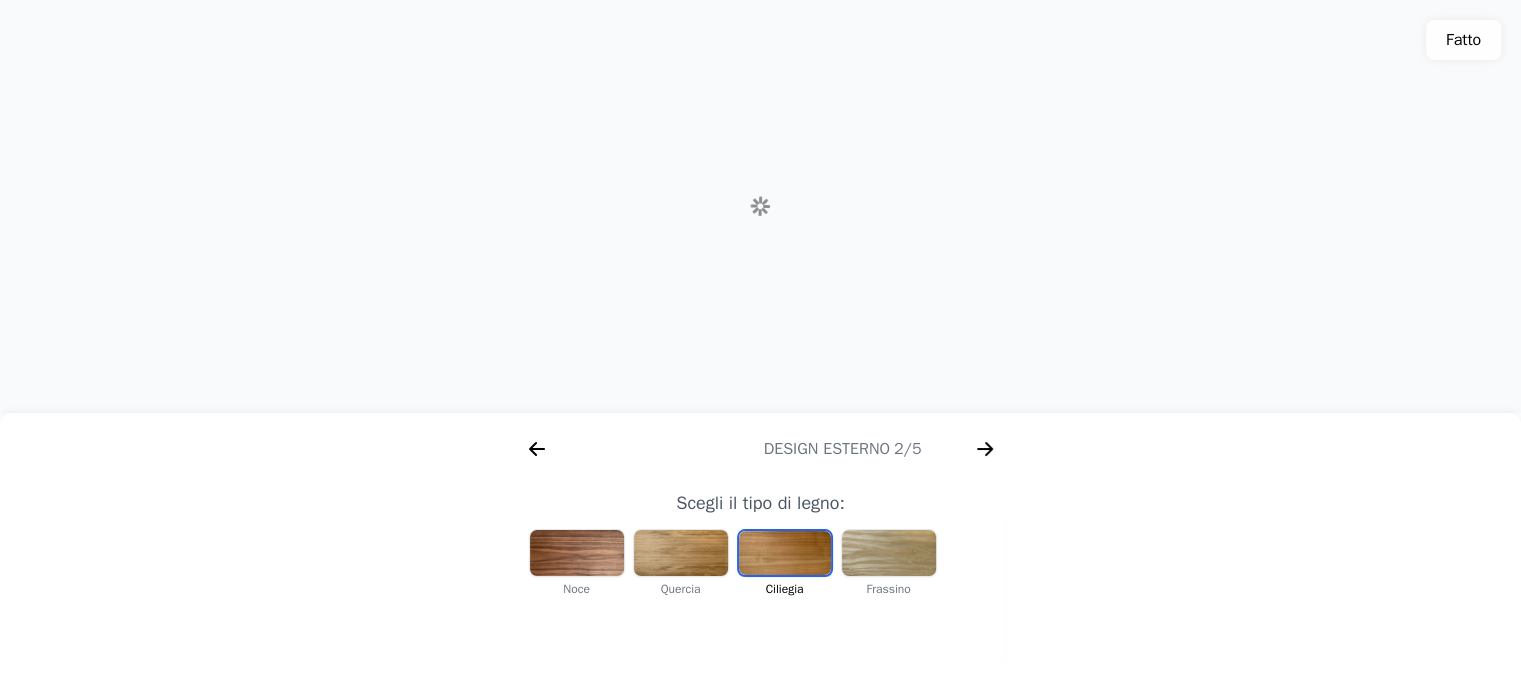 scroll, scrollTop: 0, scrollLeft: 256, axis: horizontal 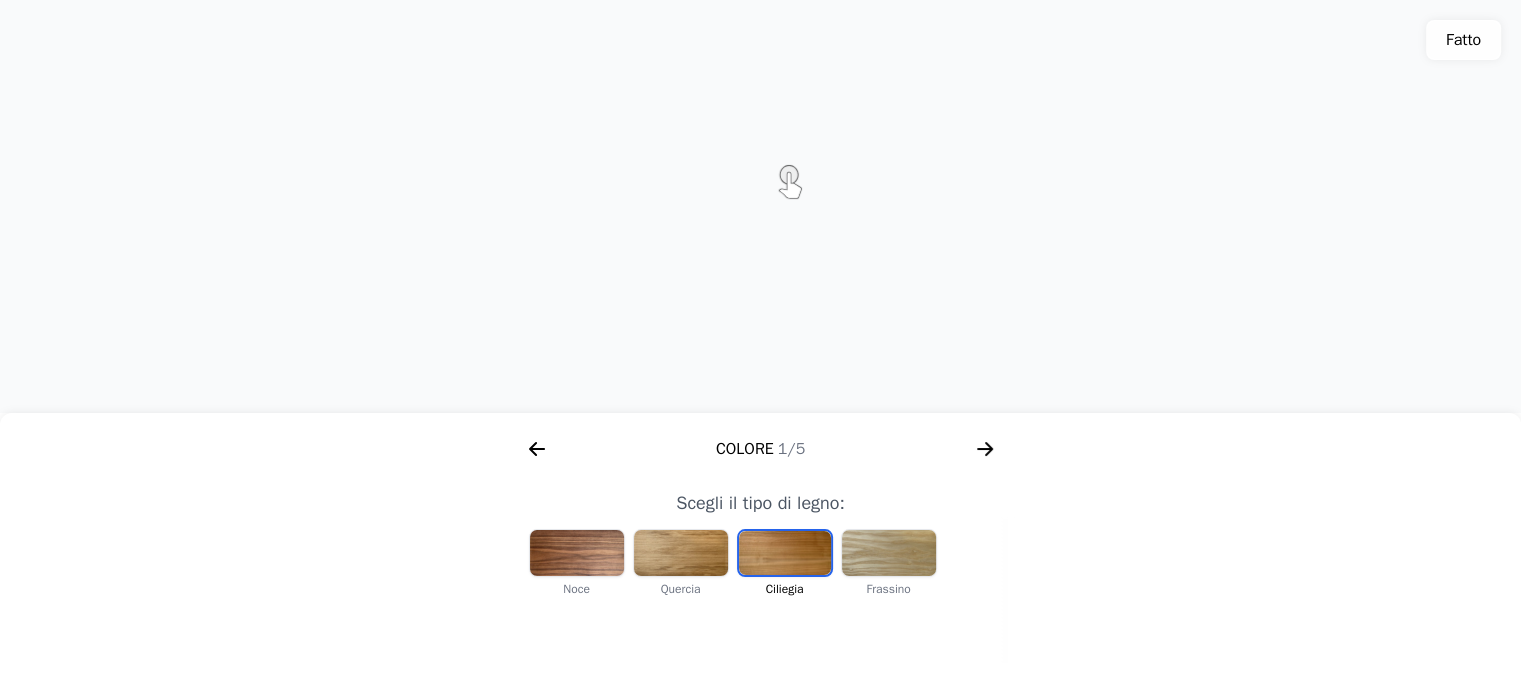 click at bounding box center [681, 553] 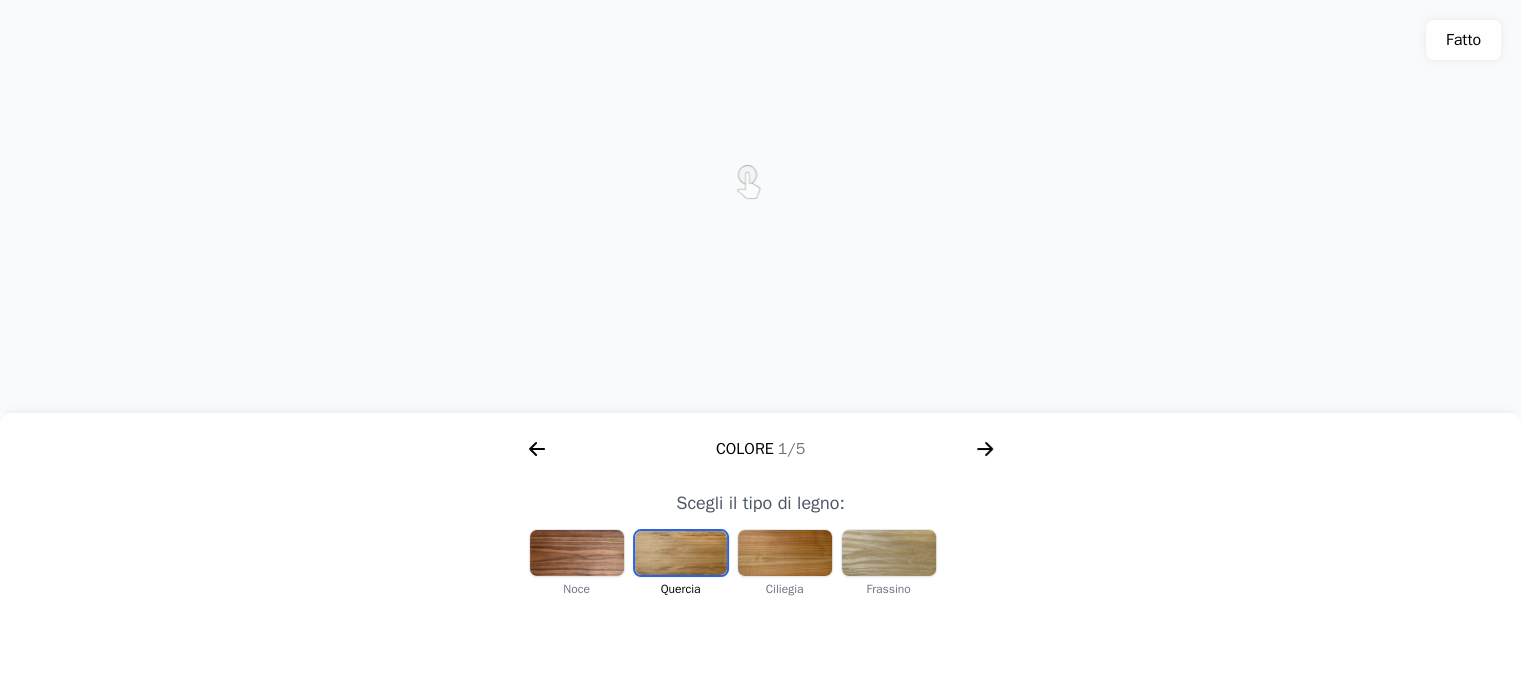 click at bounding box center (785, 553) 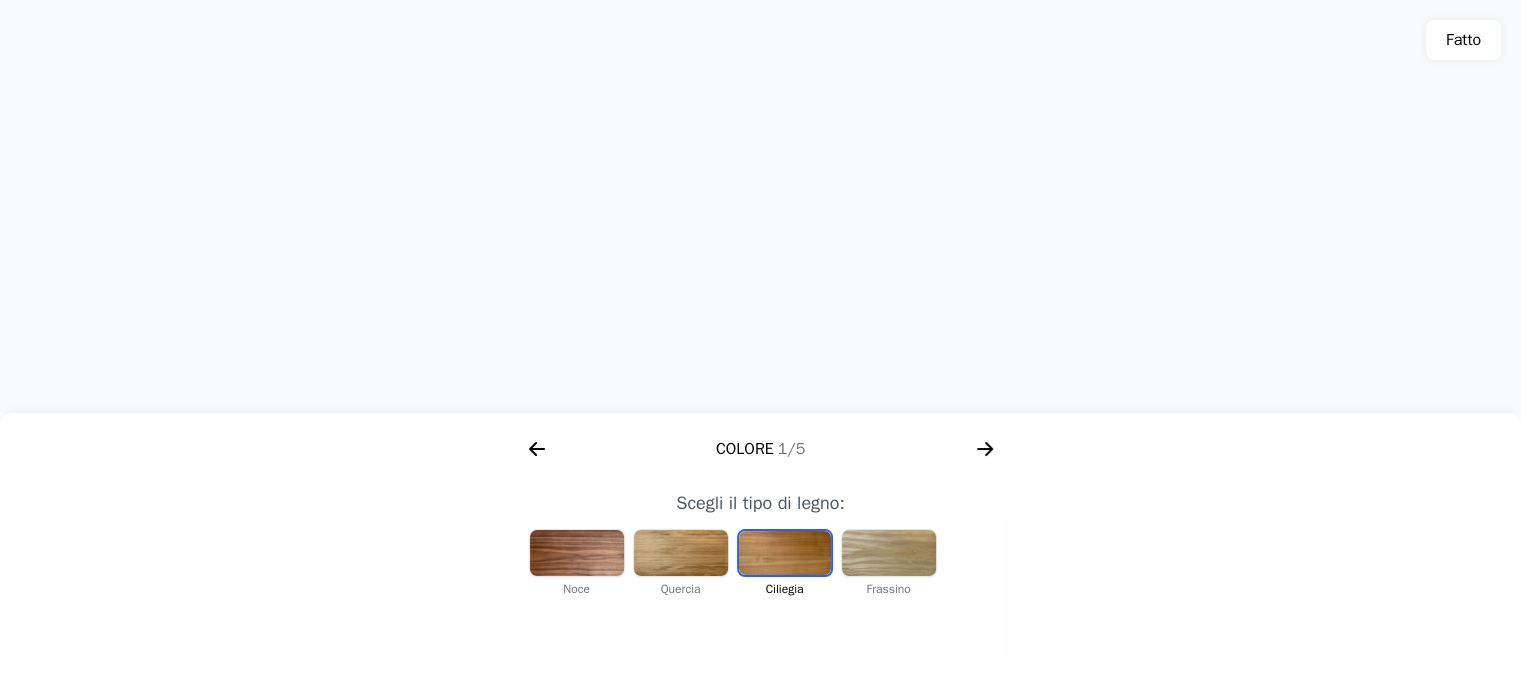 click 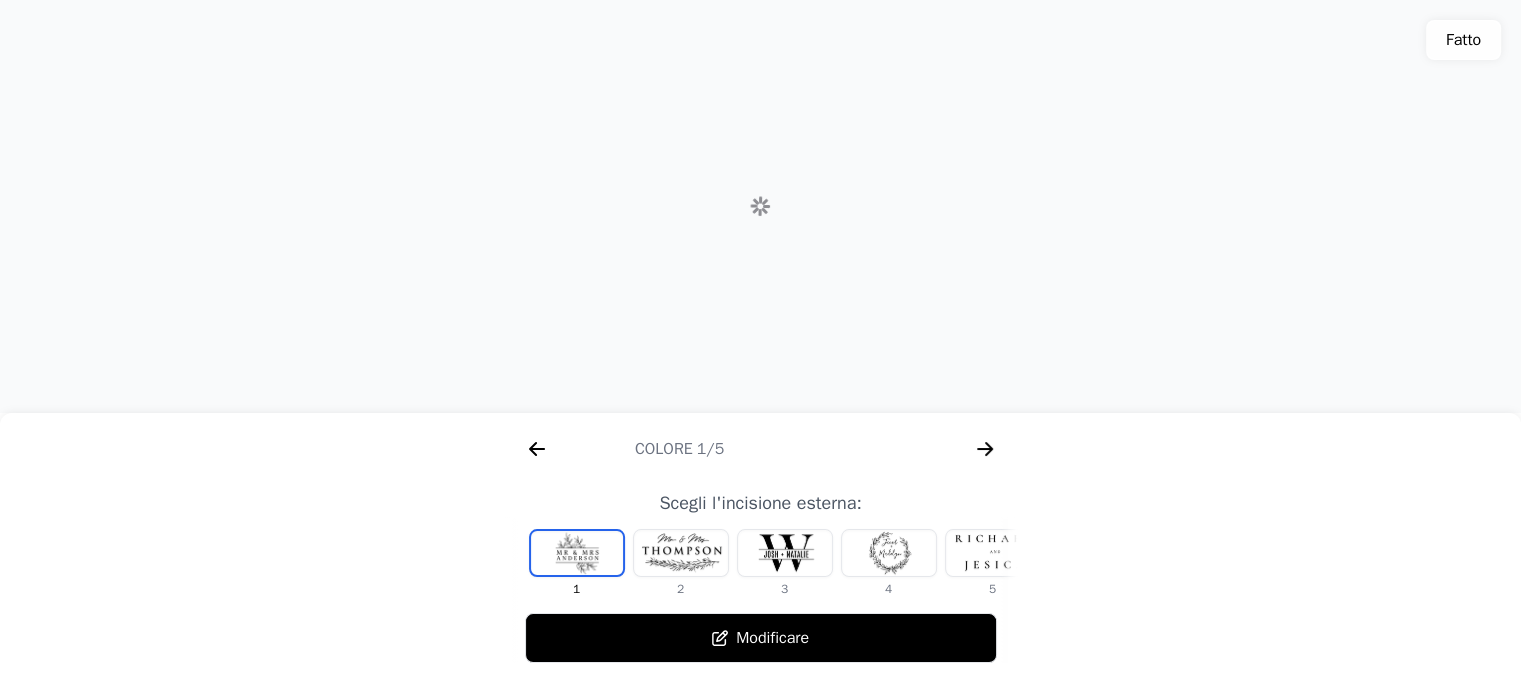 scroll, scrollTop: 0, scrollLeft: 768, axis: horizontal 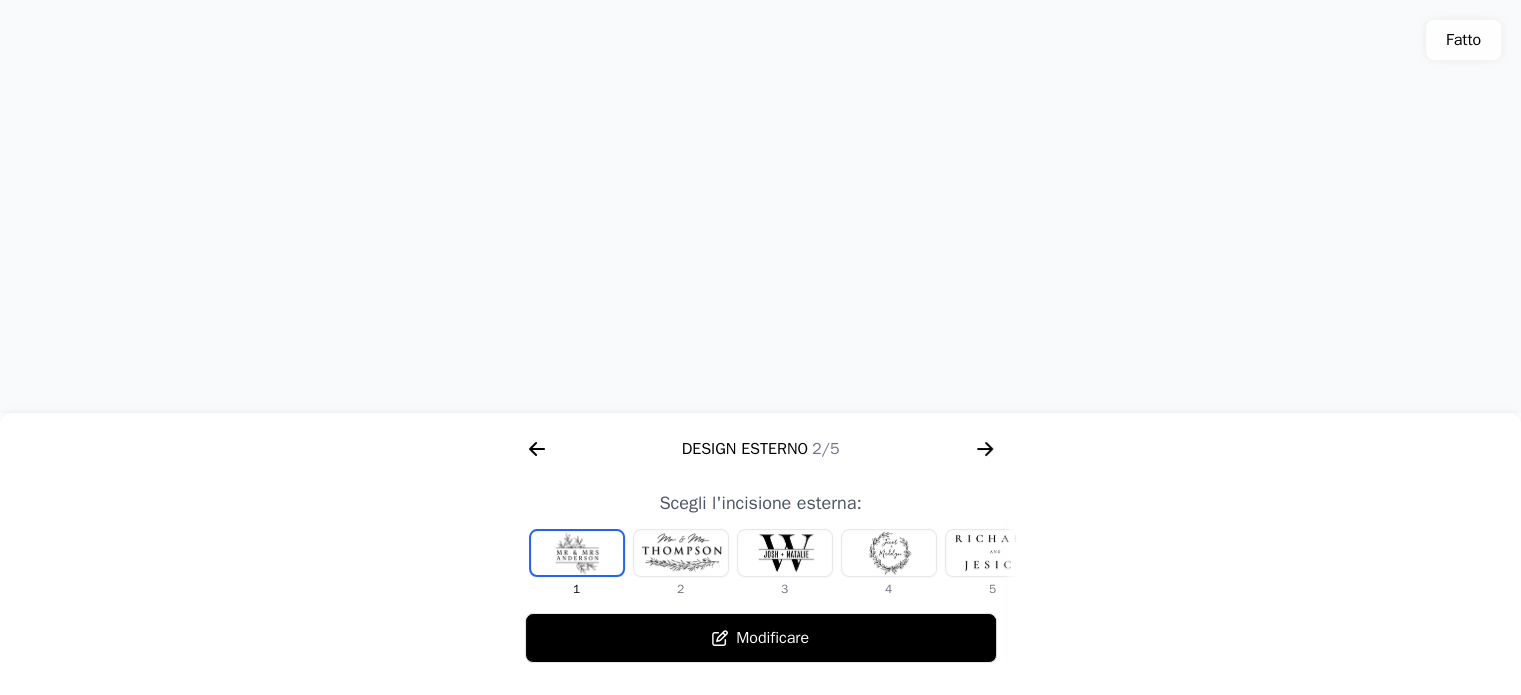 click at bounding box center (681, 553) 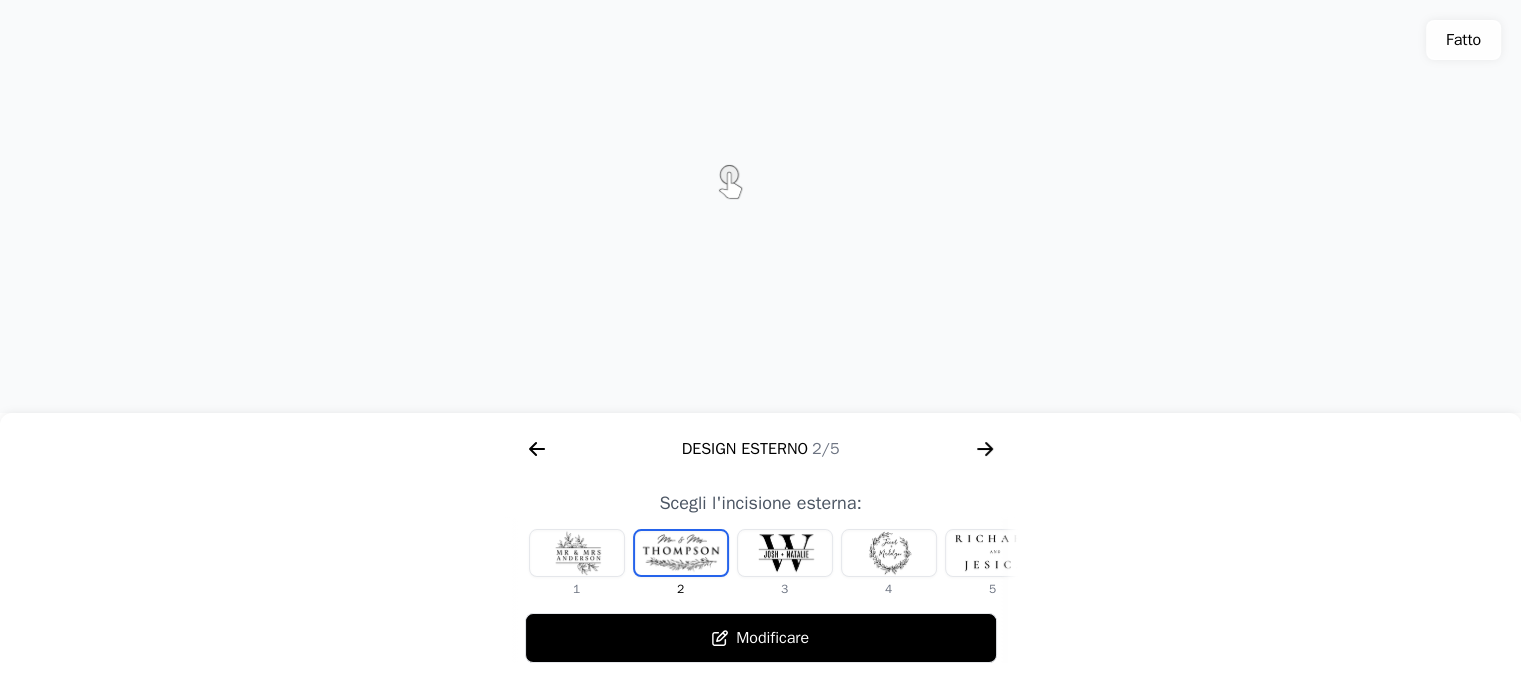 click at bounding box center (577, 553) 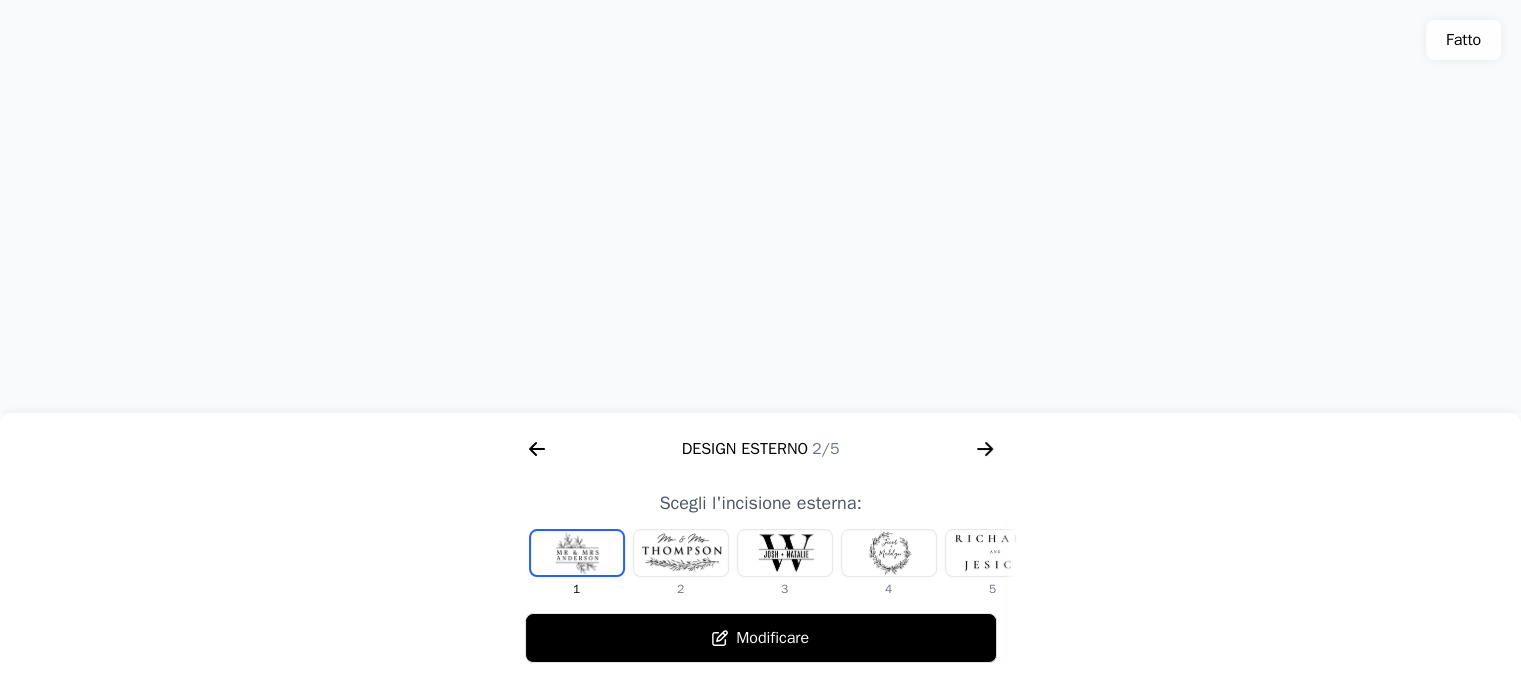 click 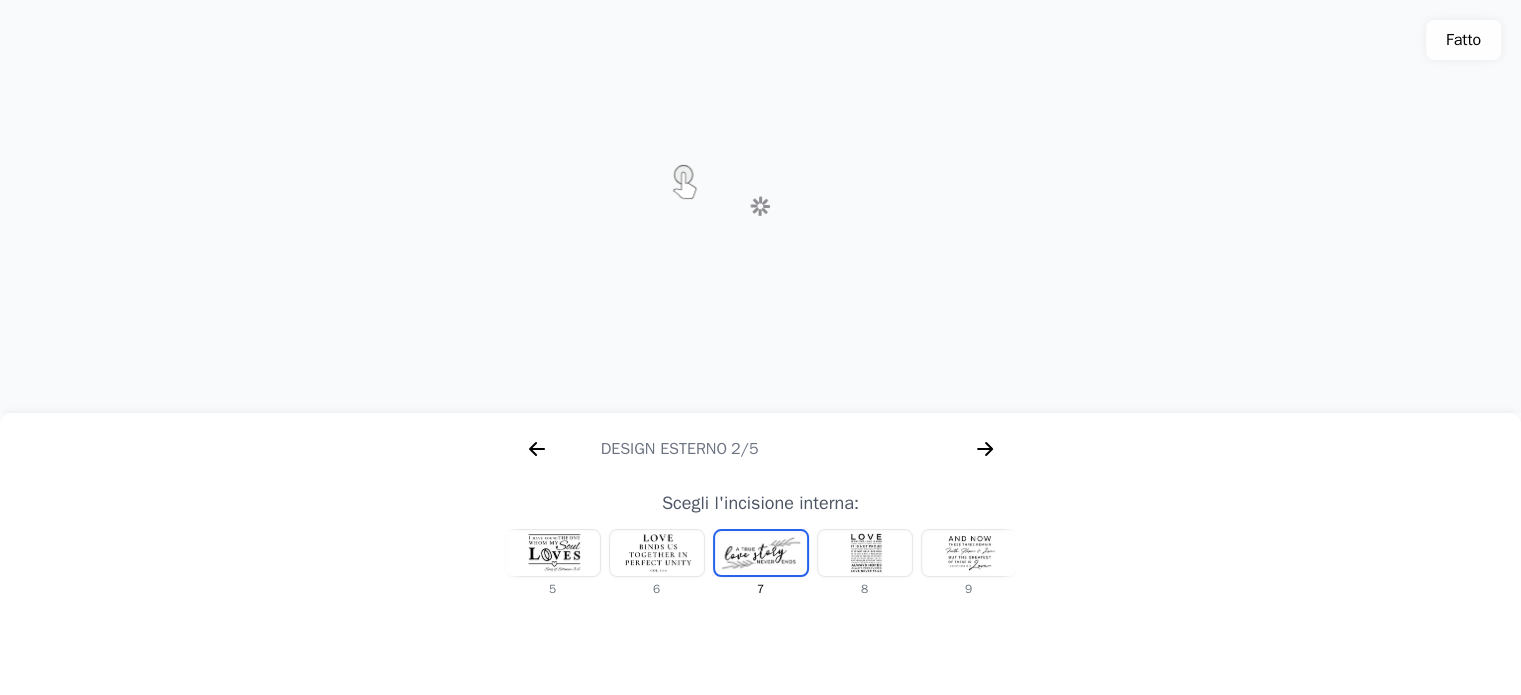 scroll, scrollTop: 0, scrollLeft: 1280, axis: horizontal 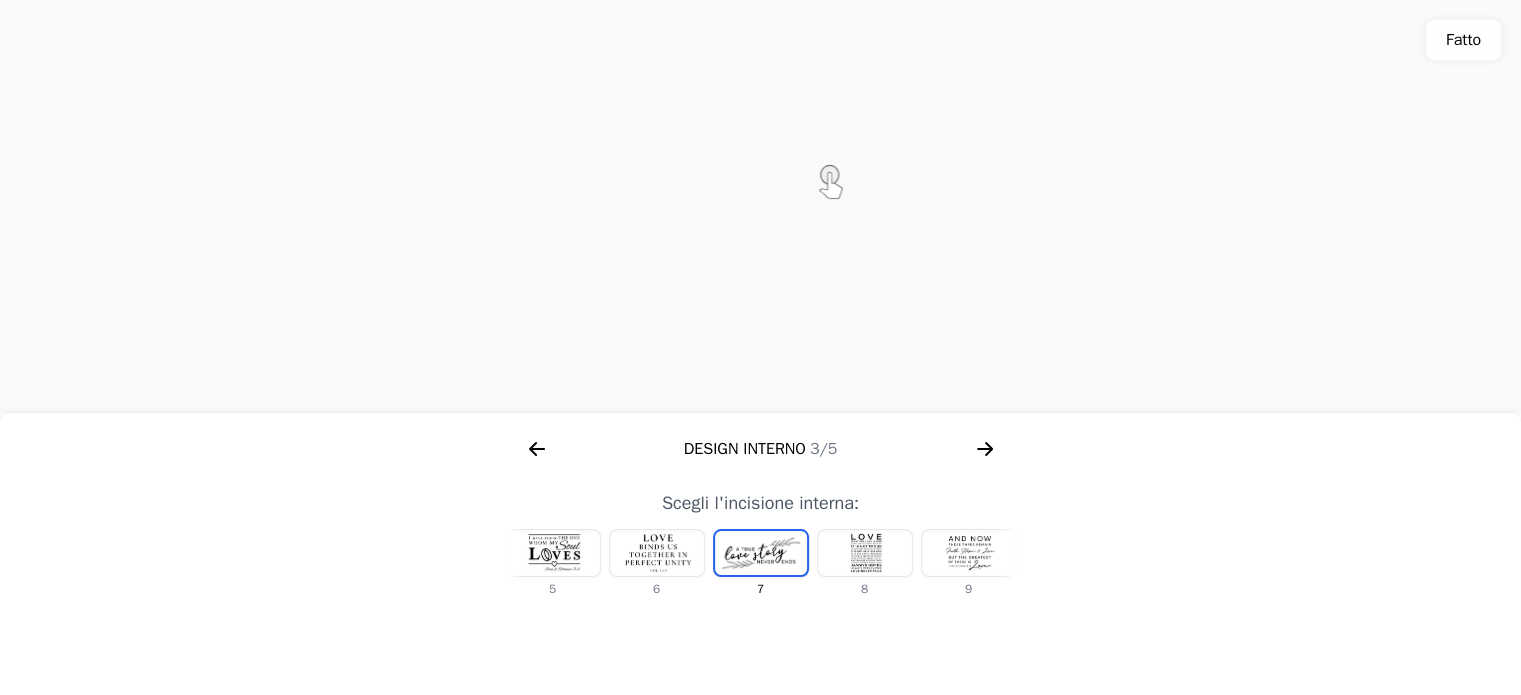 type 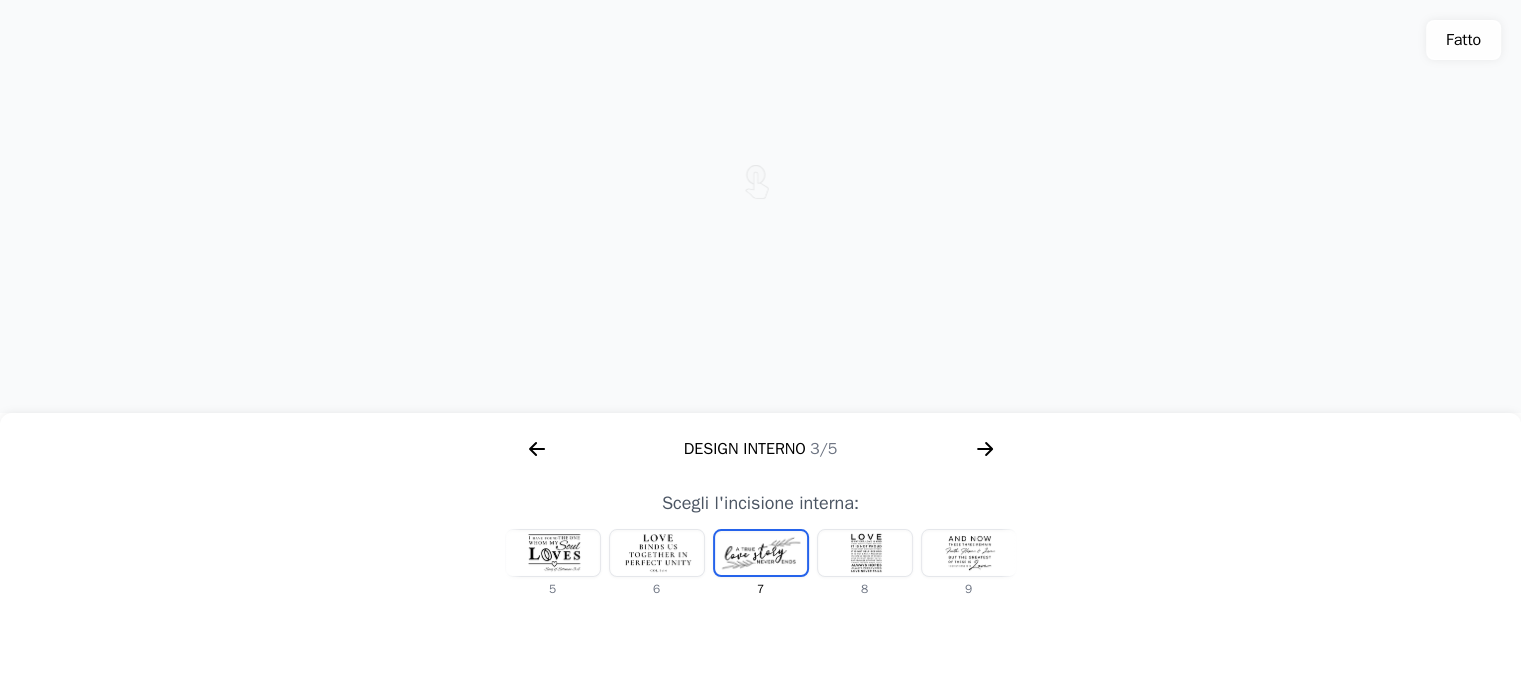 click at bounding box center (553, 553) 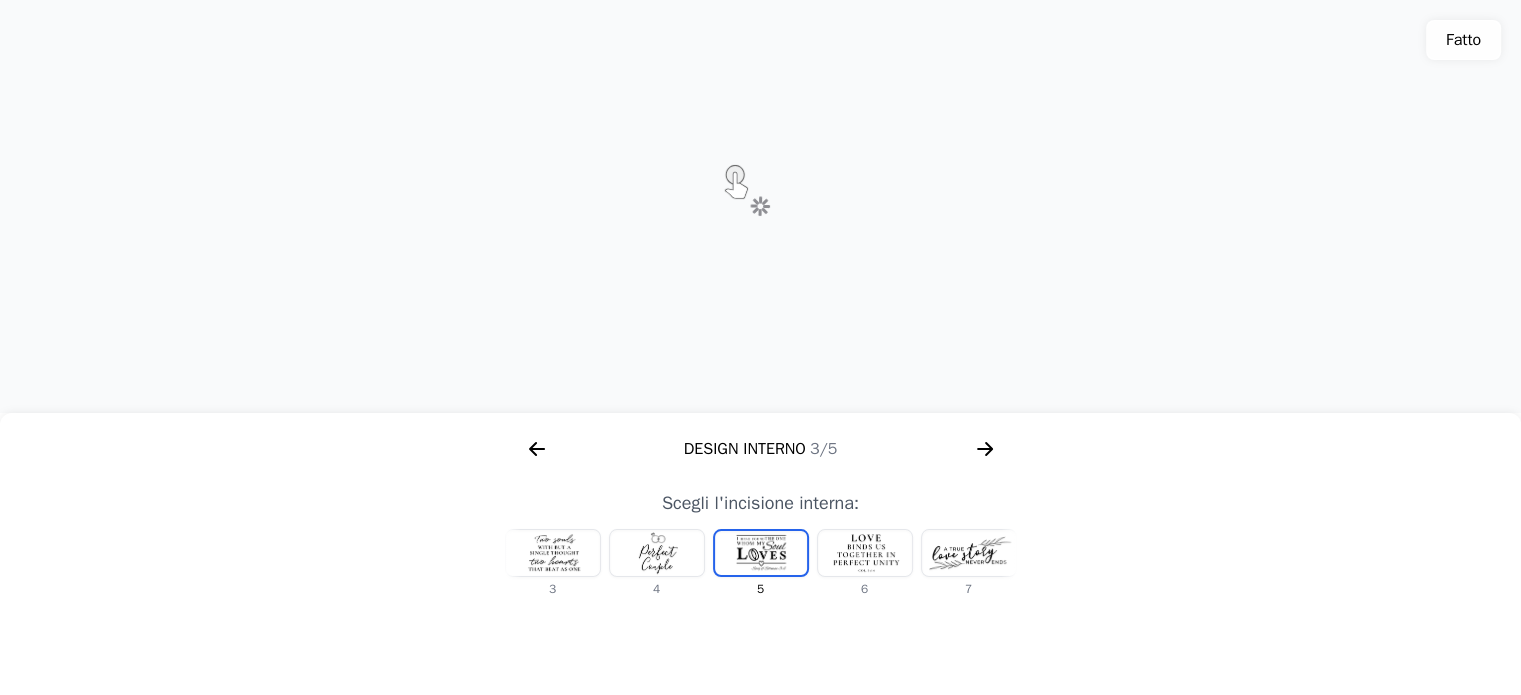 click at bounding box center [657, 553] 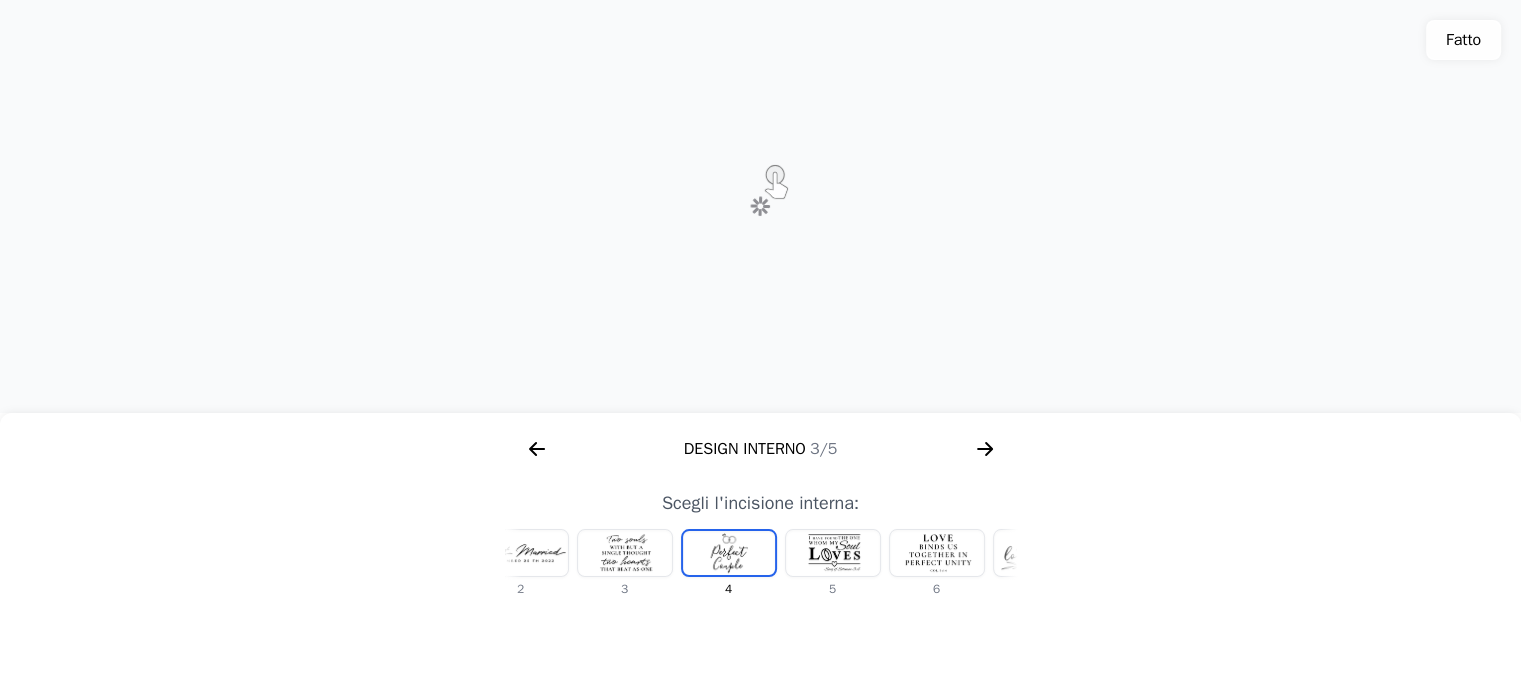 scroll, scrollTop: 0, scrollLeft: 128, axis: horizontal 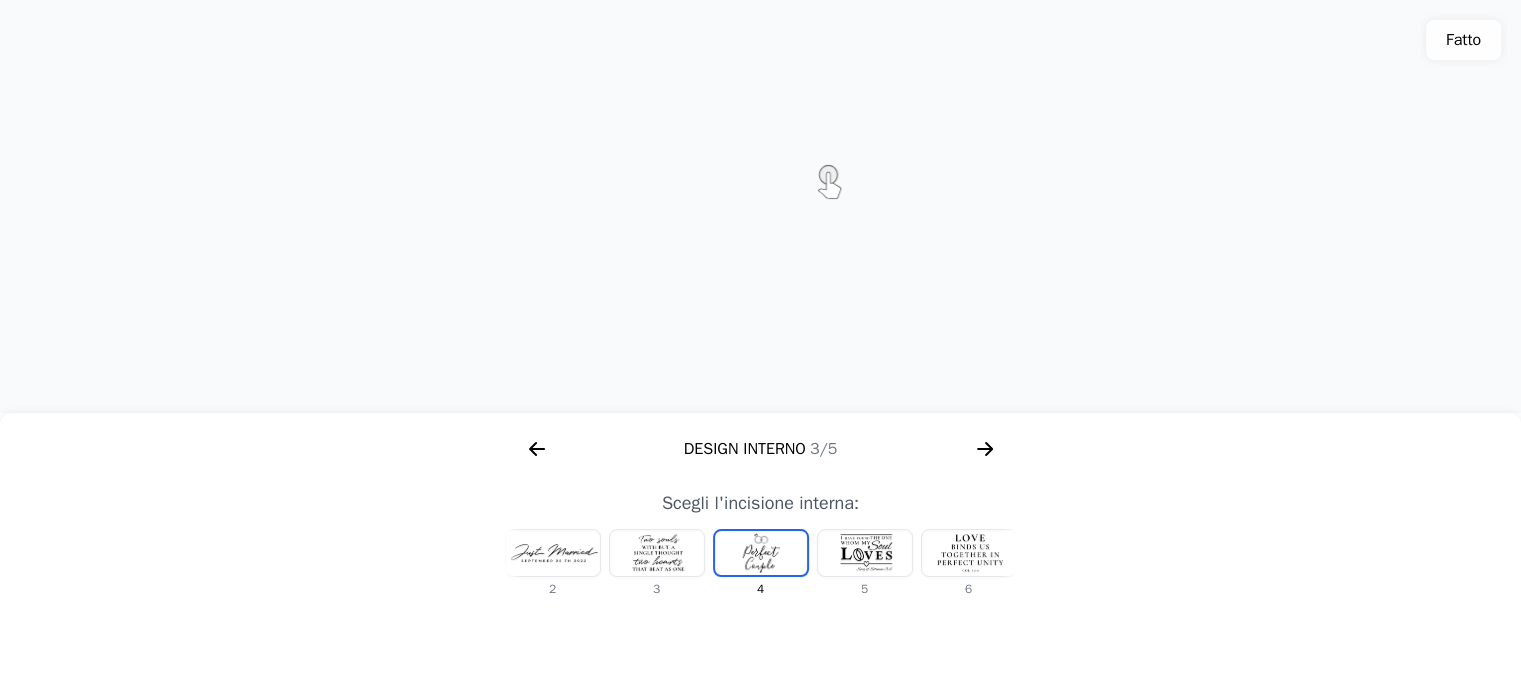 click at bounding box center [553, 553] 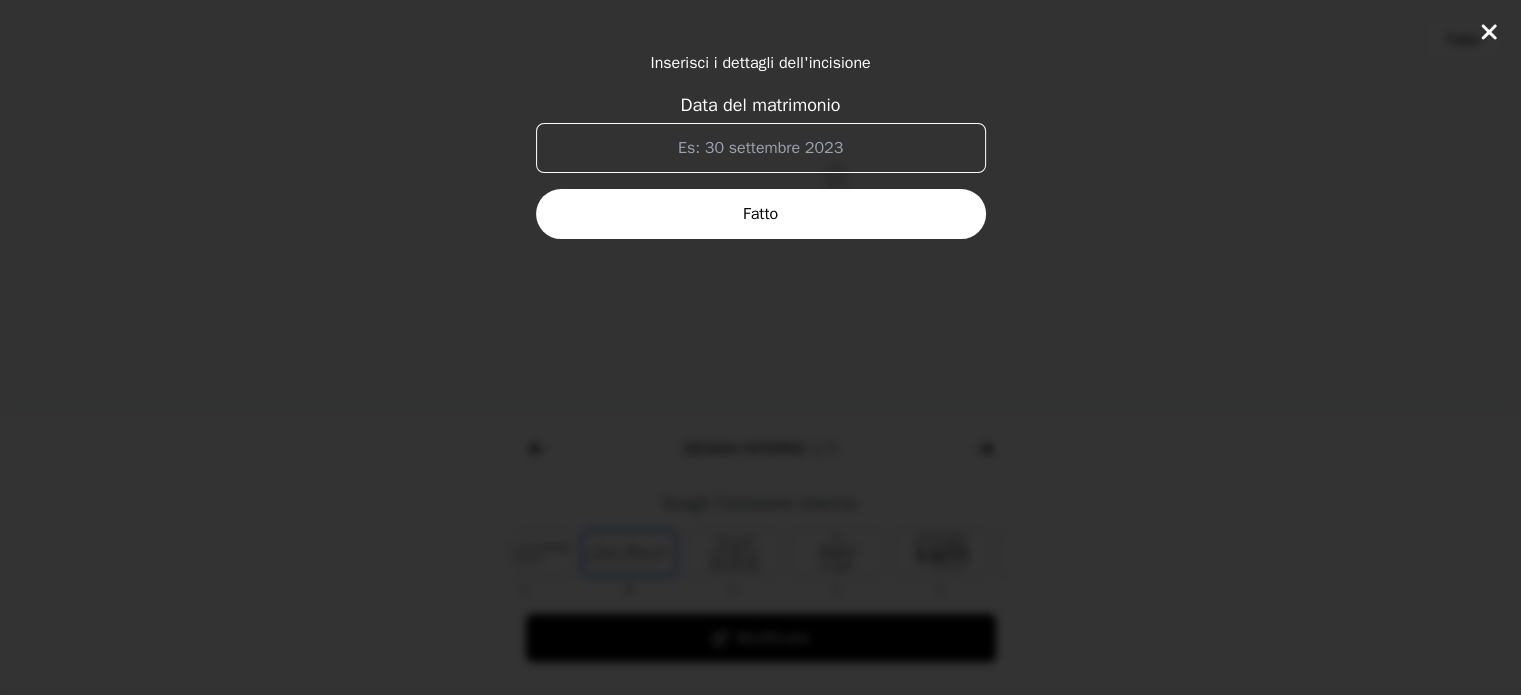 scroll, scrollTop: 0, scrollLeft: 0, axis: both 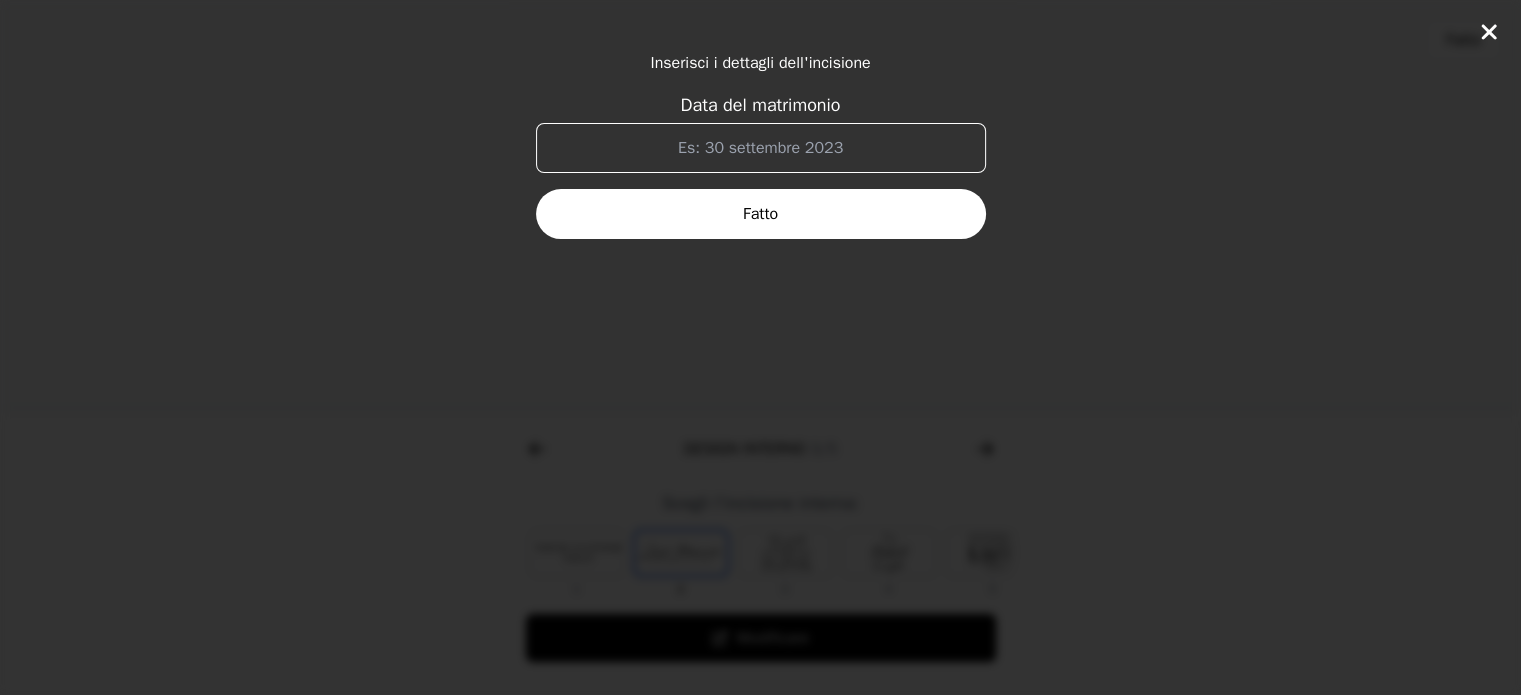 click on "Data del matrimonio" at bounding box center (761, 148) 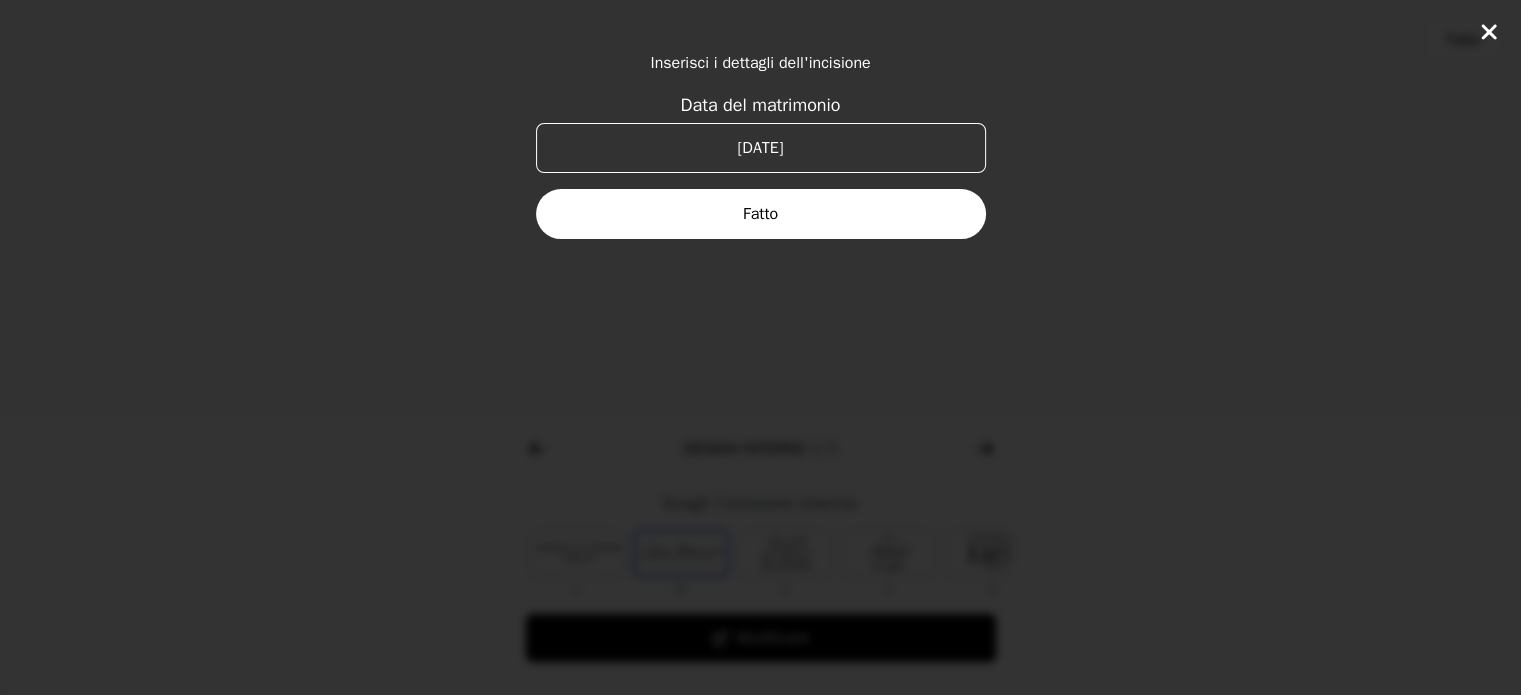 type on "[DATE]" 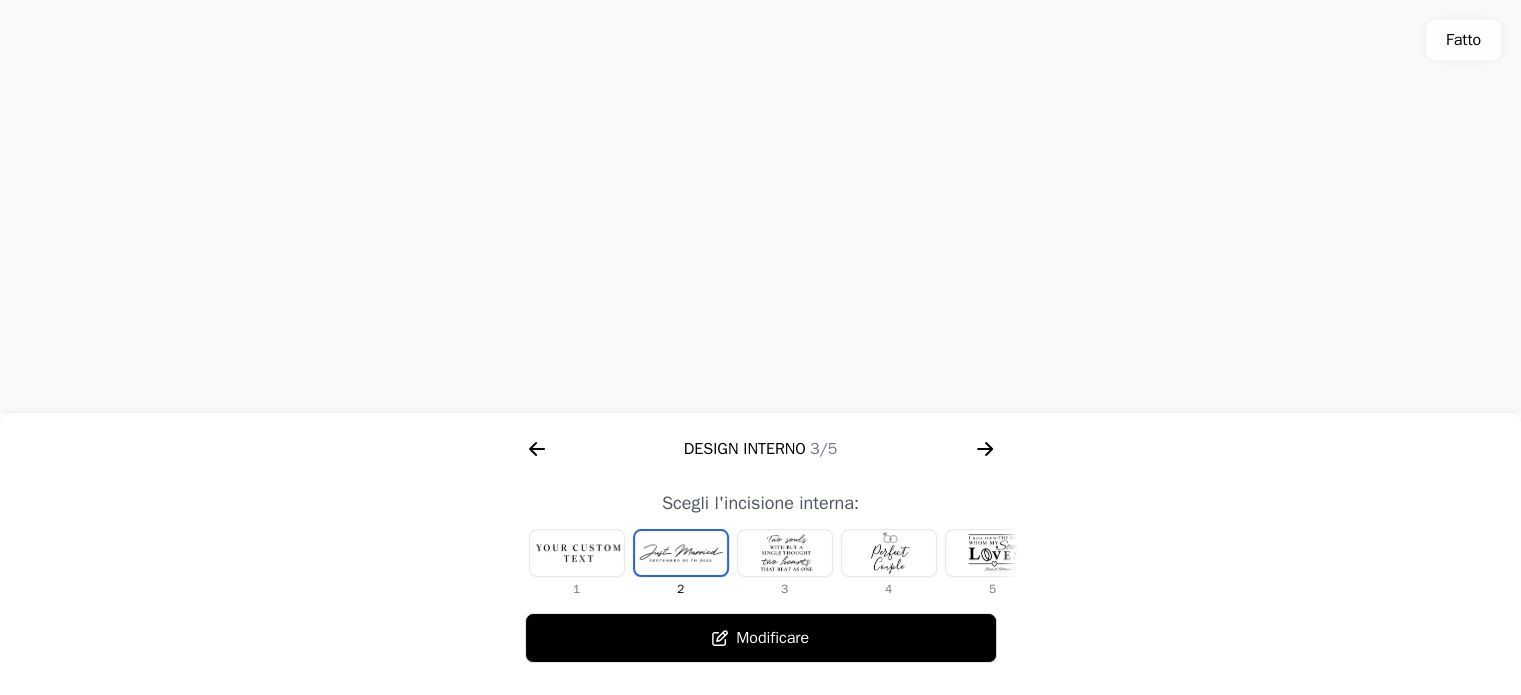 click at bounding box center (993, 553) 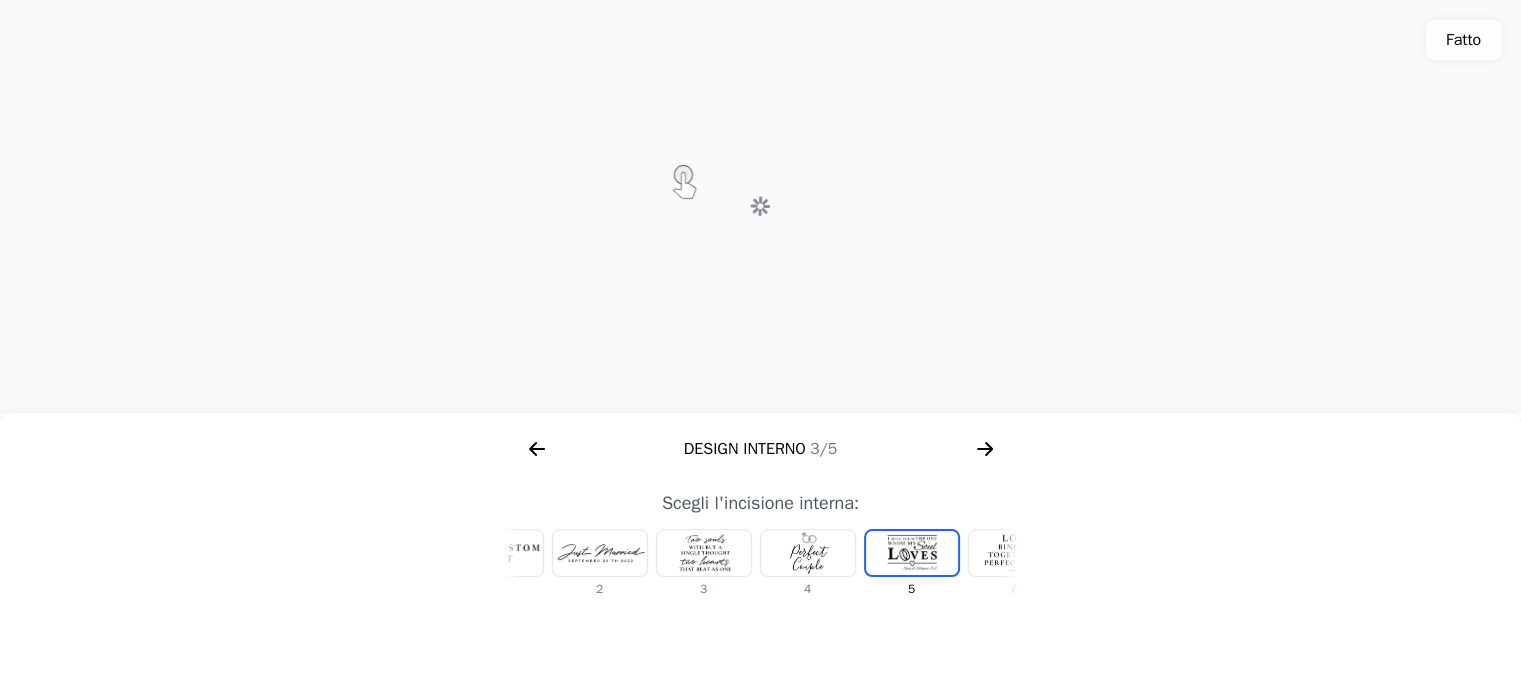 scroll, scrollTop: 0, scrollLeft: 232, axis: horizontal 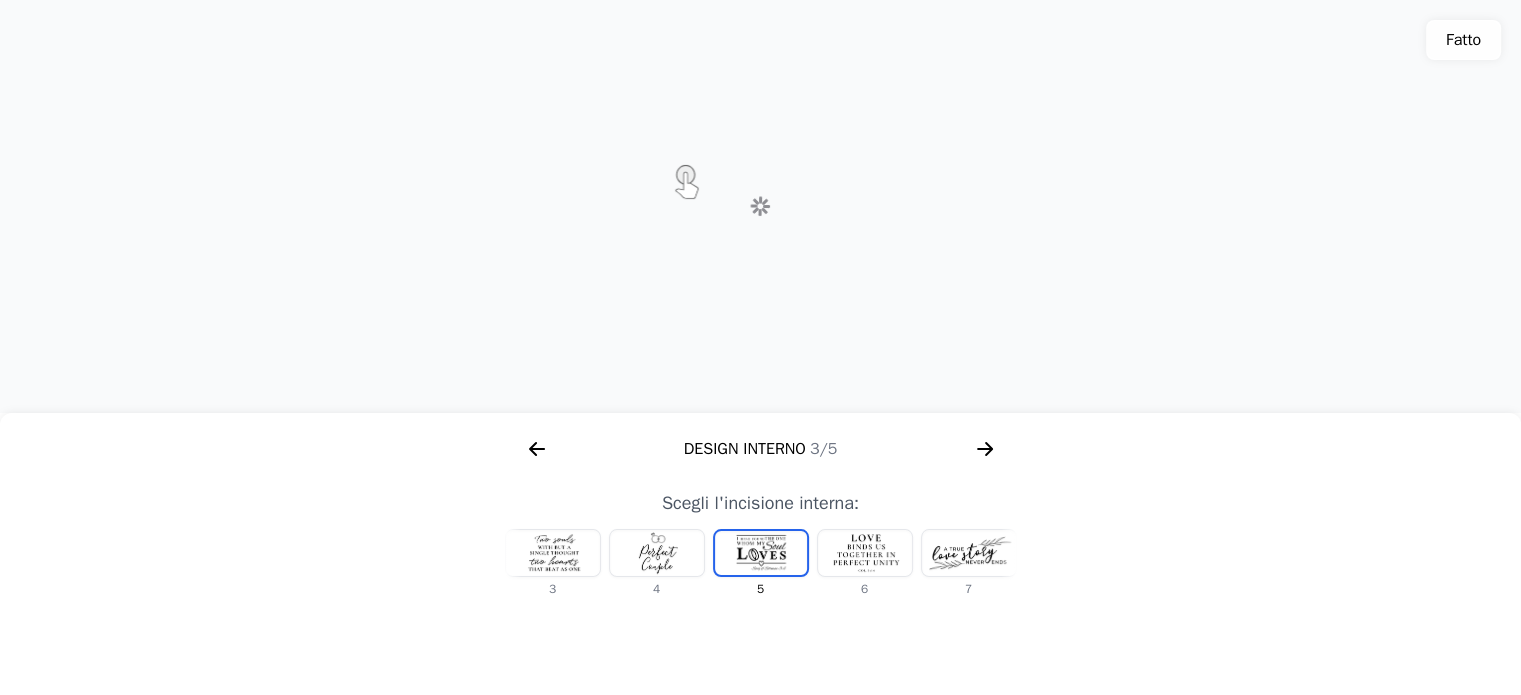 click at bounding box center [969, 553] 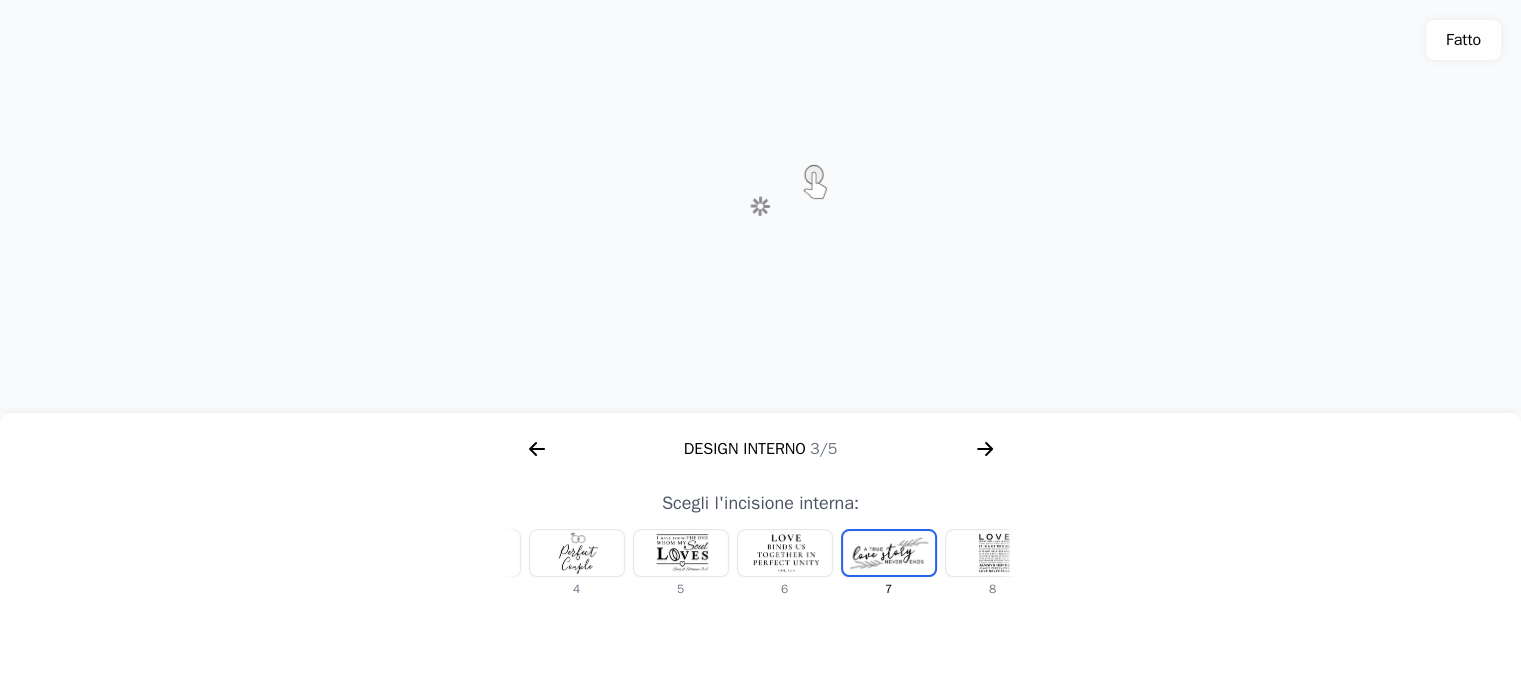 scroll, scrollTop: 0, scrollLeft: 440, axis: horizontal 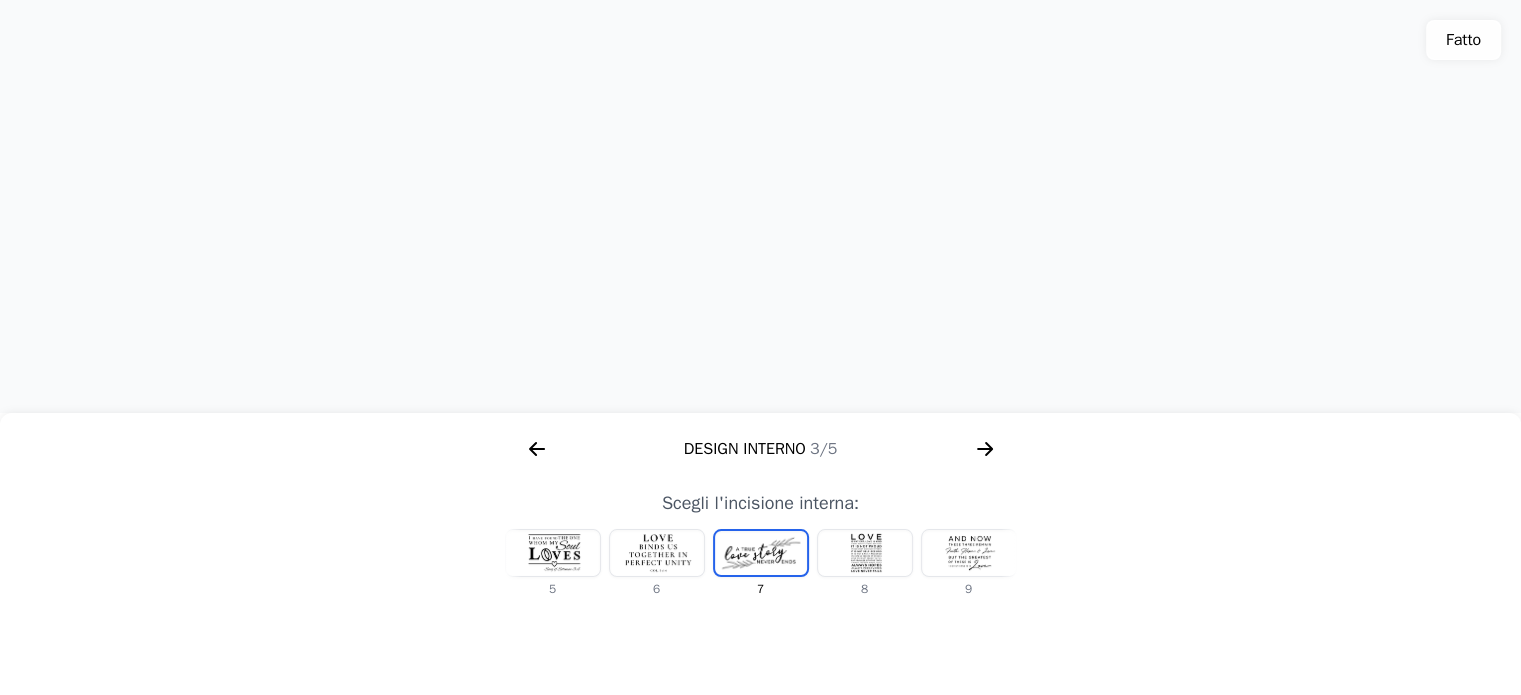 click 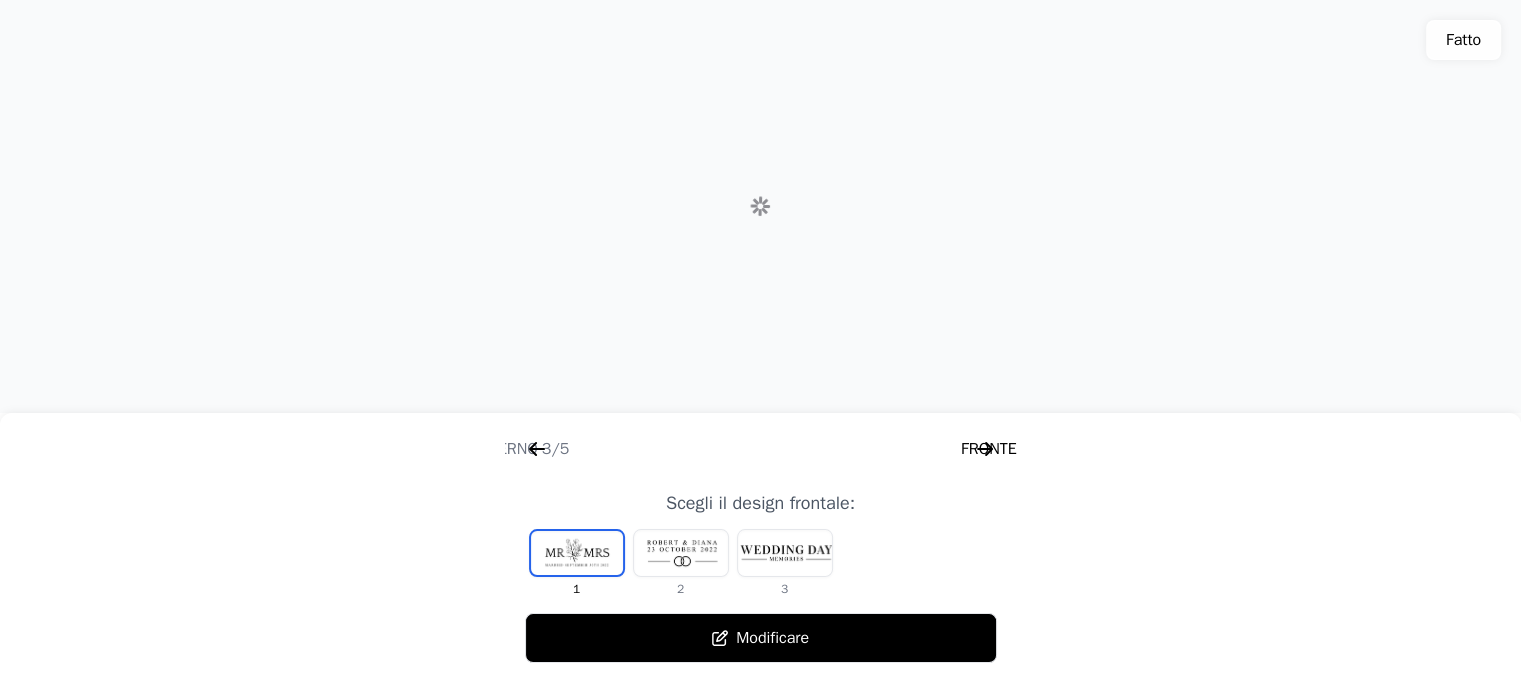 scroll, scrollTop: 0, scrollLeft: 1792, axis: horizontal 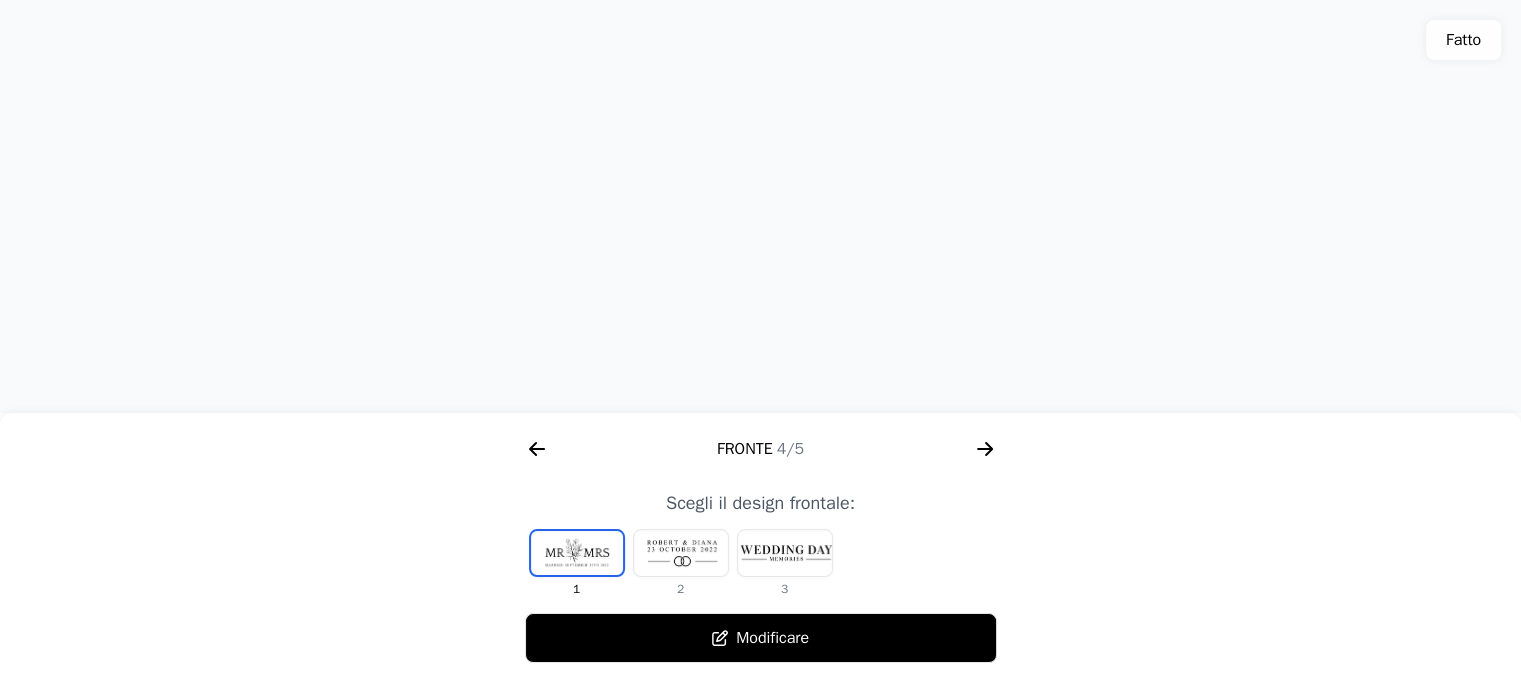 click at bounding box center [681, 553] 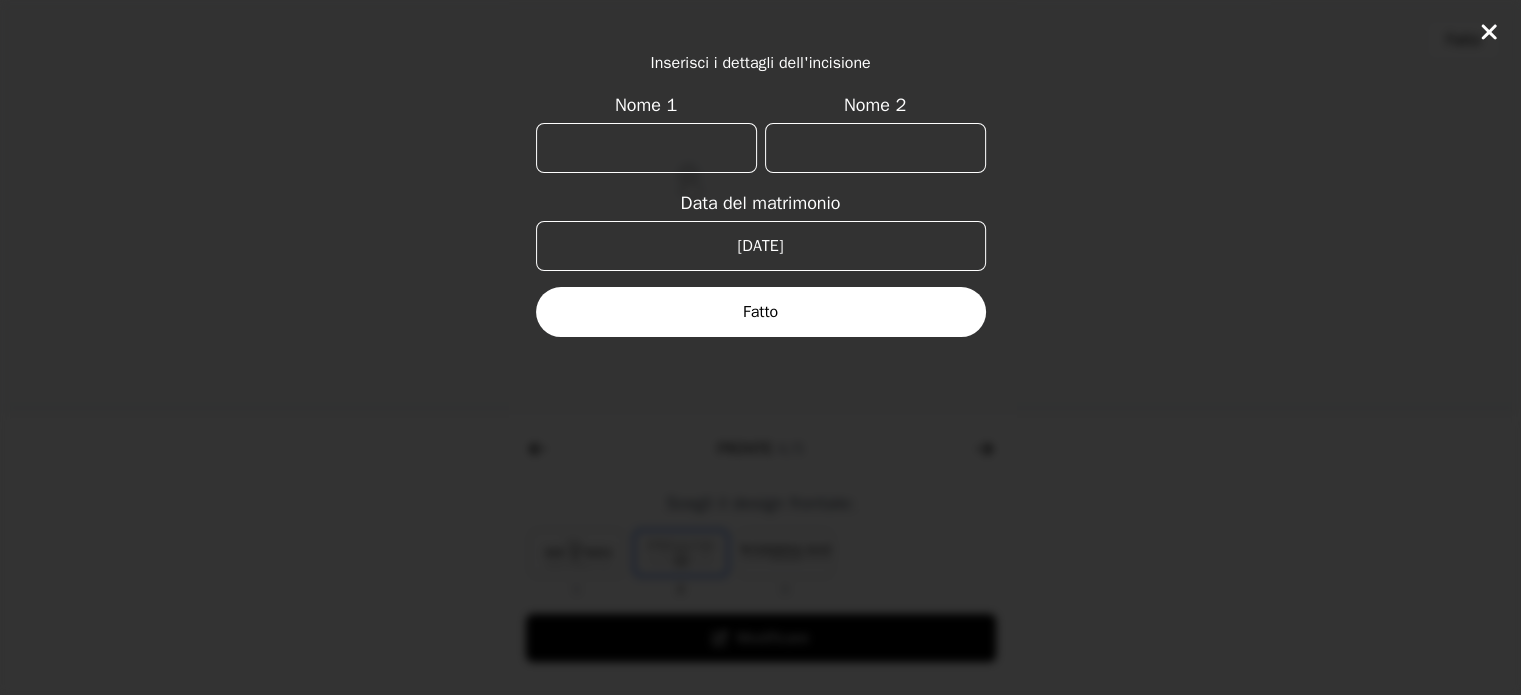 click on "Nome 1" at bounding box center [646, 148] 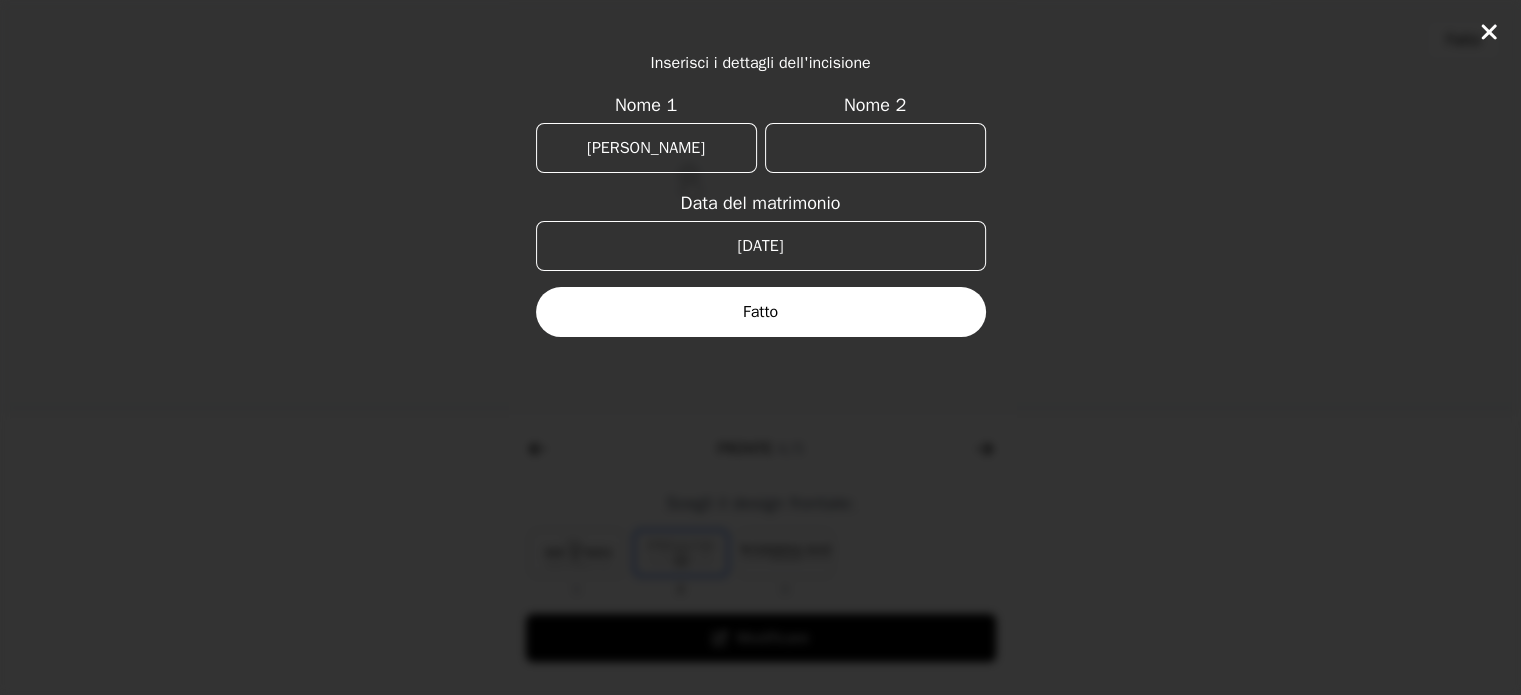 type on "[PERSON_NAME]" 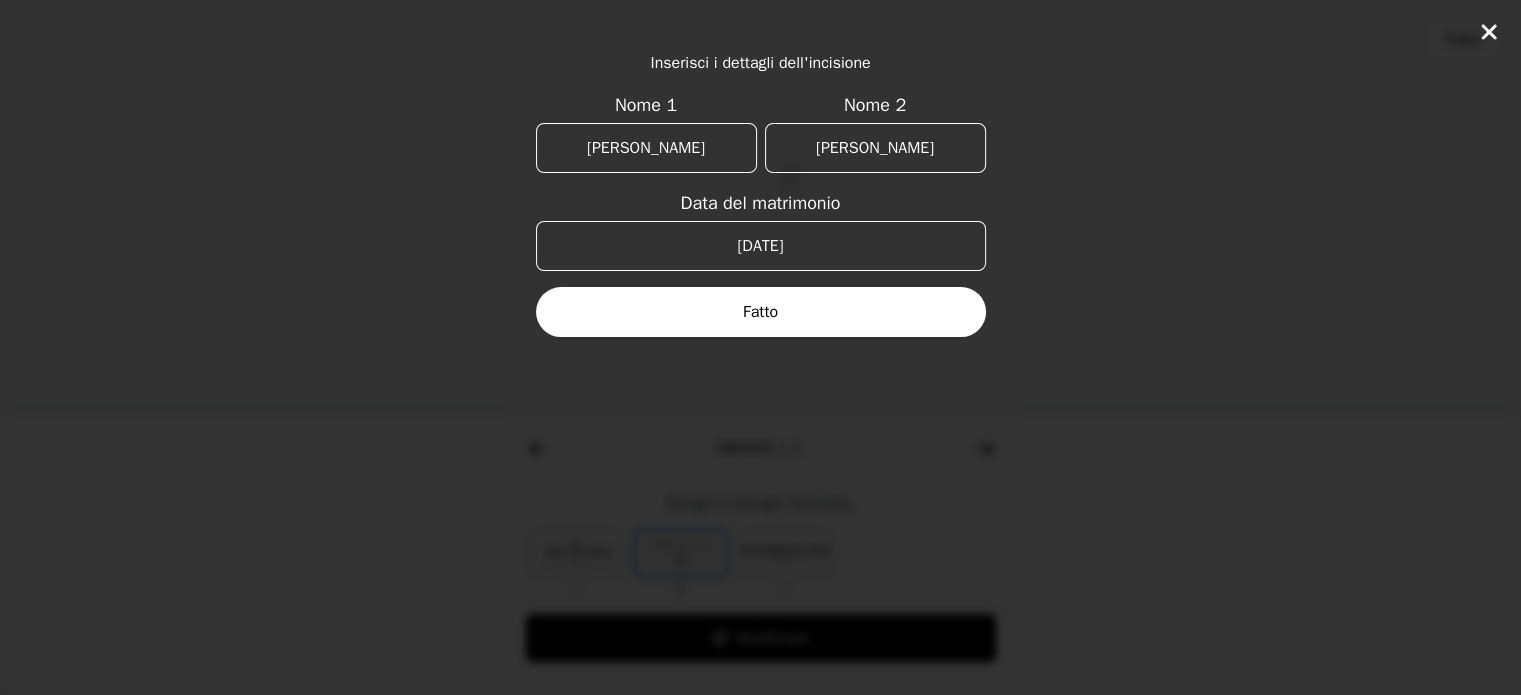 type on "[PERSON_NAME]" 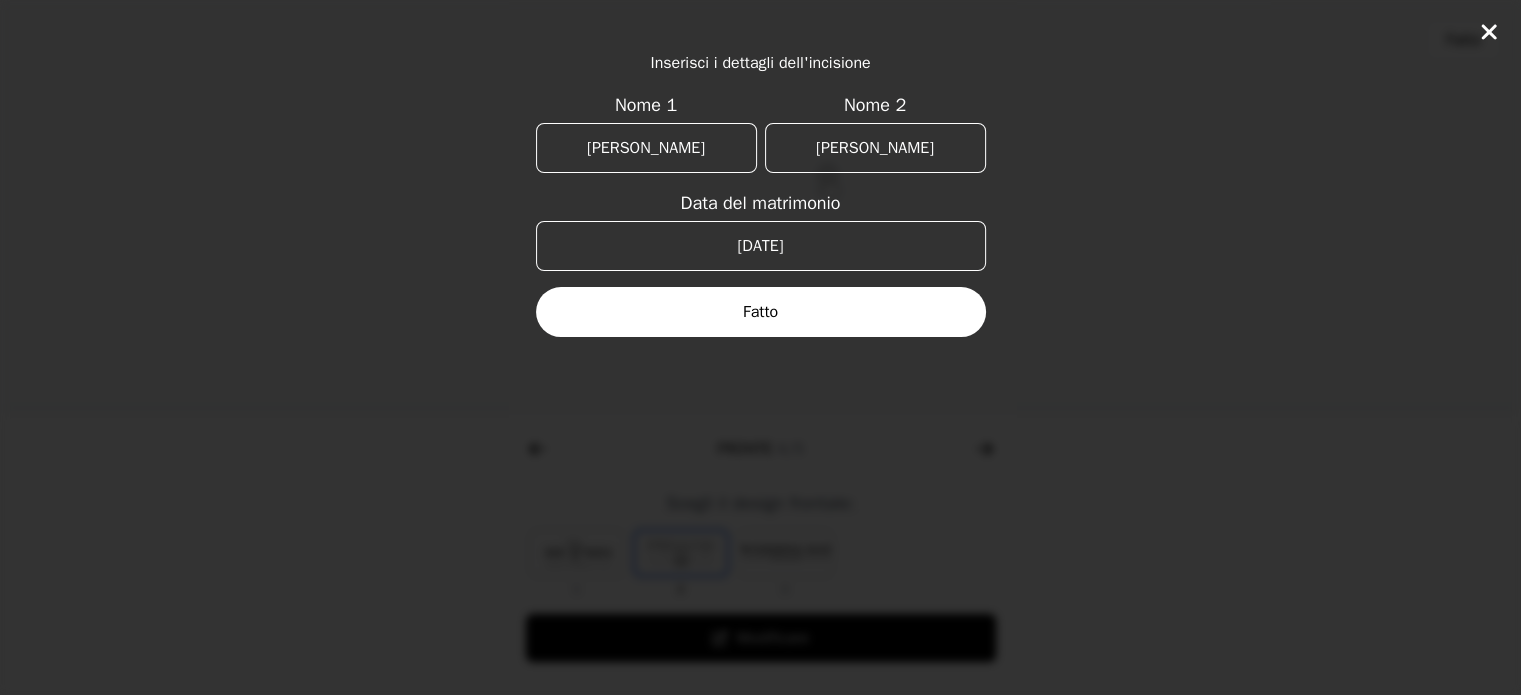 click on "Fatto" at bounding box center [761, 312] 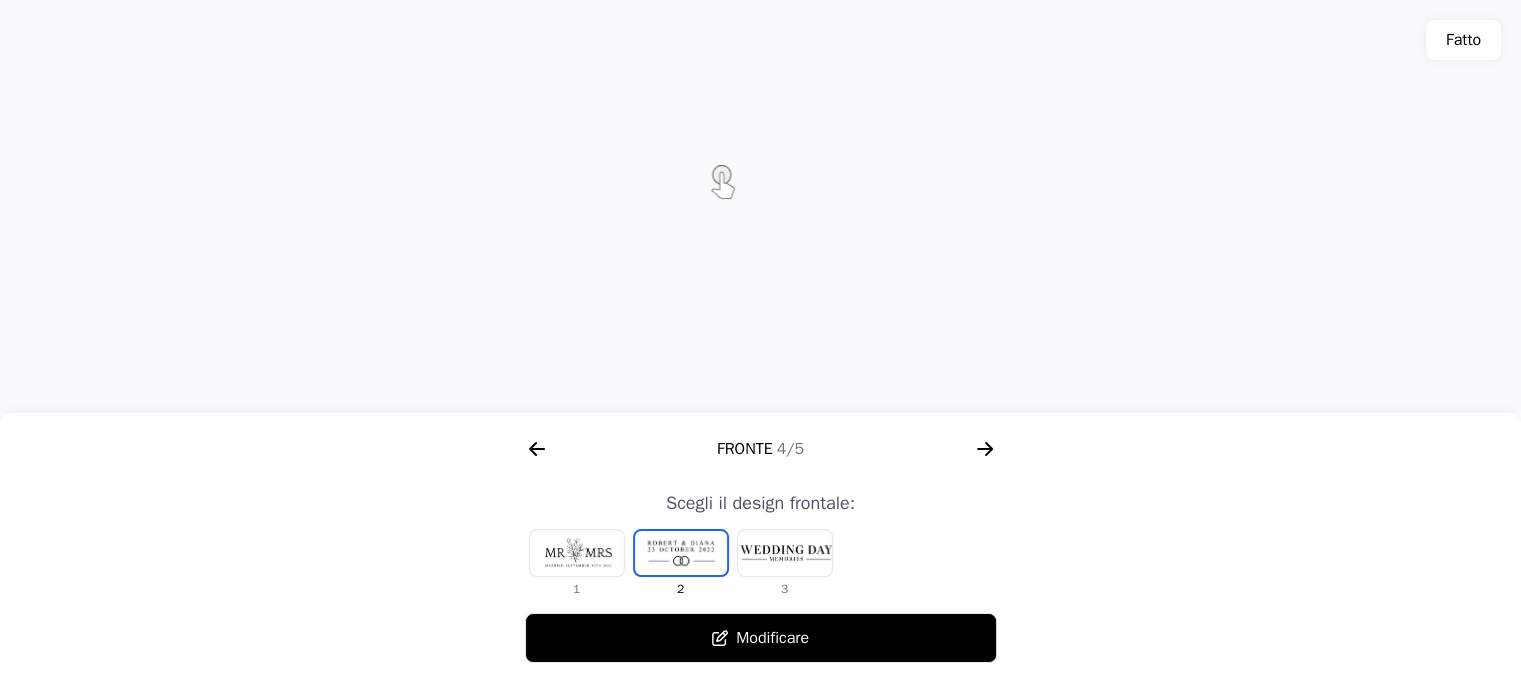 click at bounding box center [785, 553] 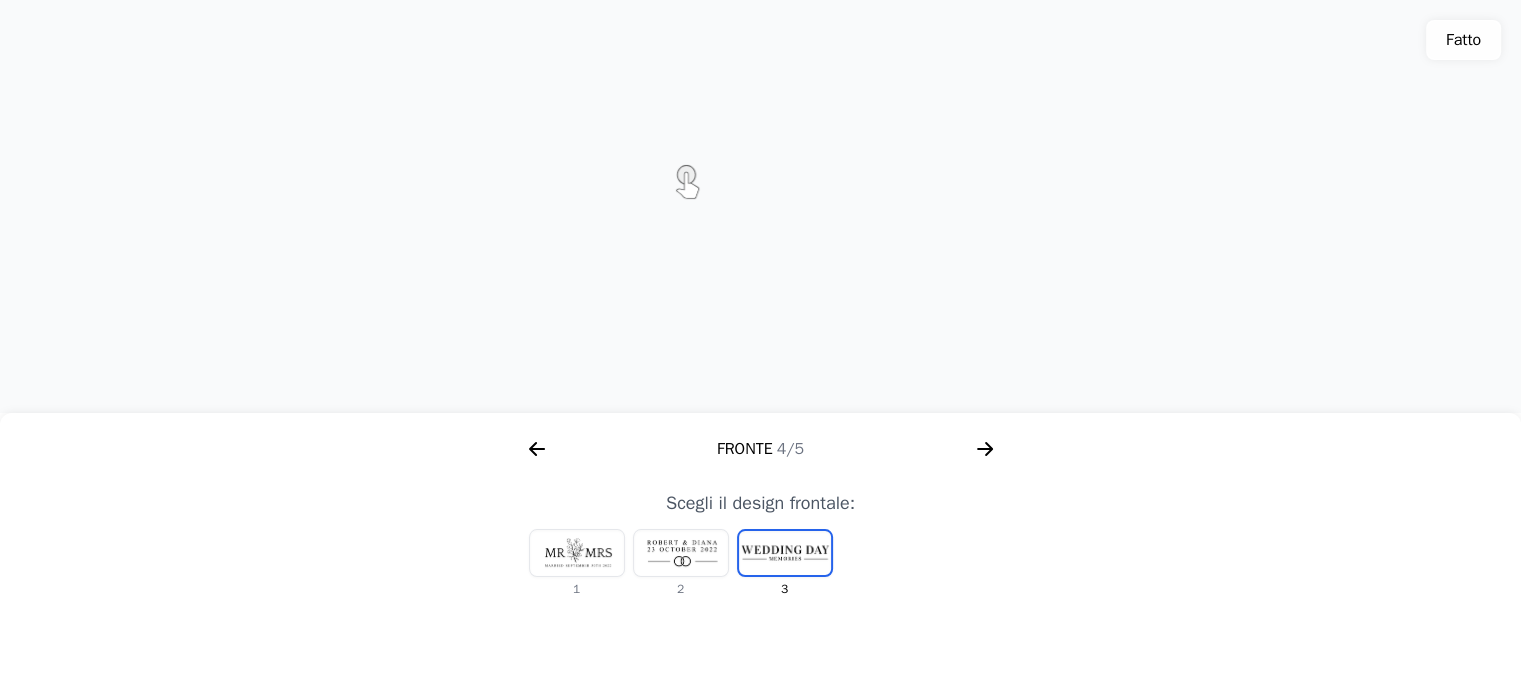 click at bounding box center (577, 553) 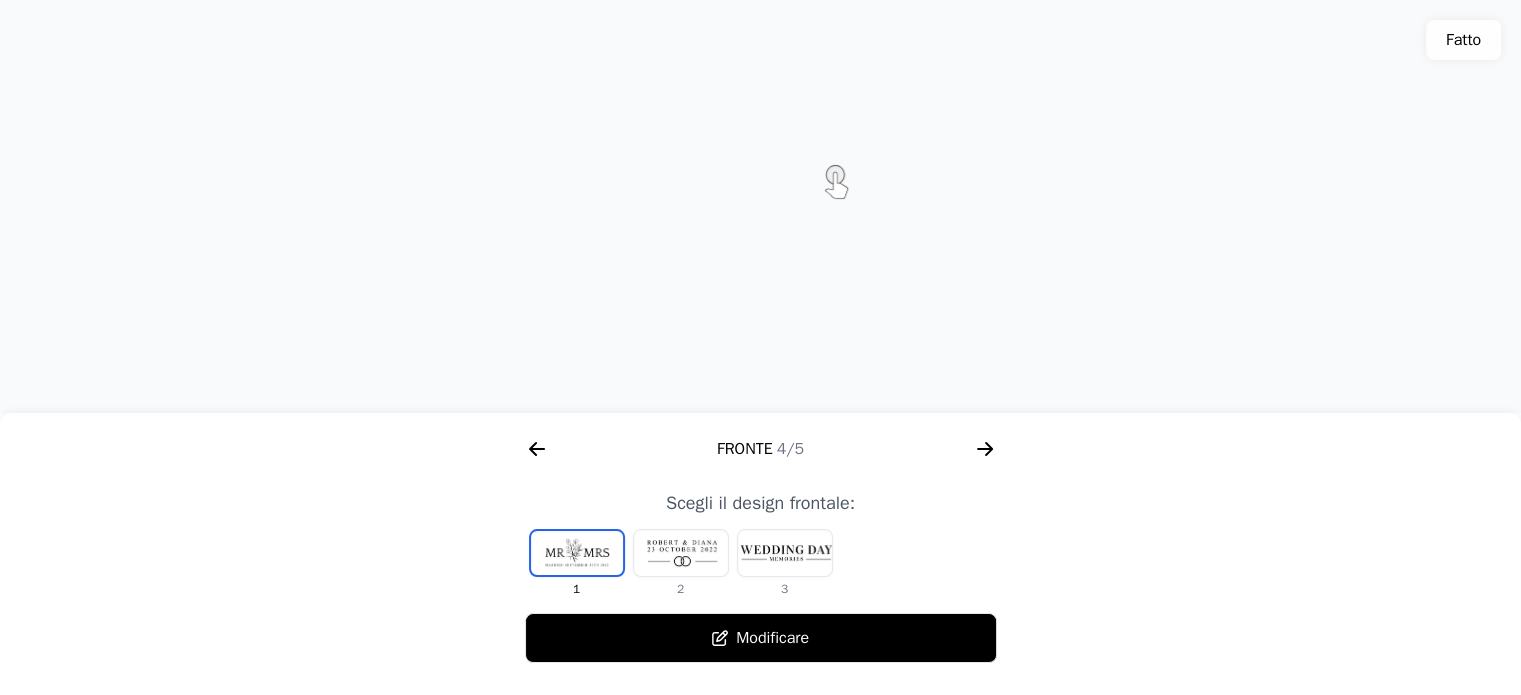 click at bounding box center (760, 186) 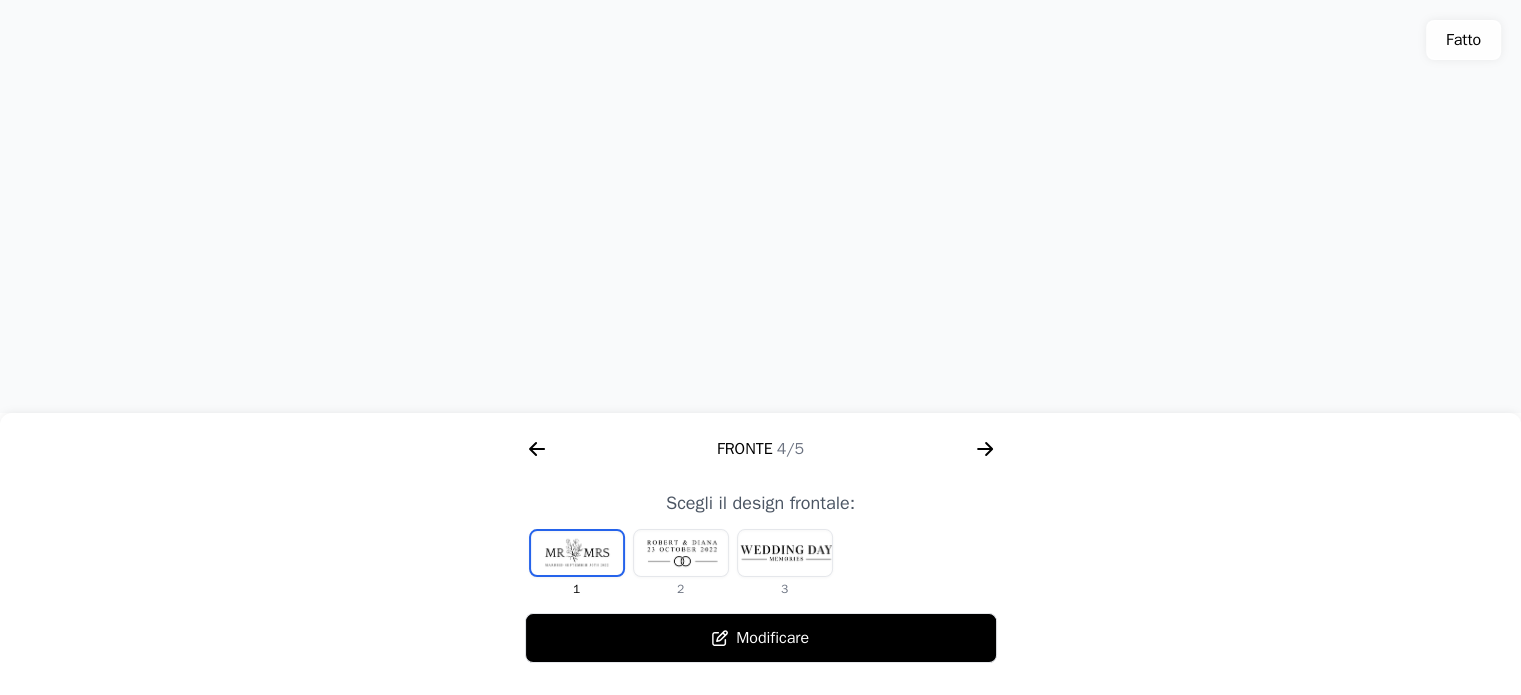 click at bounding box center [764, 190] 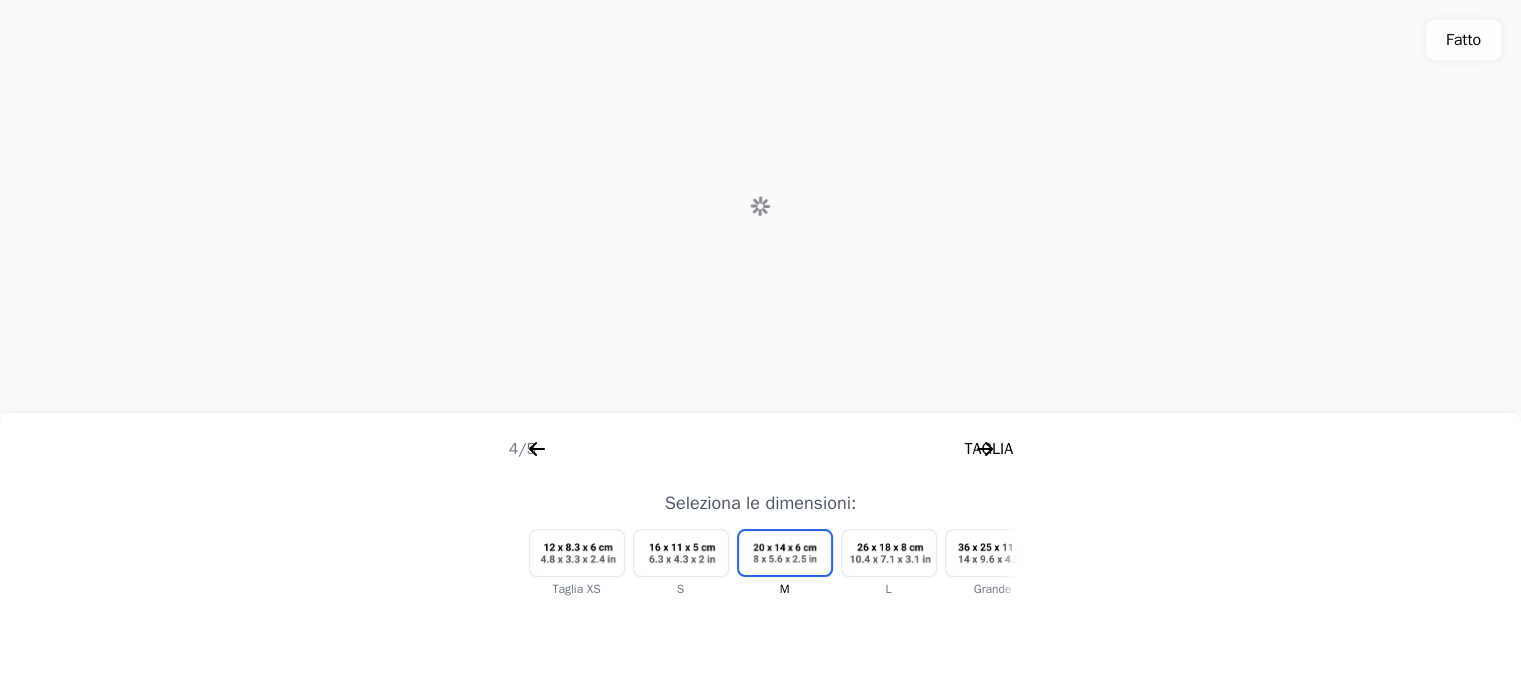 scroll, scrollTop: 0, scrollLeft: 2304, axis: horizontal 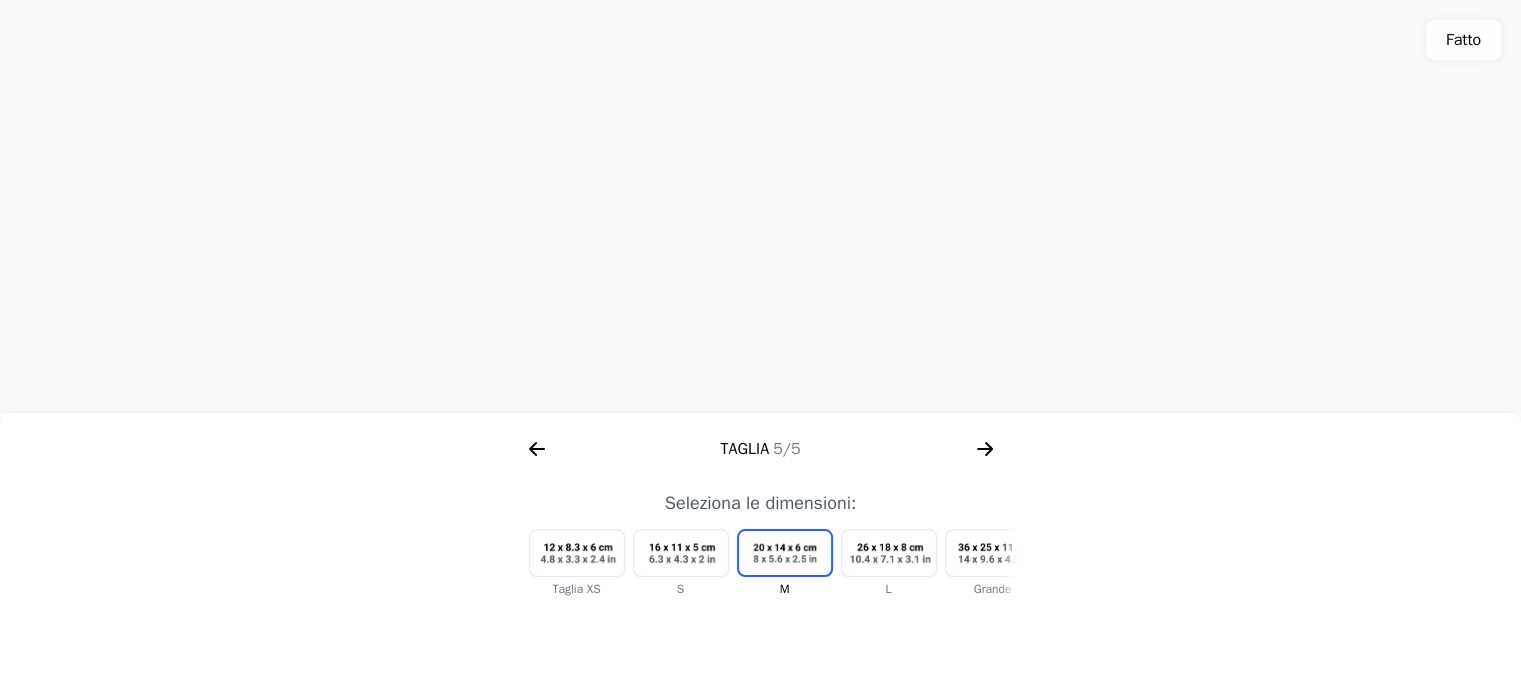 click at bounding box center [681, 553] 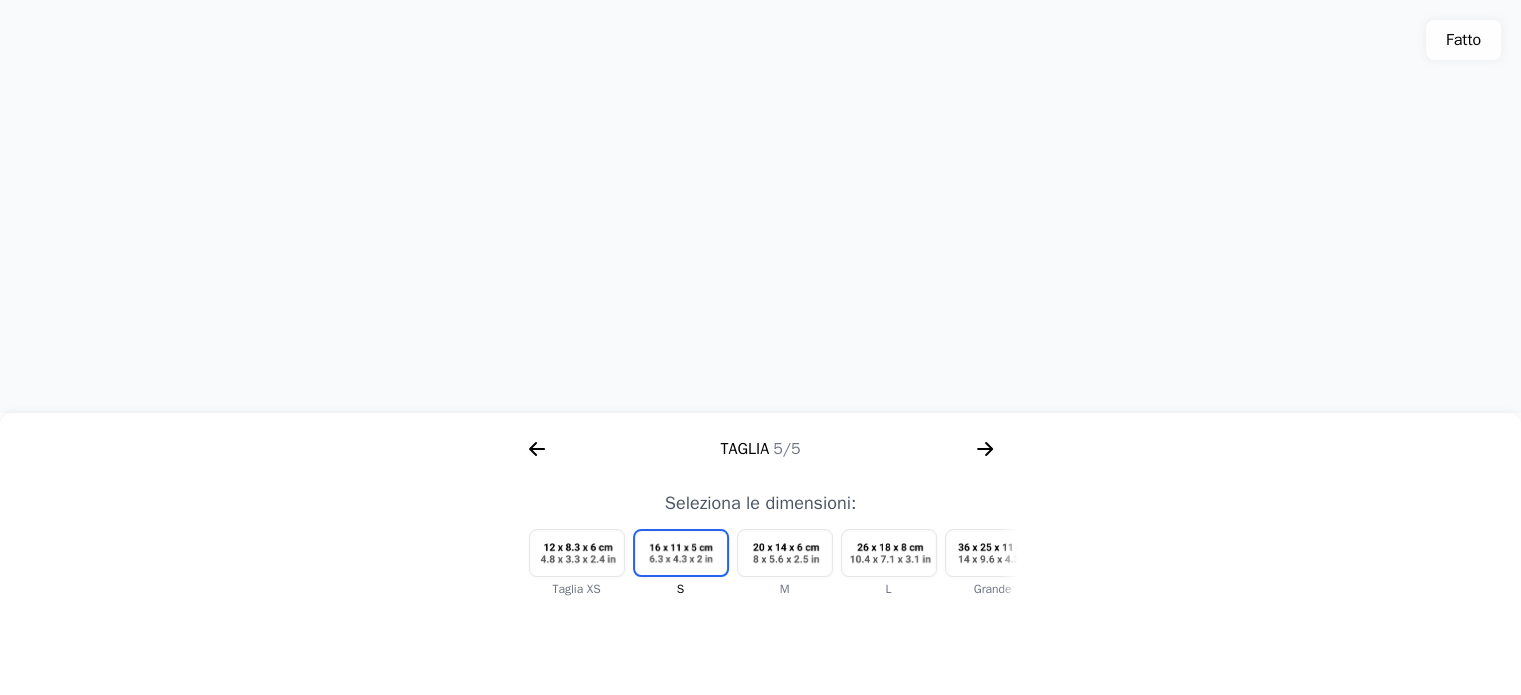 click at bounding box center [785, 553] 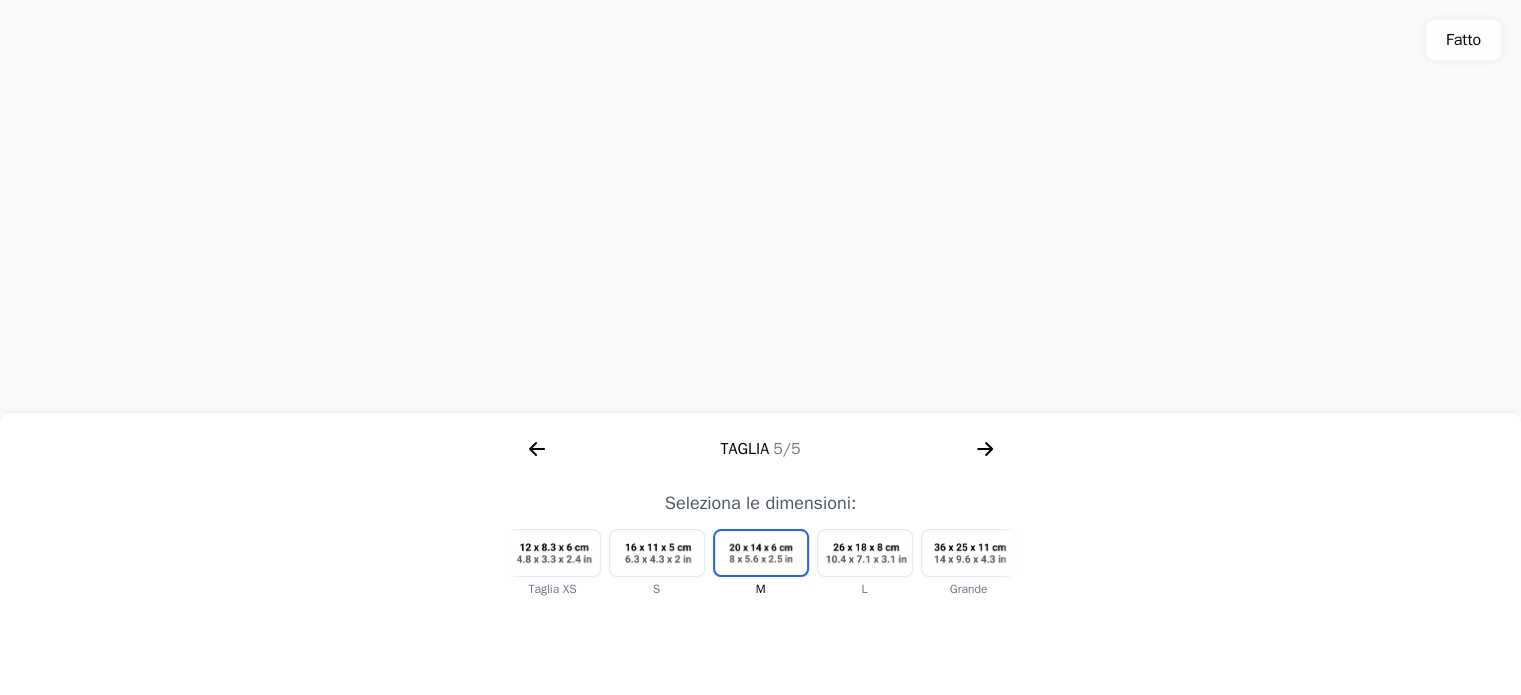 click at bounding box center [865, 553] 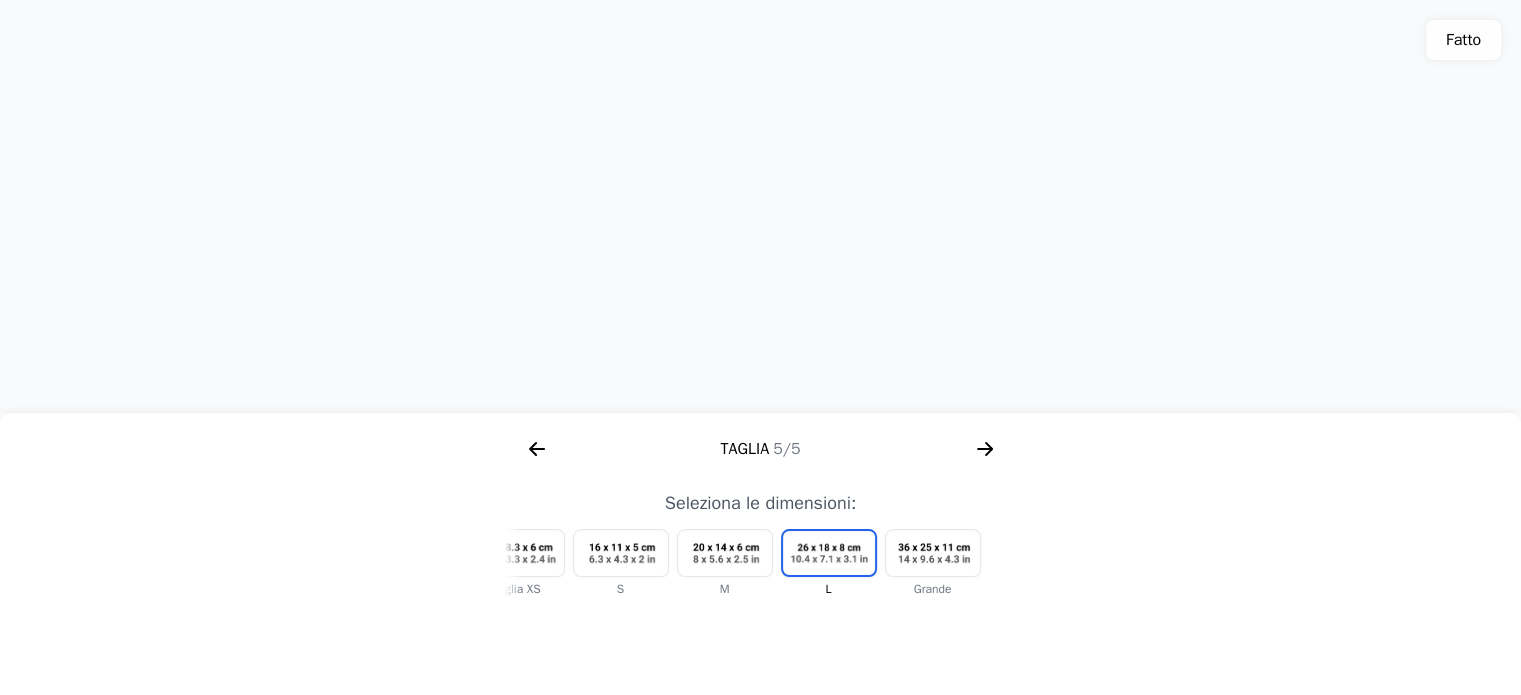 click 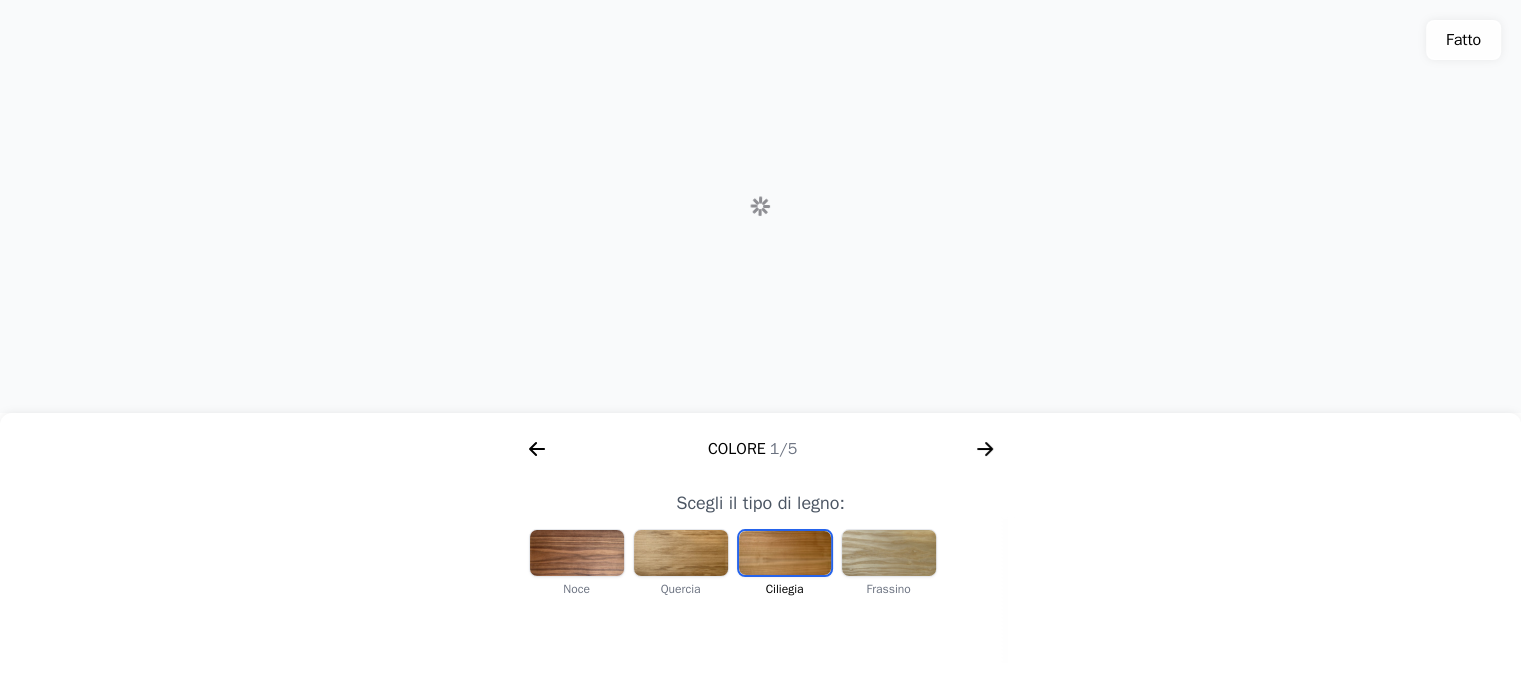 scroll, scrollTop: 0, scrollLeft: 256, axis: horizontal 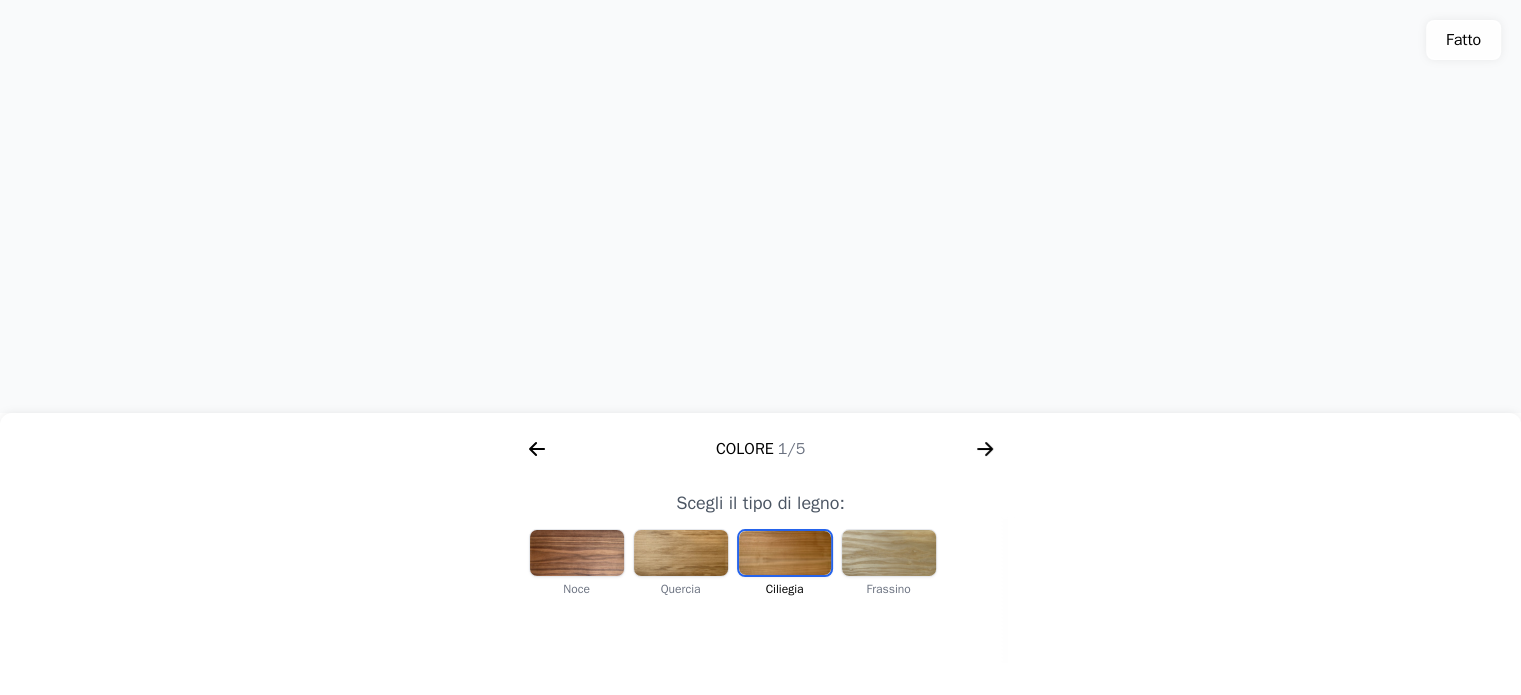 click at bounding box center (760, 186) 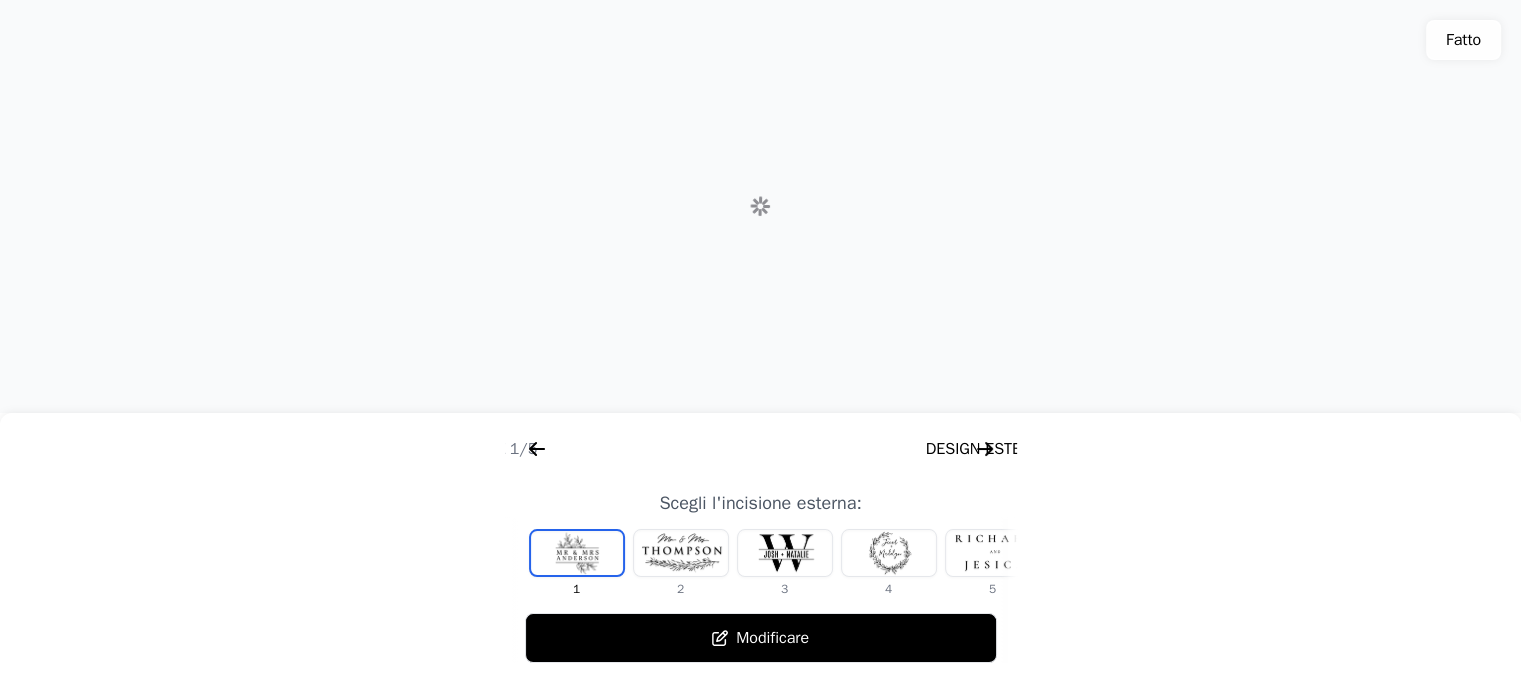 scroll, scrollTop: 0, scrollLeft: 768, axis: horizontal 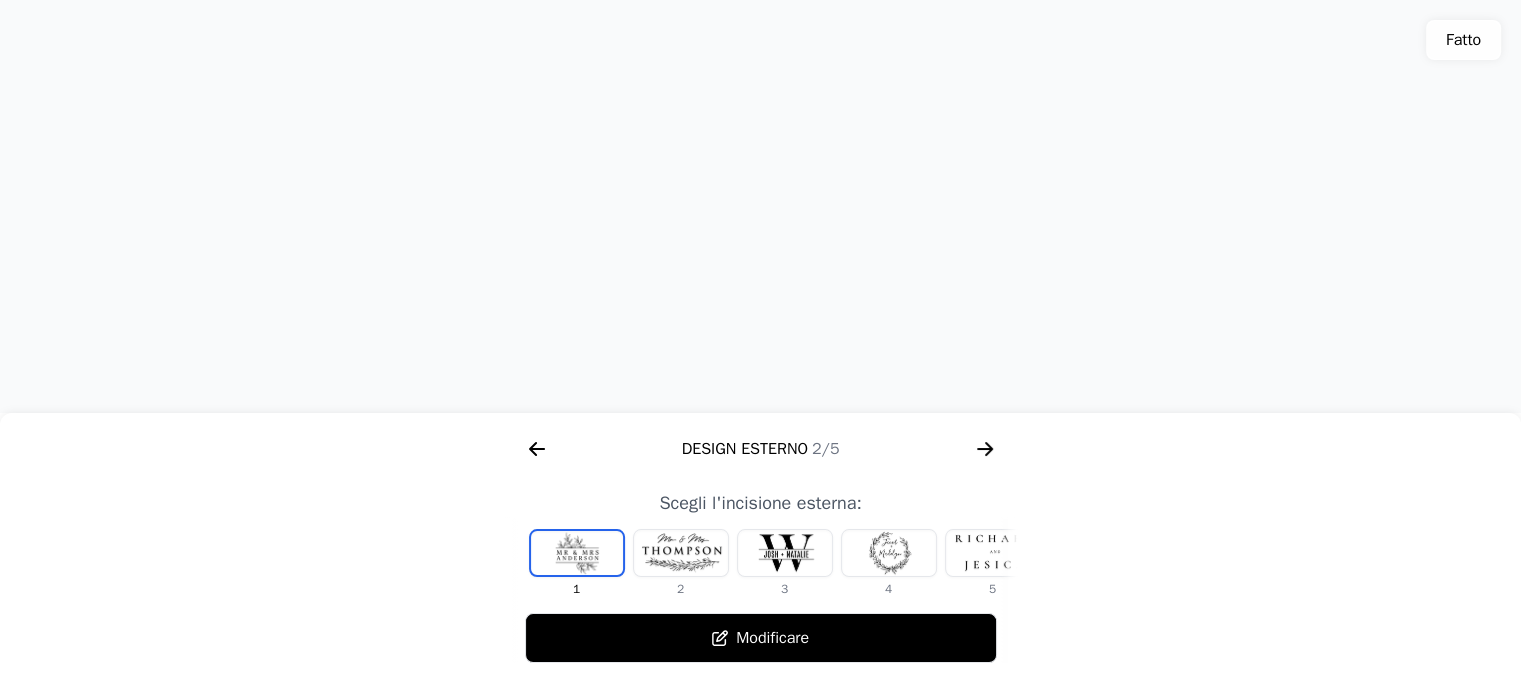click on "Modificare" at bounding box center (772, 638) 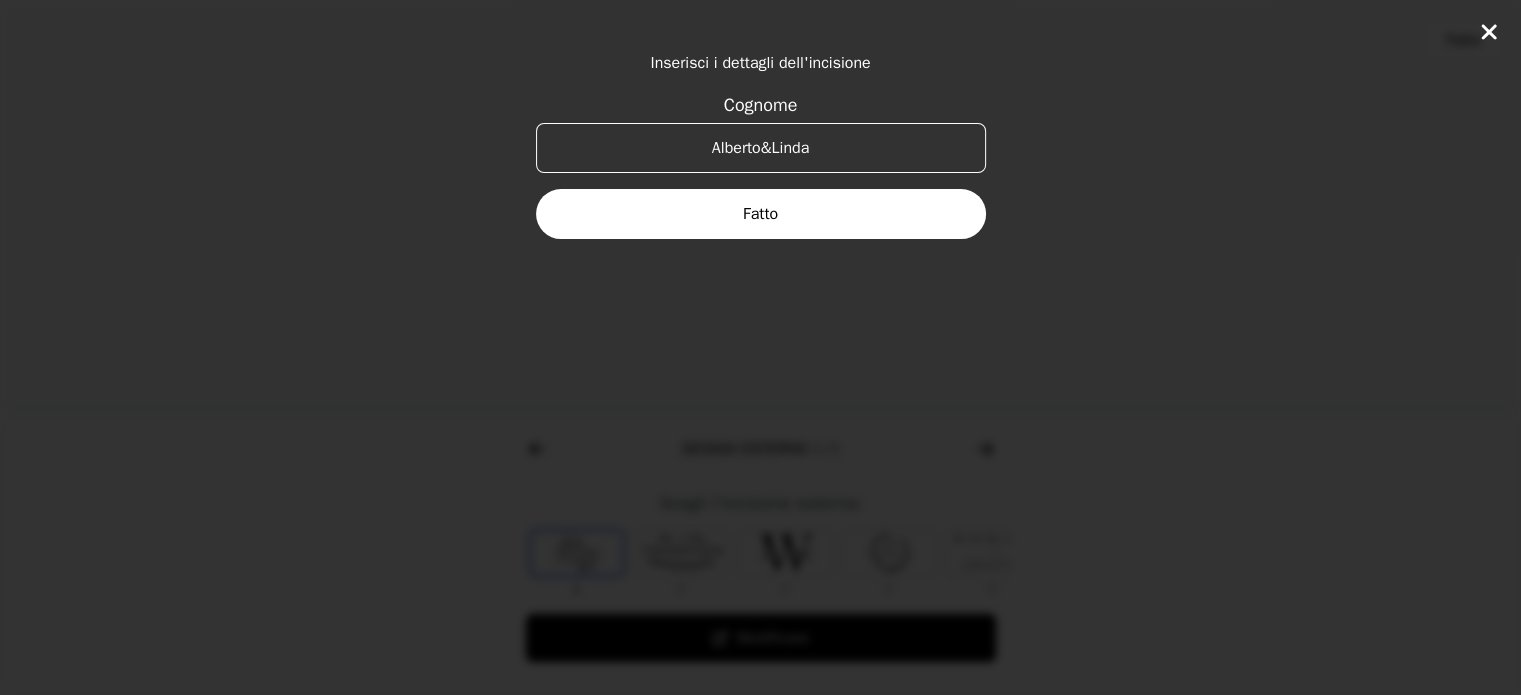 click on "Alberto&Linda" at bounding box center (761, 148) 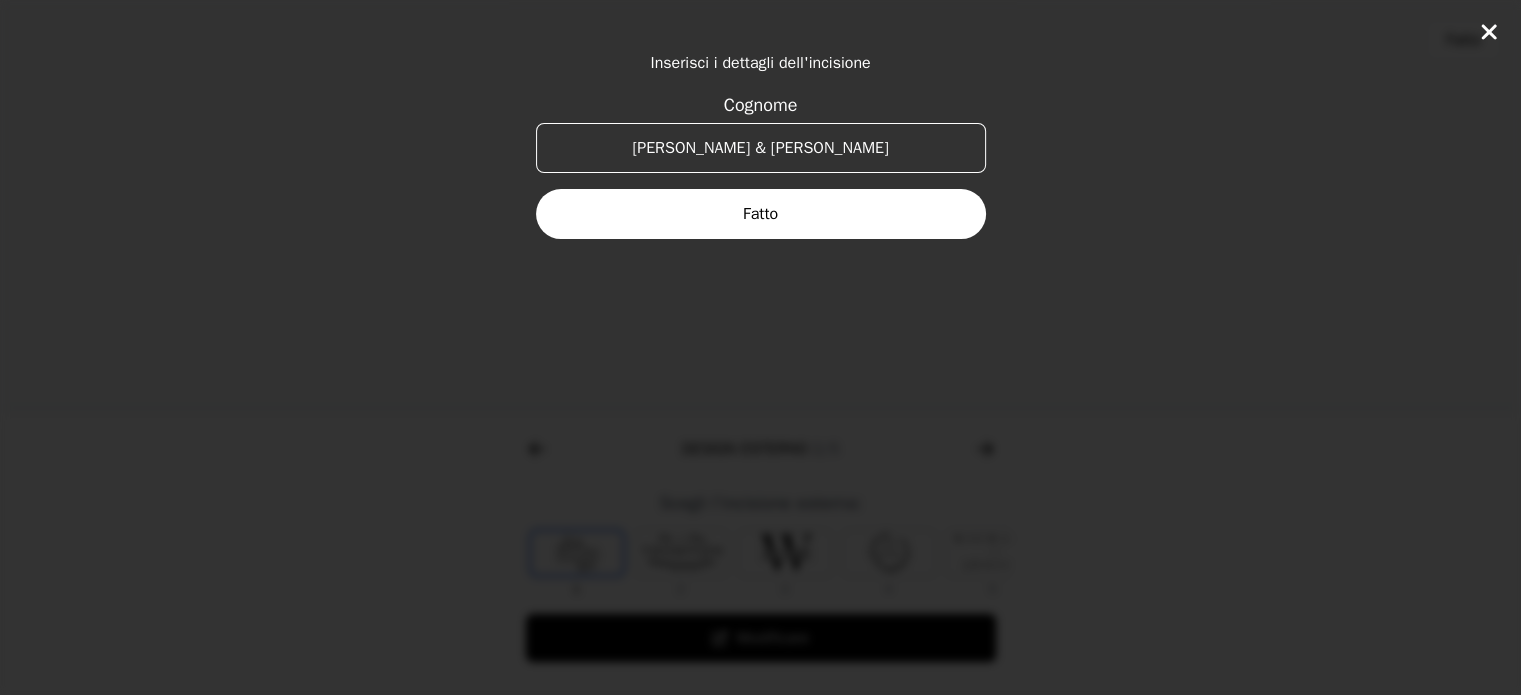 type on "[PERSON_NAME] & [PERSON_NAME]" 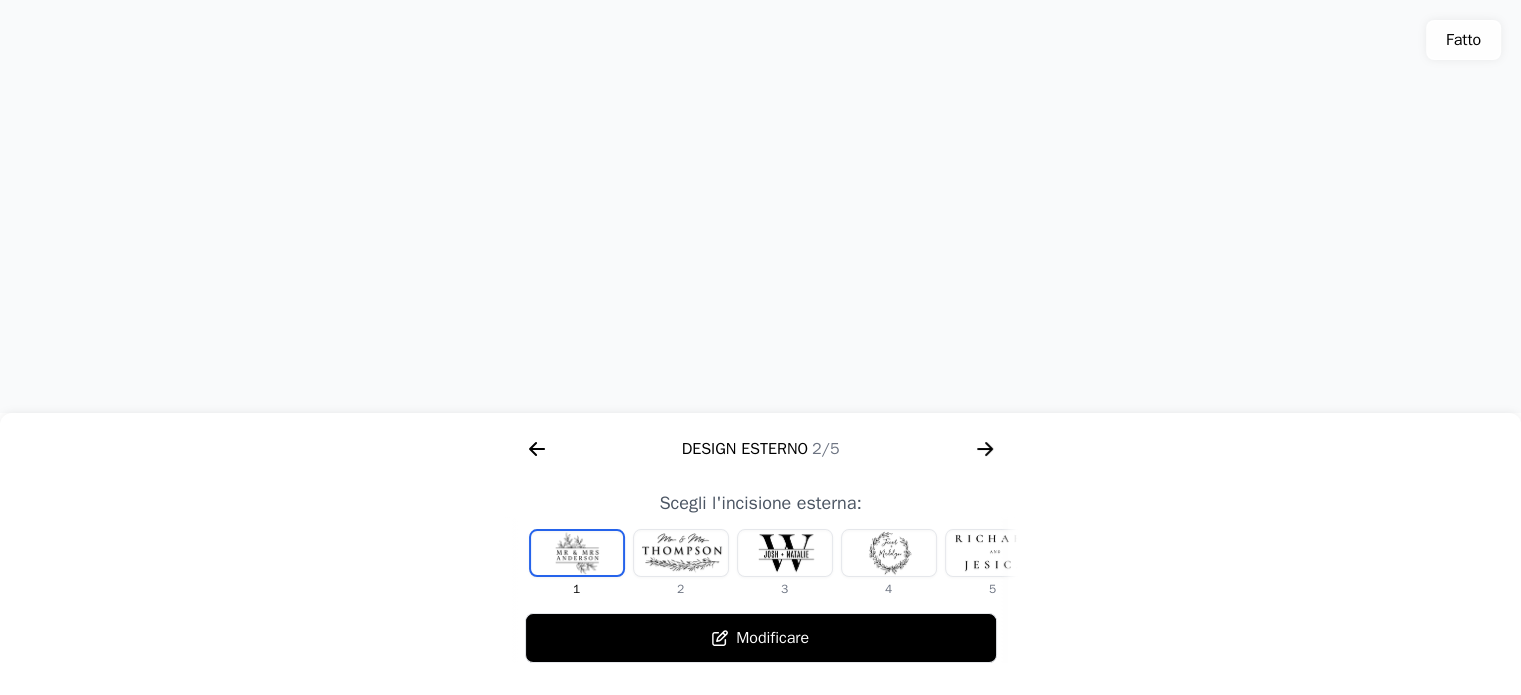 click 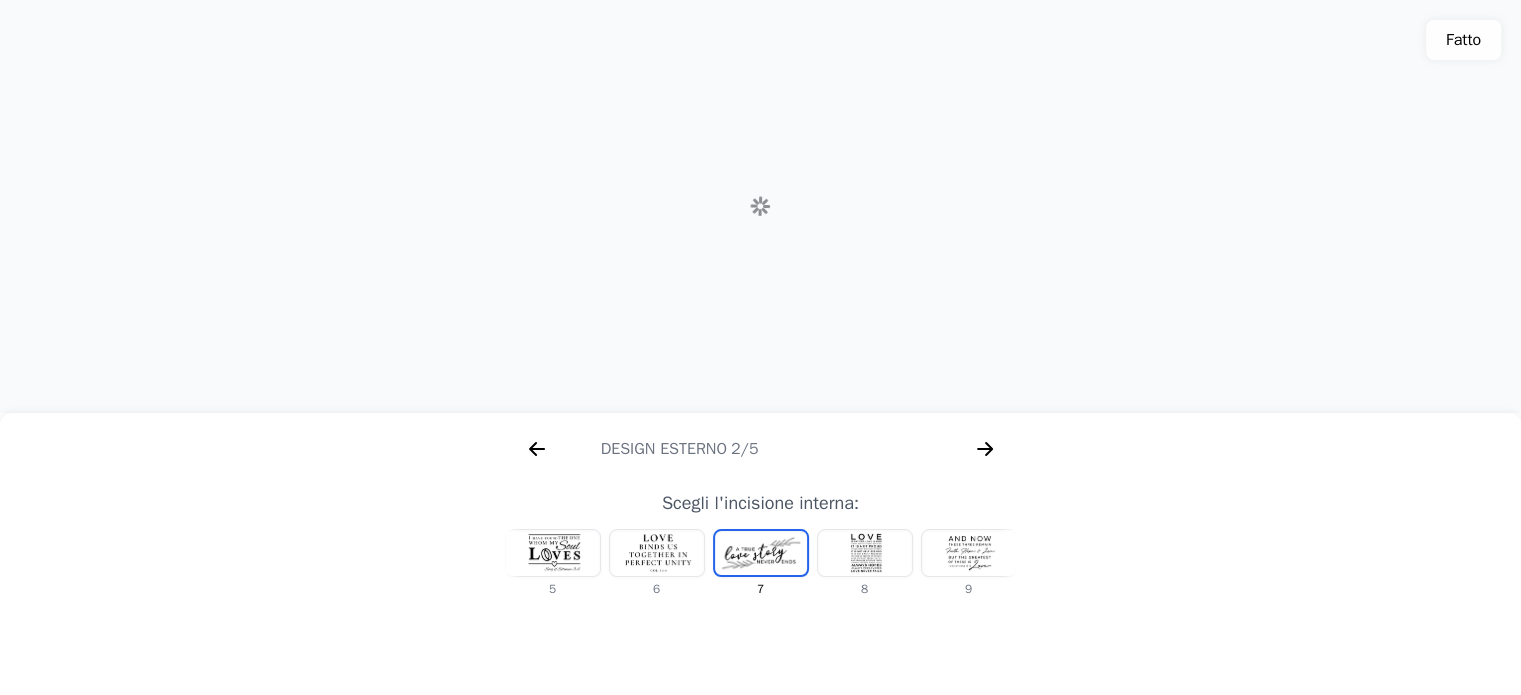 scroll, scrollTop: 0, scrollLeft: 1280, axis: horizontal 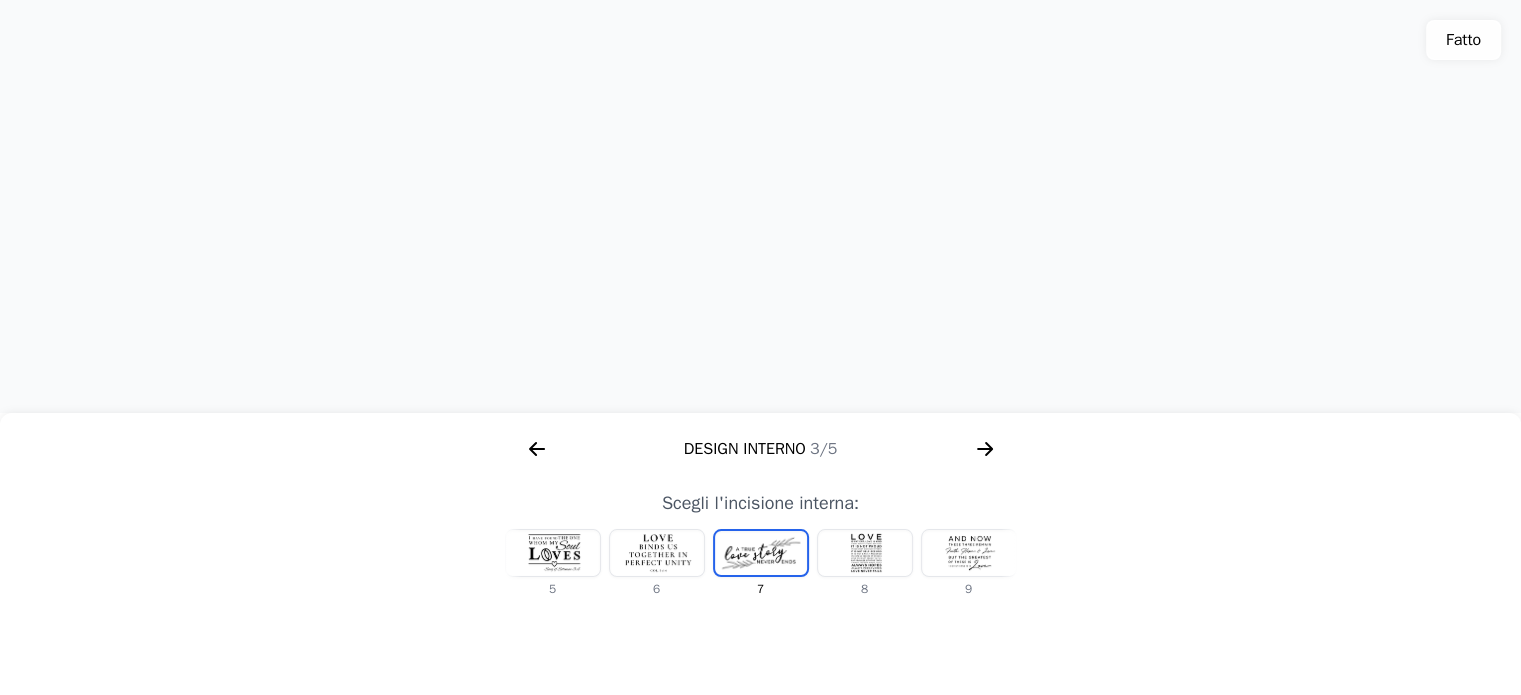 click 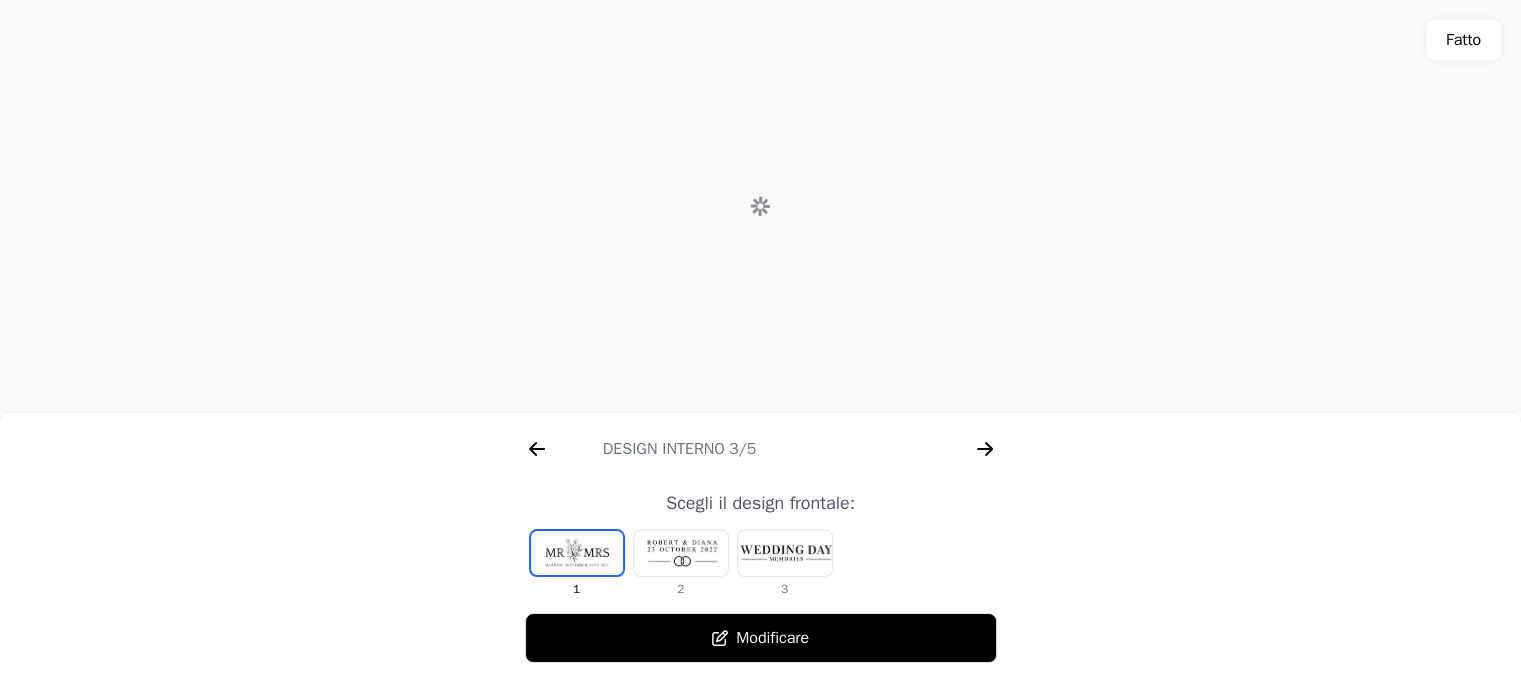 scroll, scrollTop: 0, scrollLeft: 1792, axis: horizontal 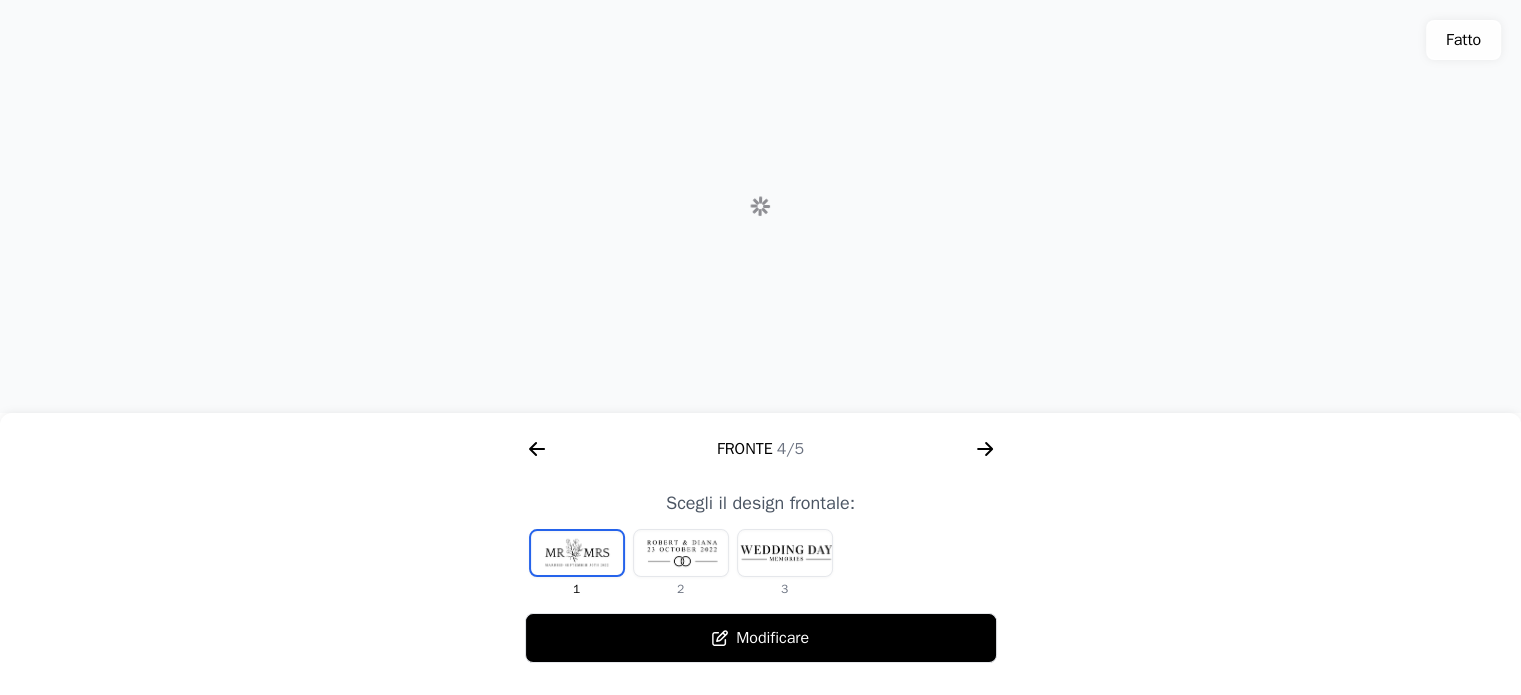 click 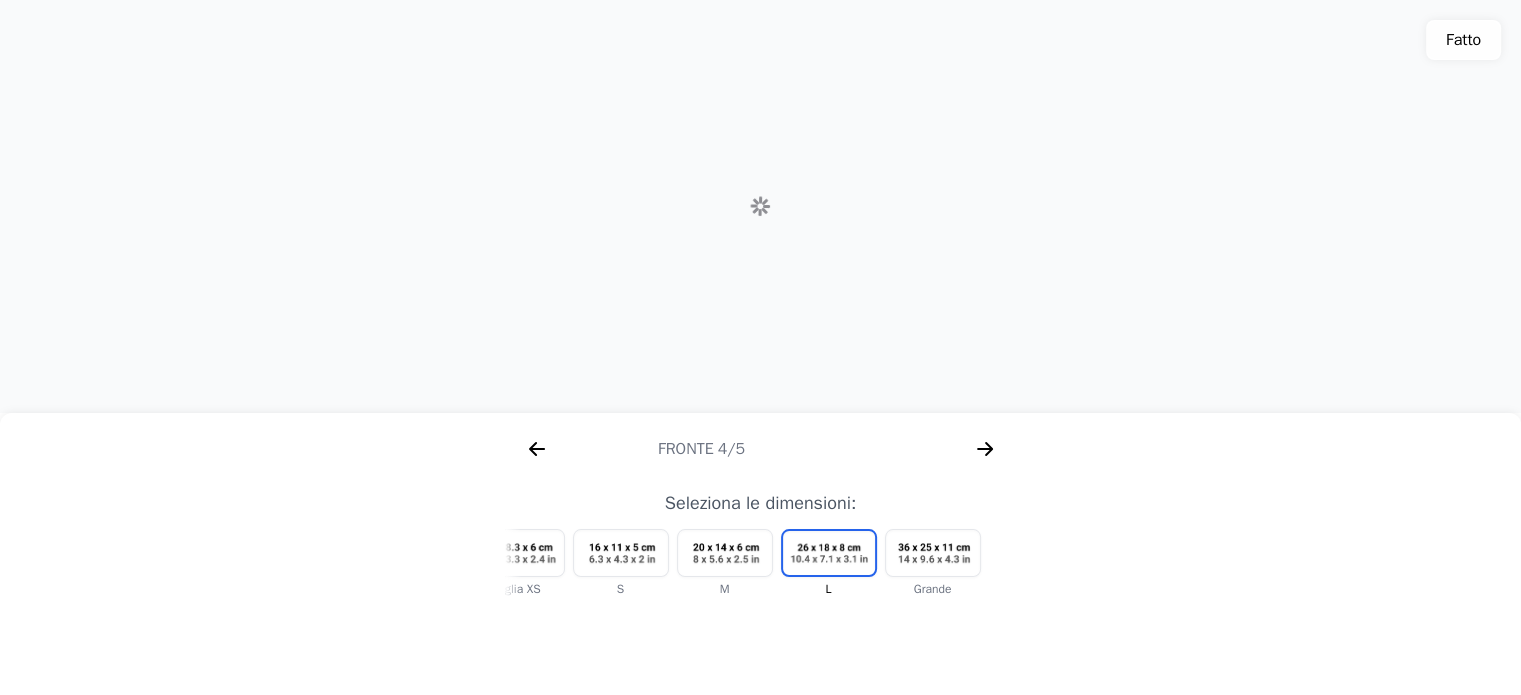 scroll, scrollTop: 0, scrollLeft: 2304, axis: horizontal 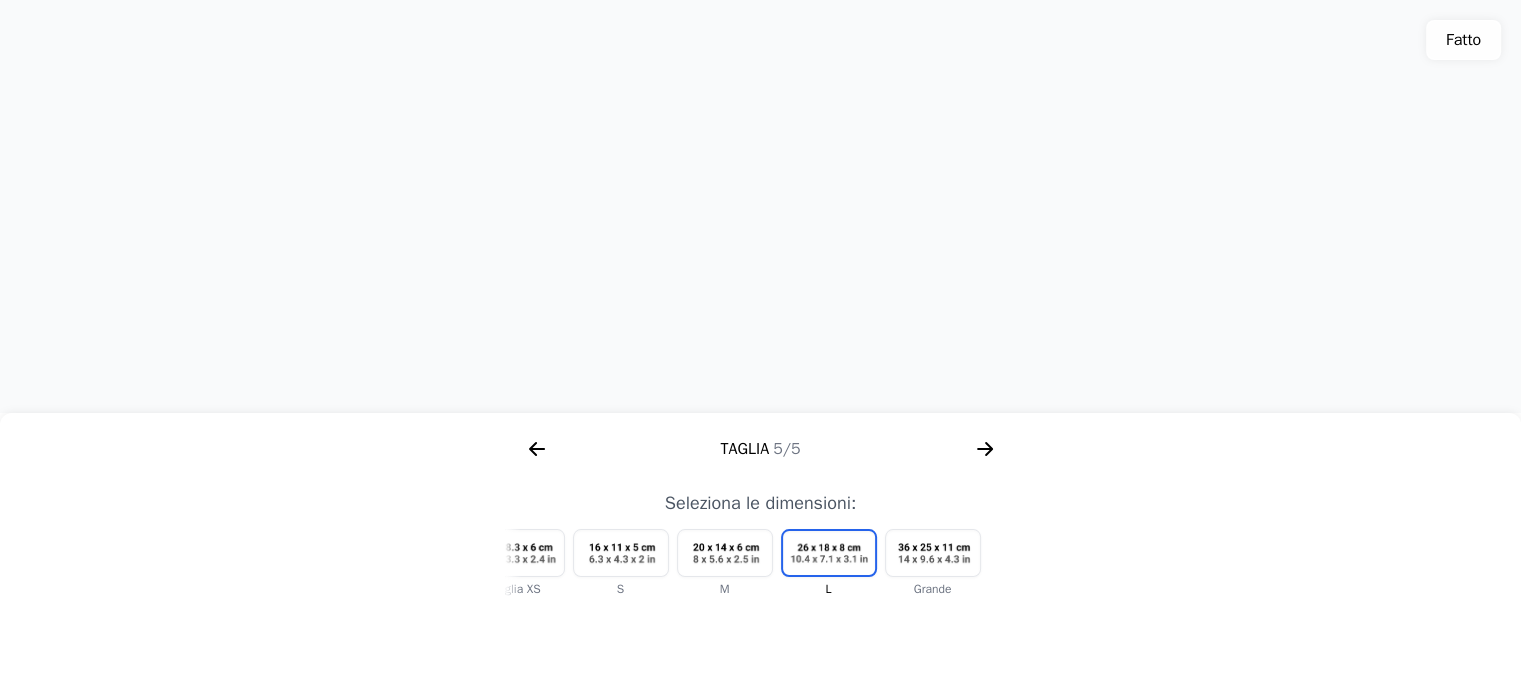 click 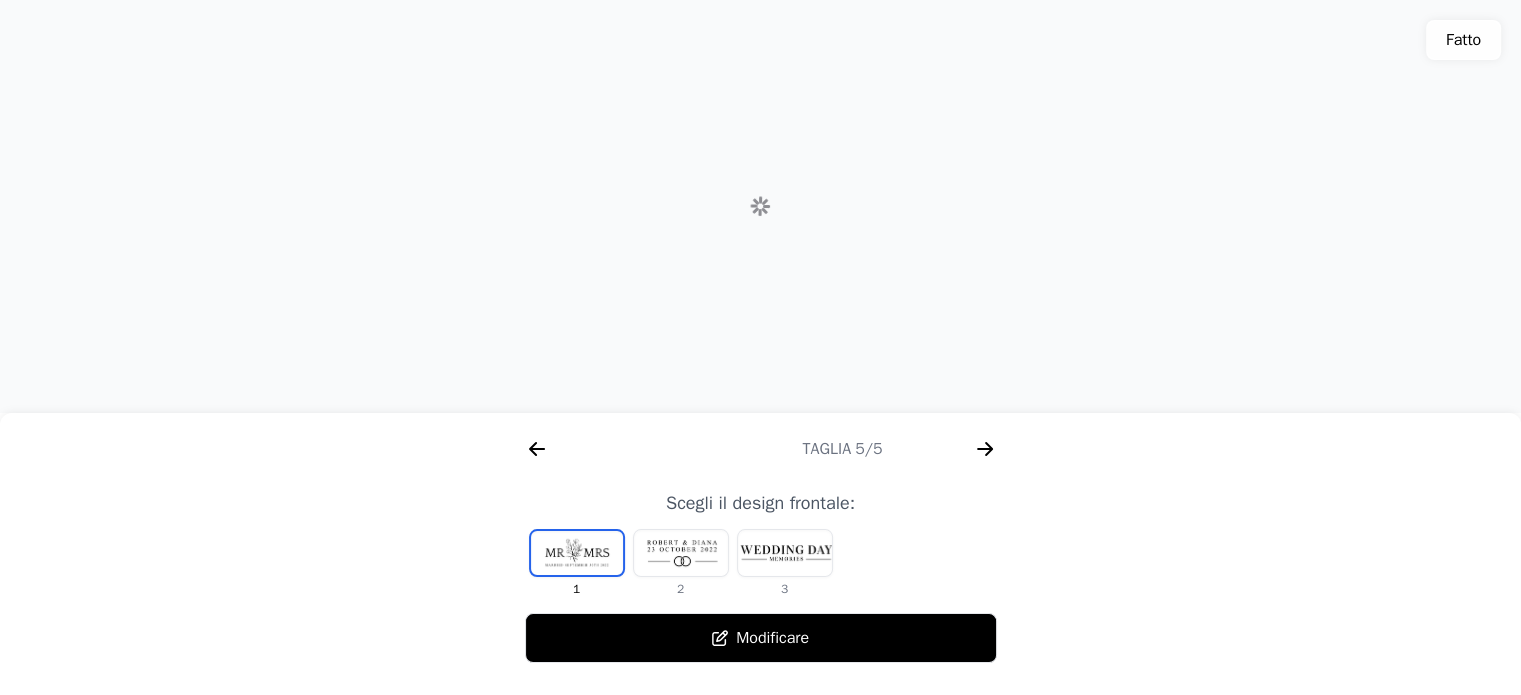 scroll, scrollTop: 0, scrollLeft: 1792, axis: horizontal 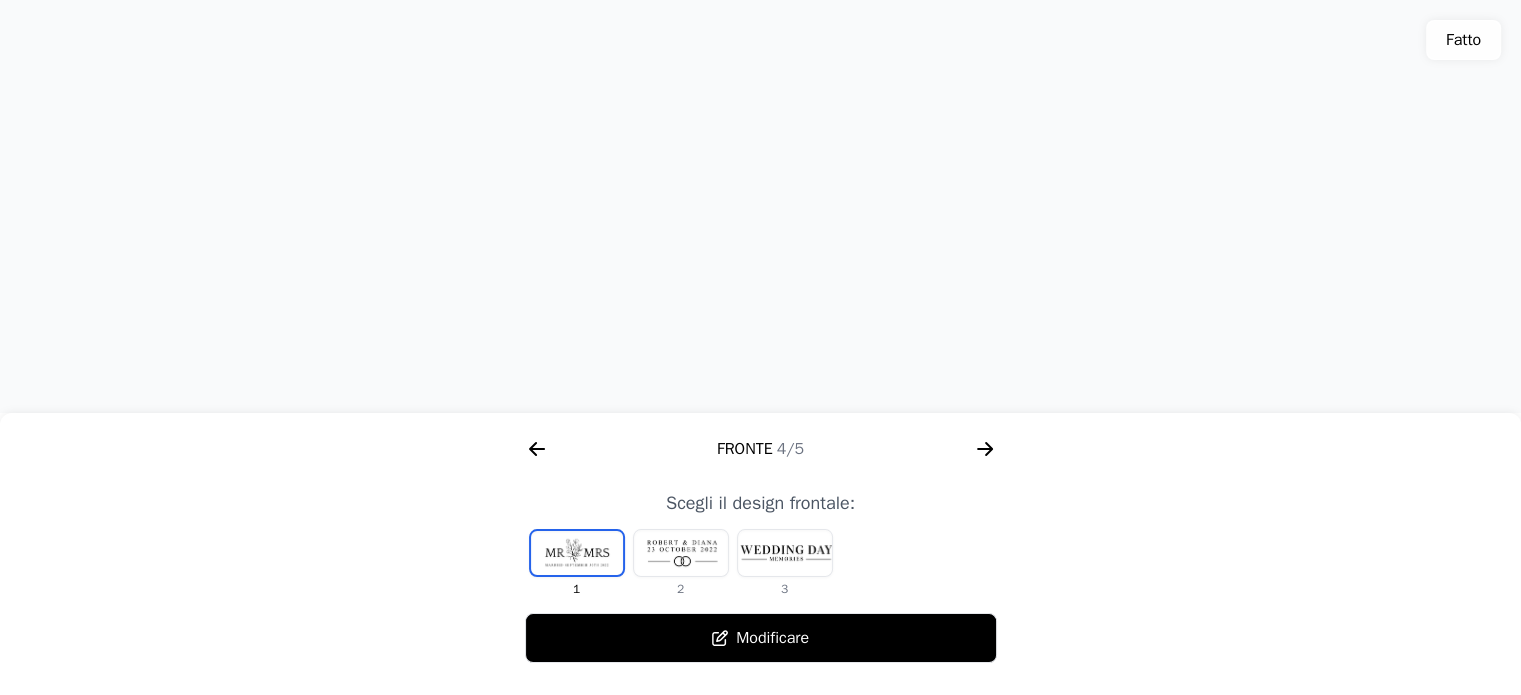 click at bounding box center (681, 553) 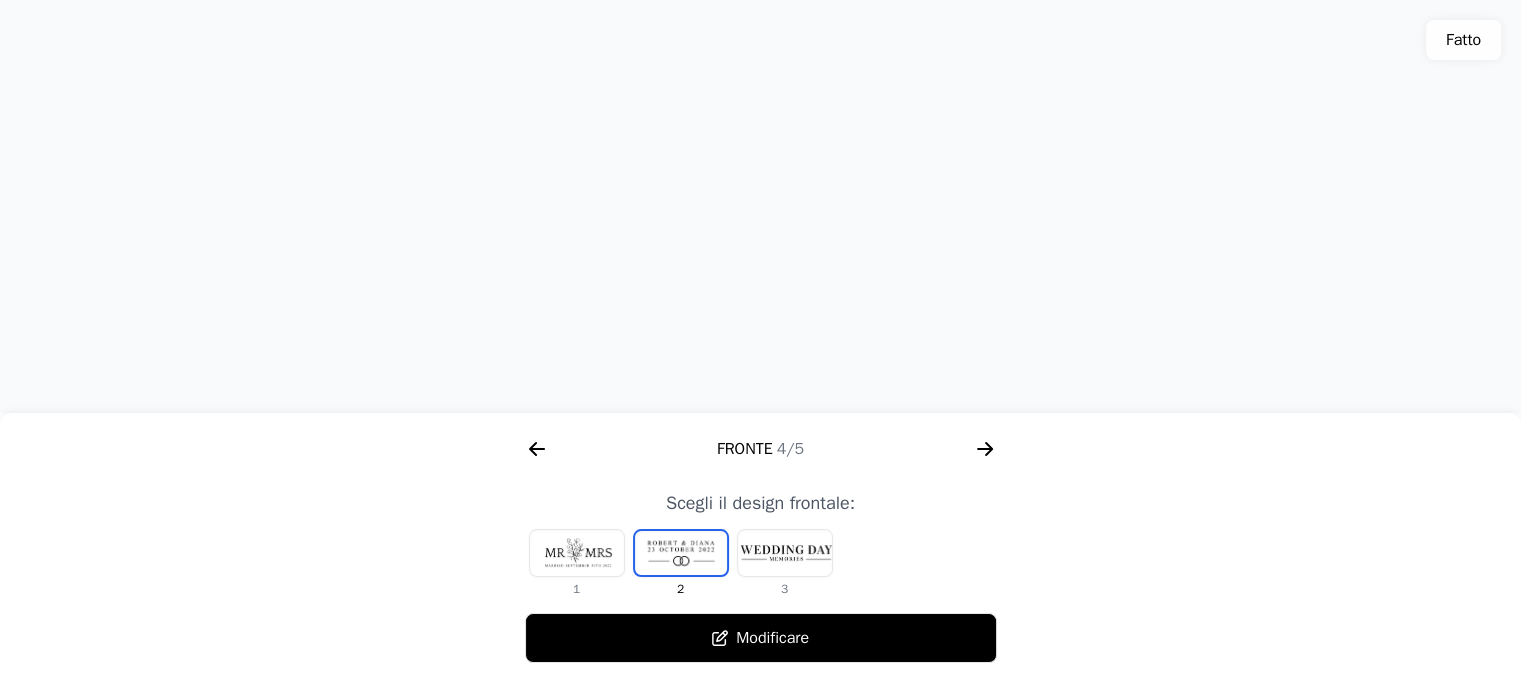 click on "Modificare" at bounding box center (761, 638) 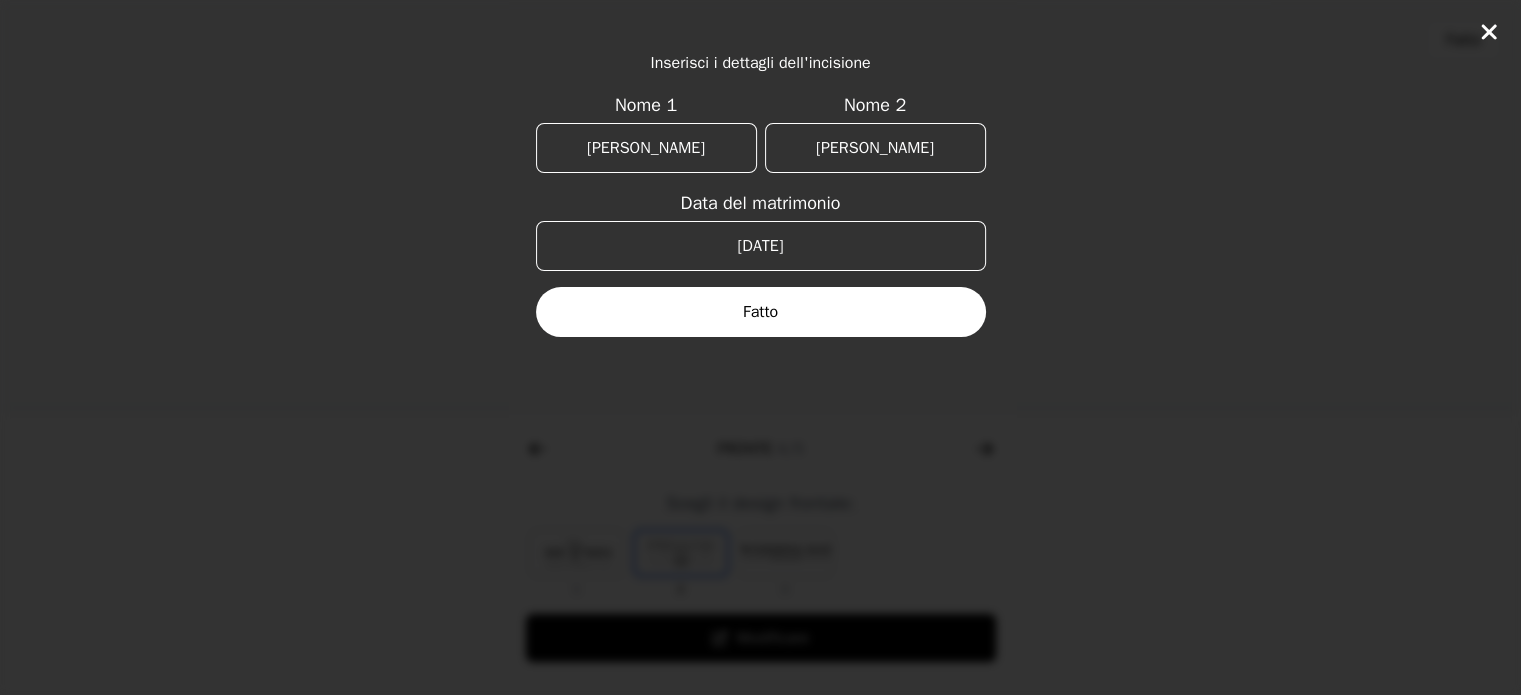 drag, startPoint x: 692, startPoint y: 191, endPoint x: 588, endPoint y: 182, distance: 104.388695 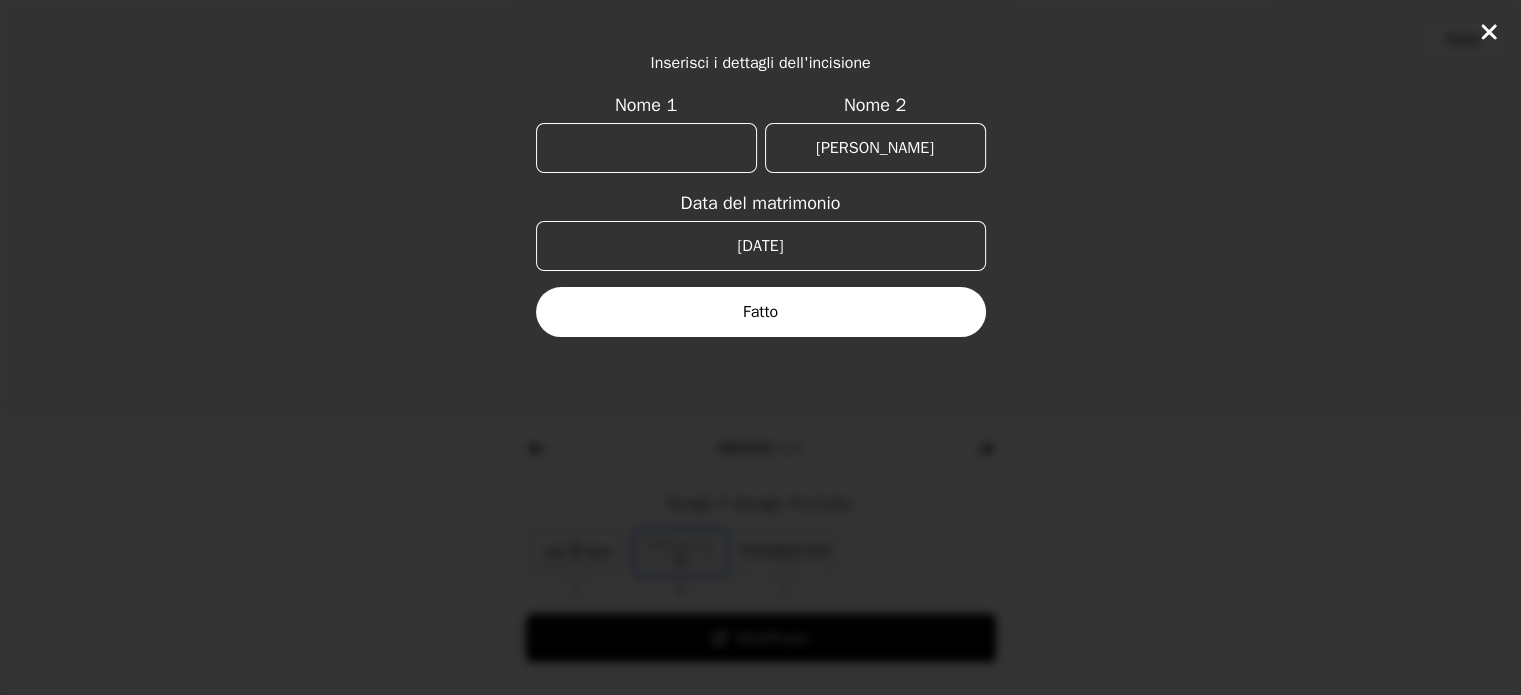 type 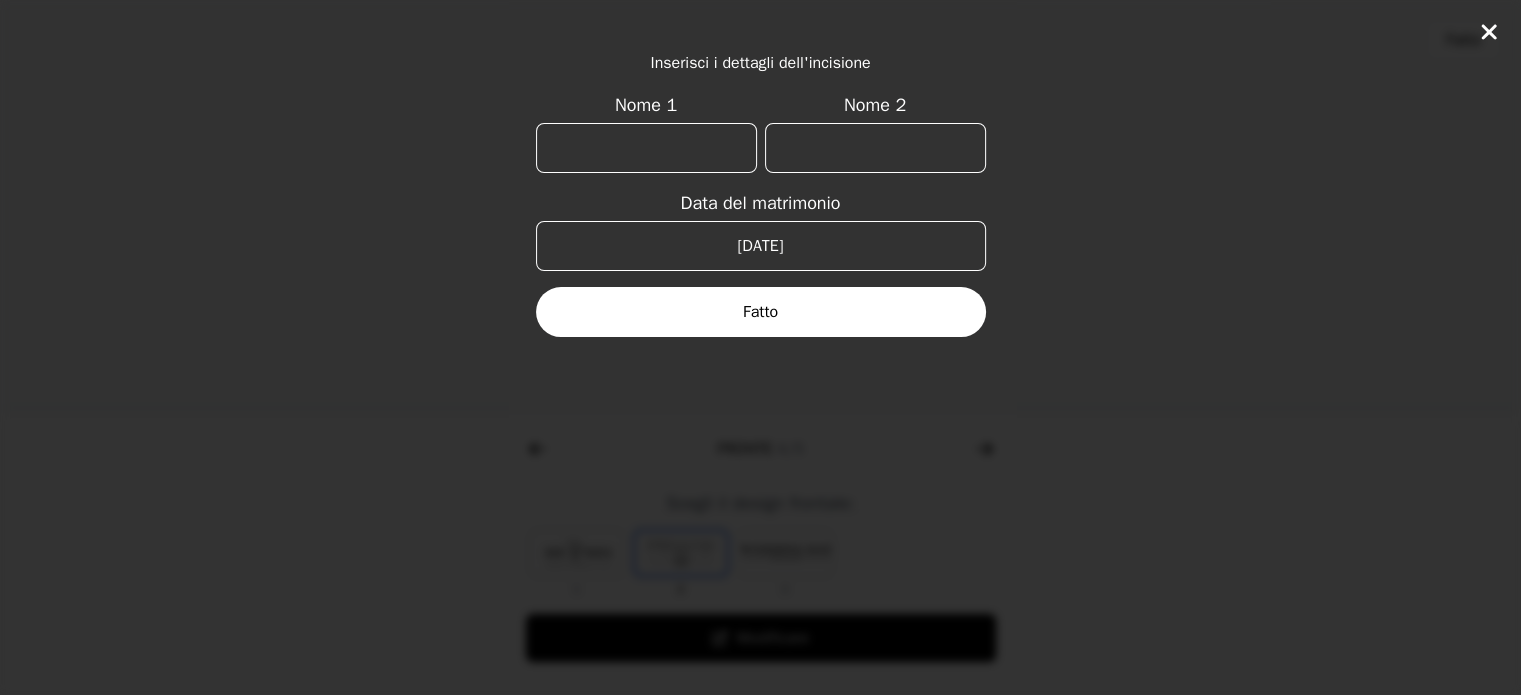 type 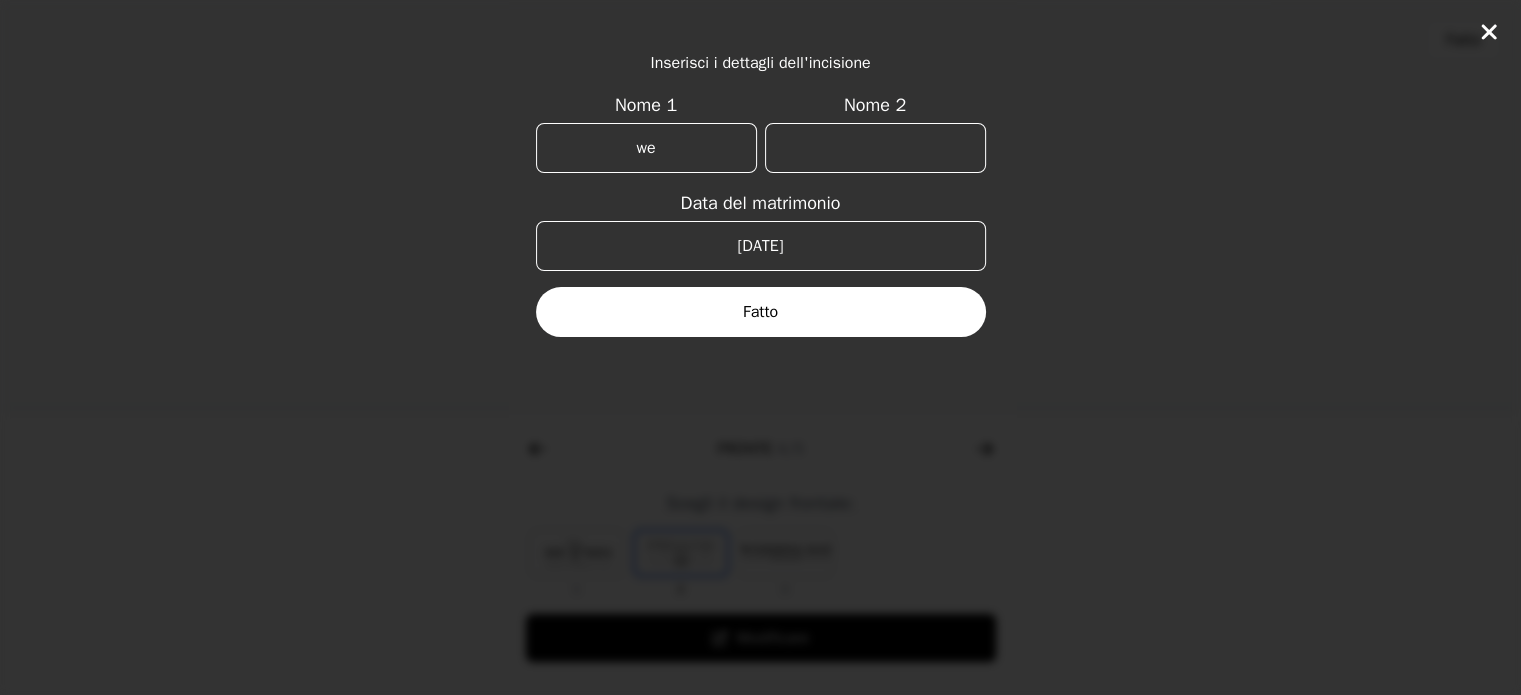 type on "w" 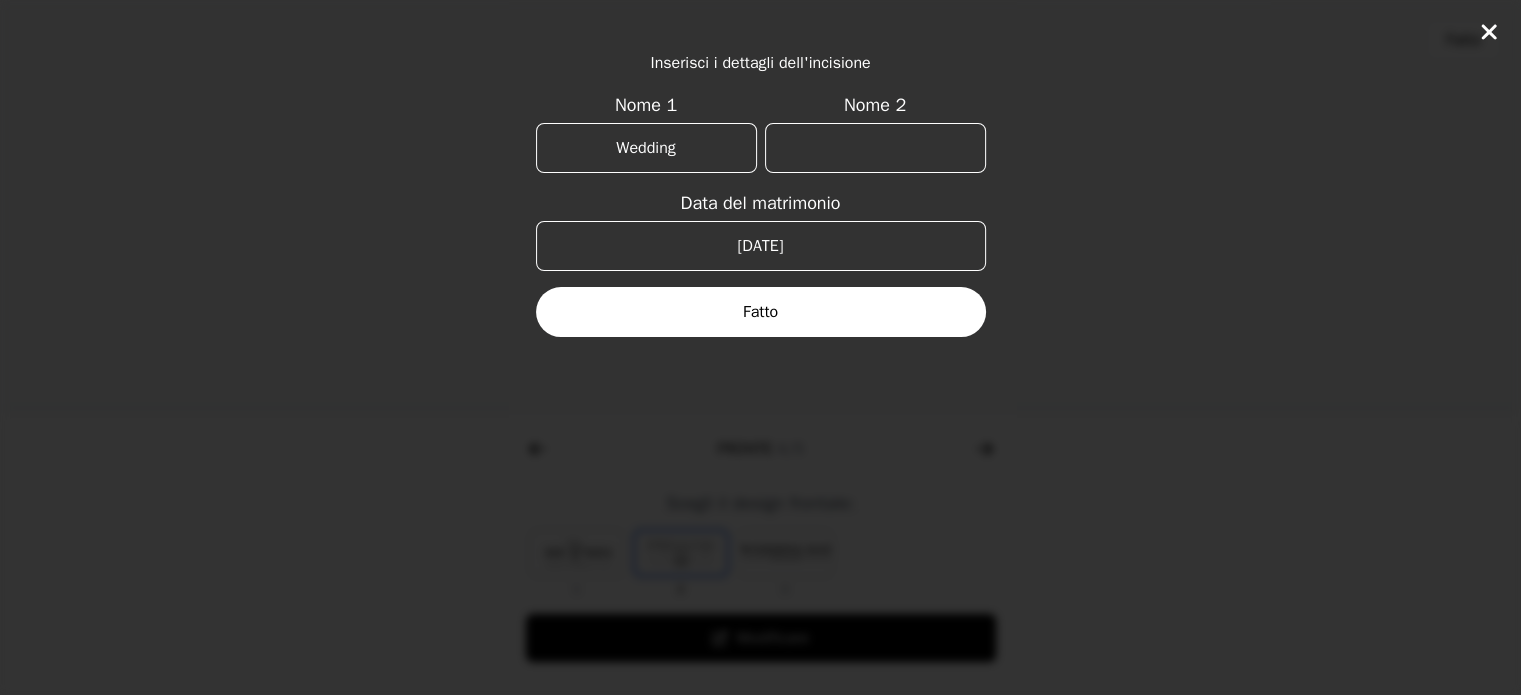 type on "Wedding" 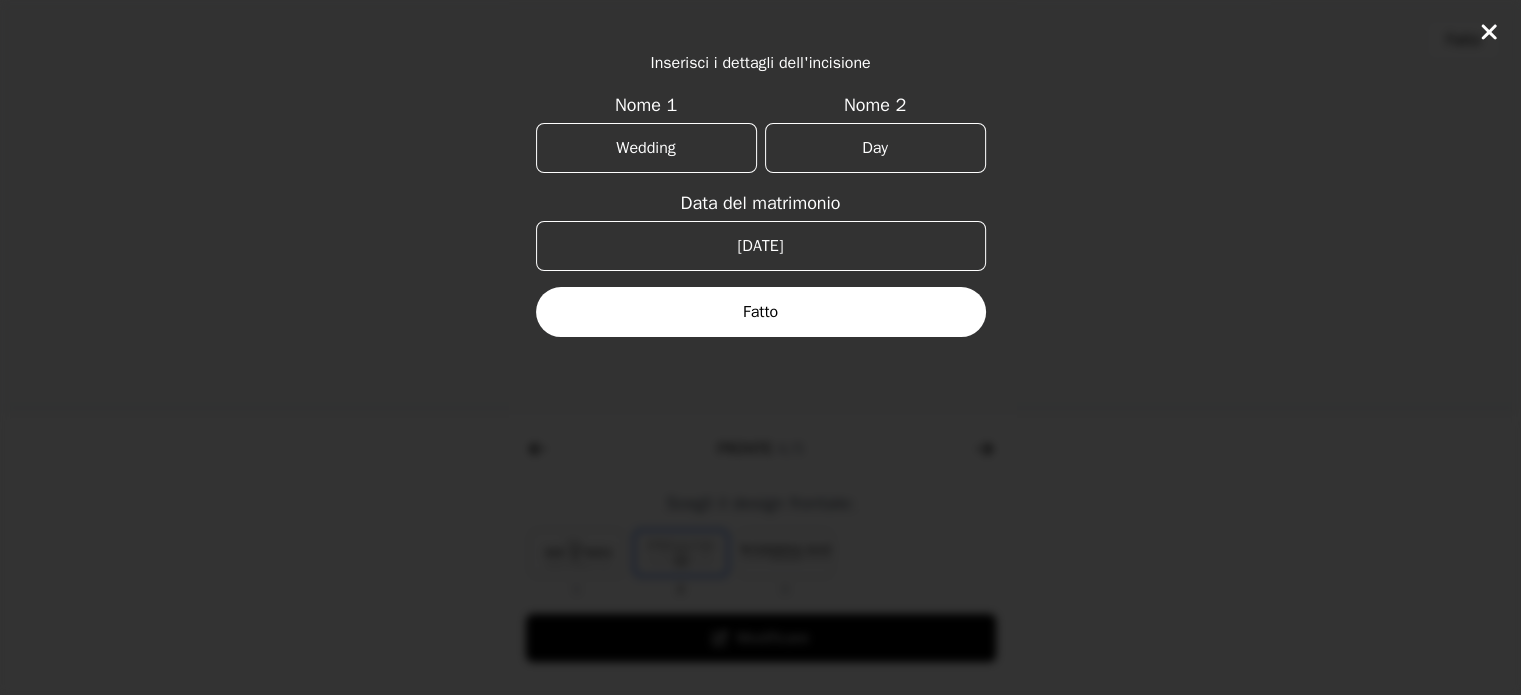 type on "Day" 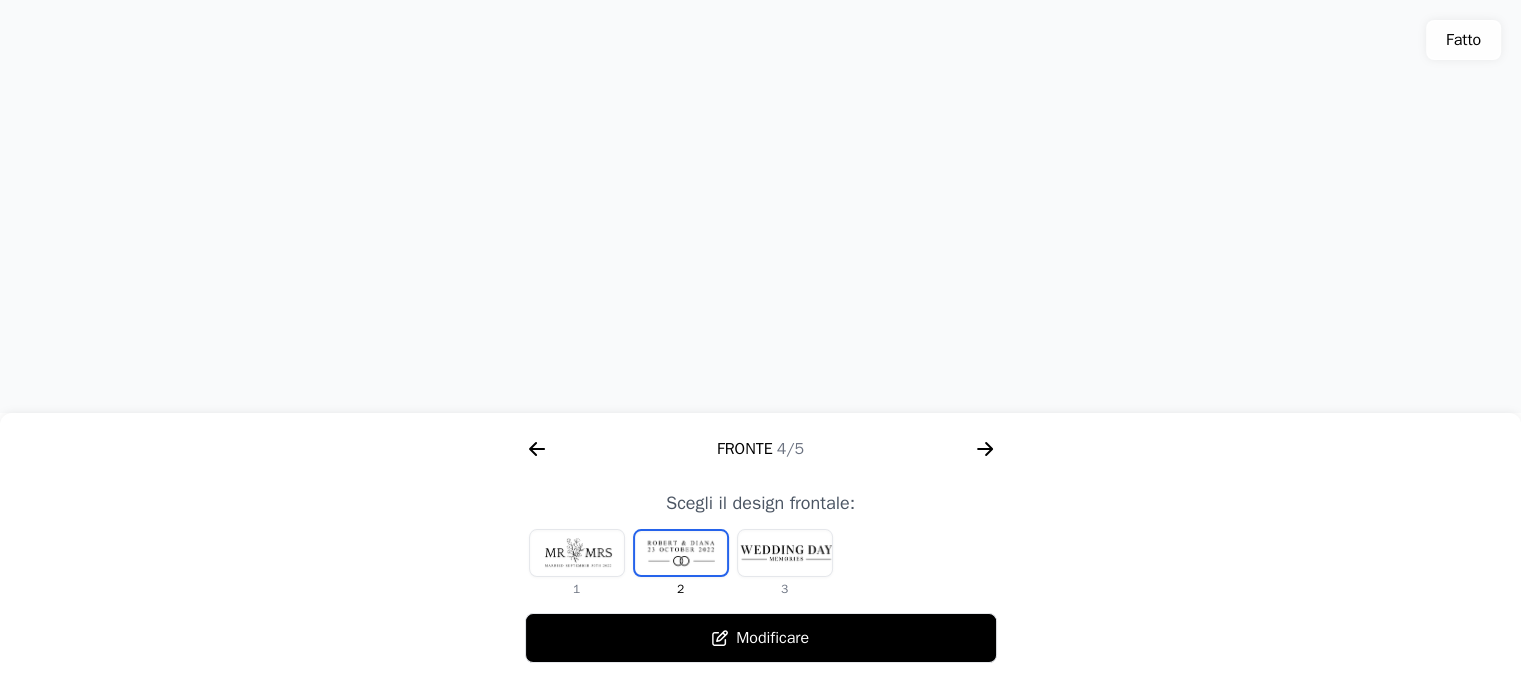 click on "Modificare" at bounding box center [772, 638] 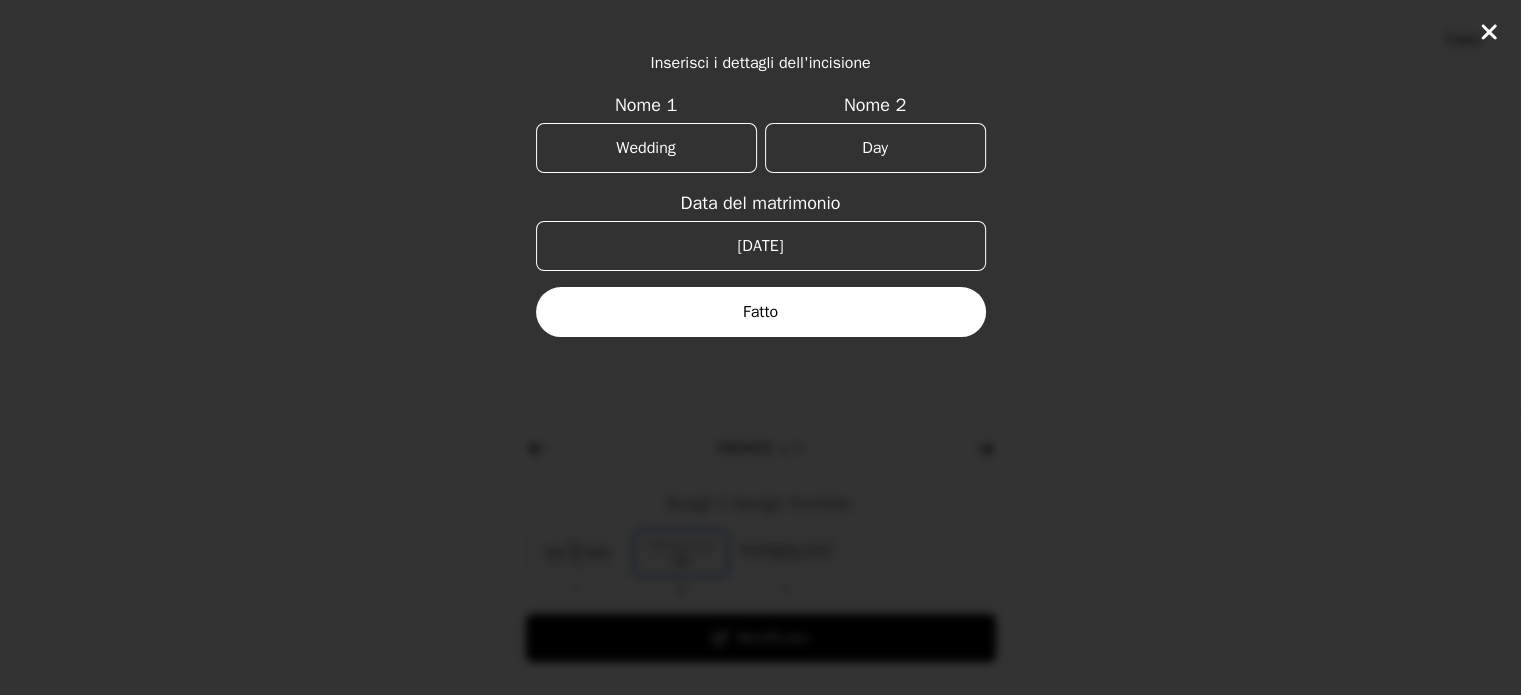 drag, startPoint x: 900, startPoint y: 175, endPoint x: 827, endPoint y: 168, distance: 73.33485 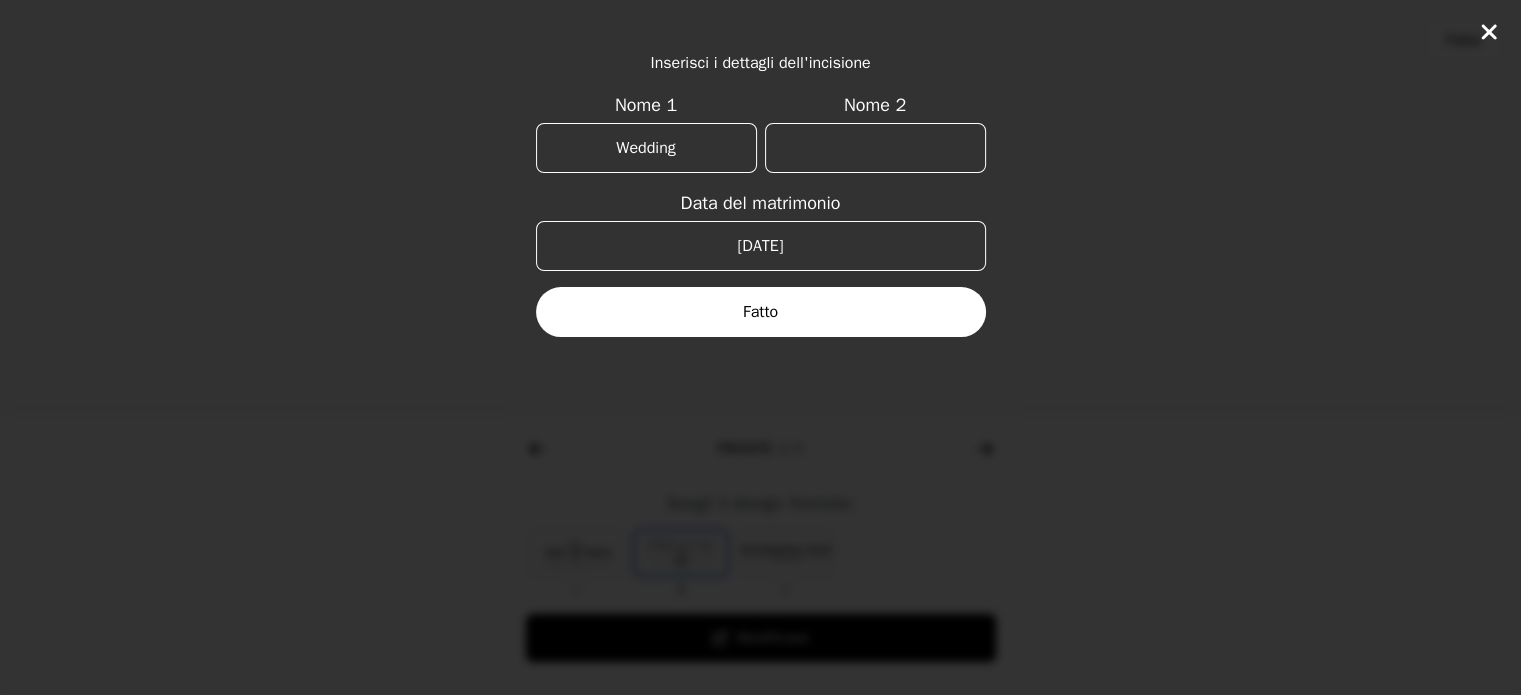 type 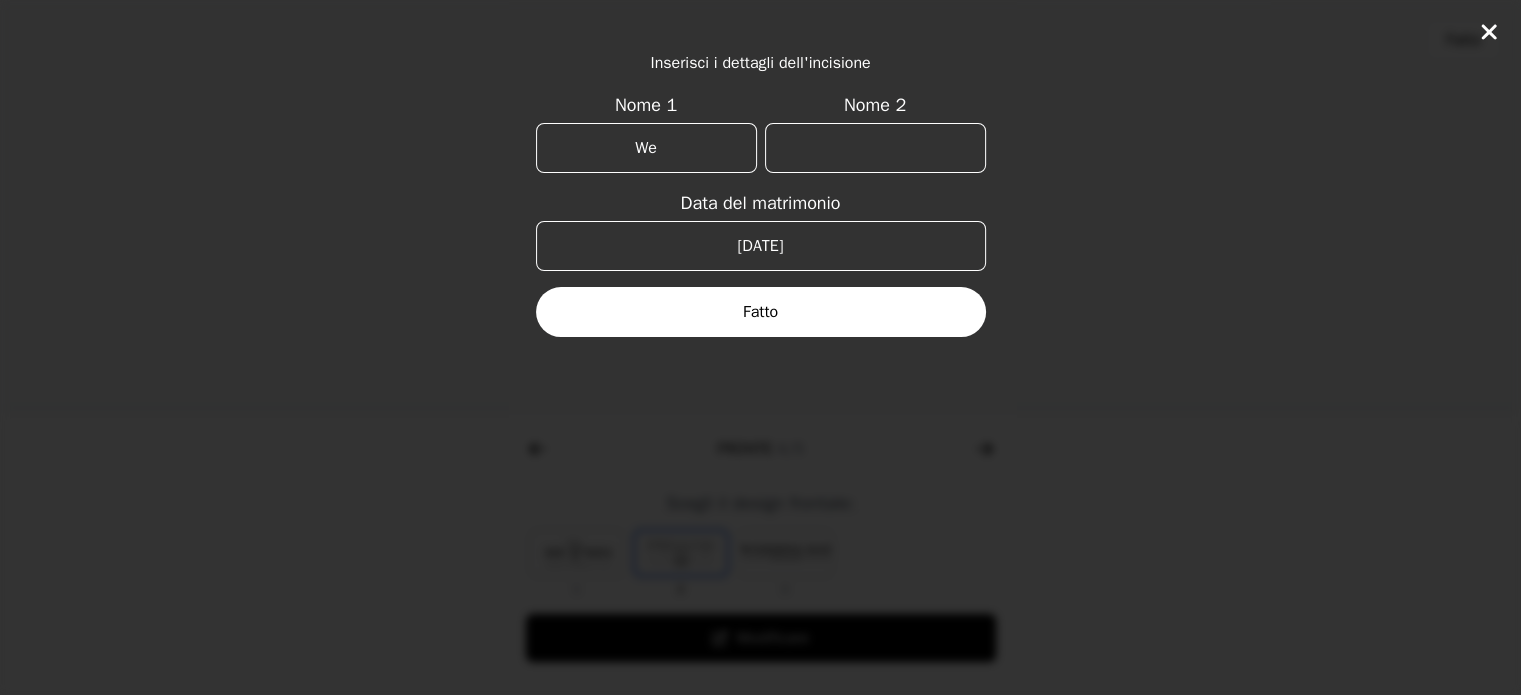type on "W" 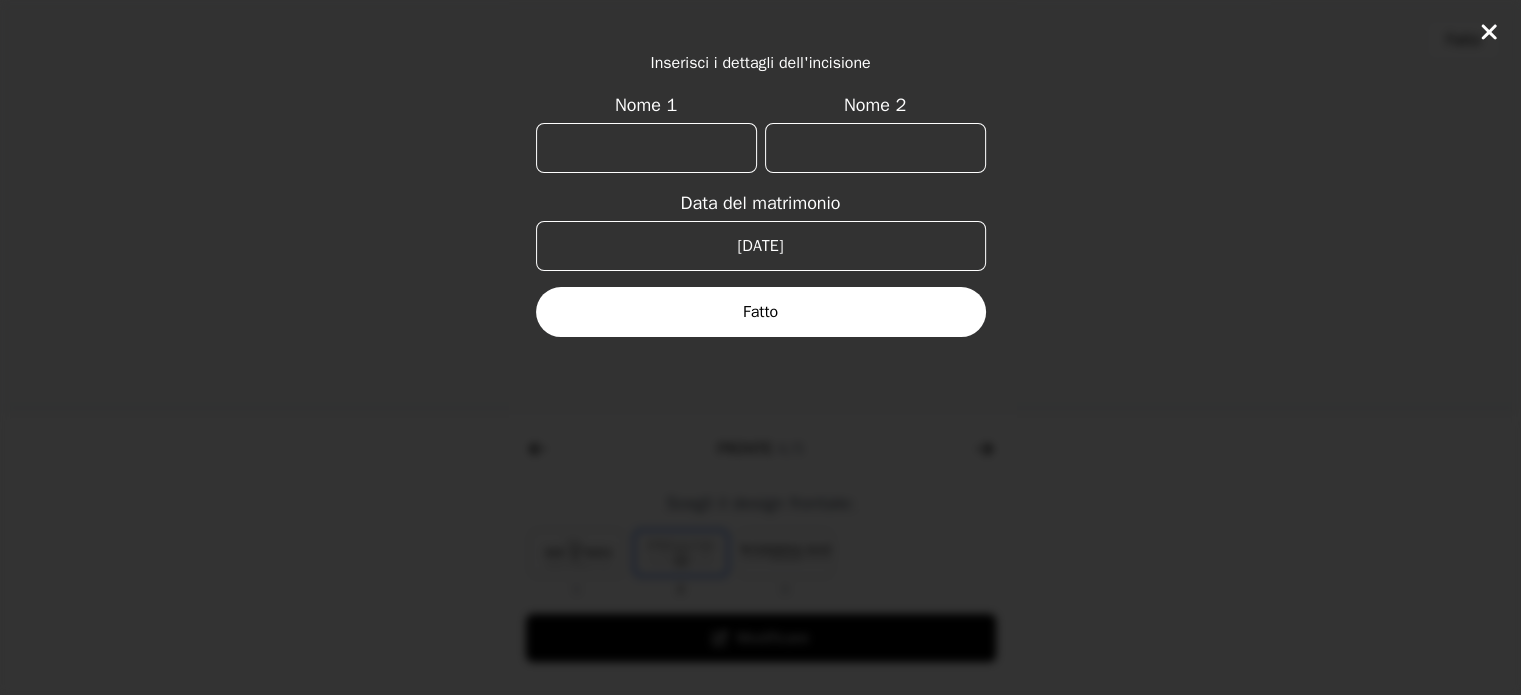 type 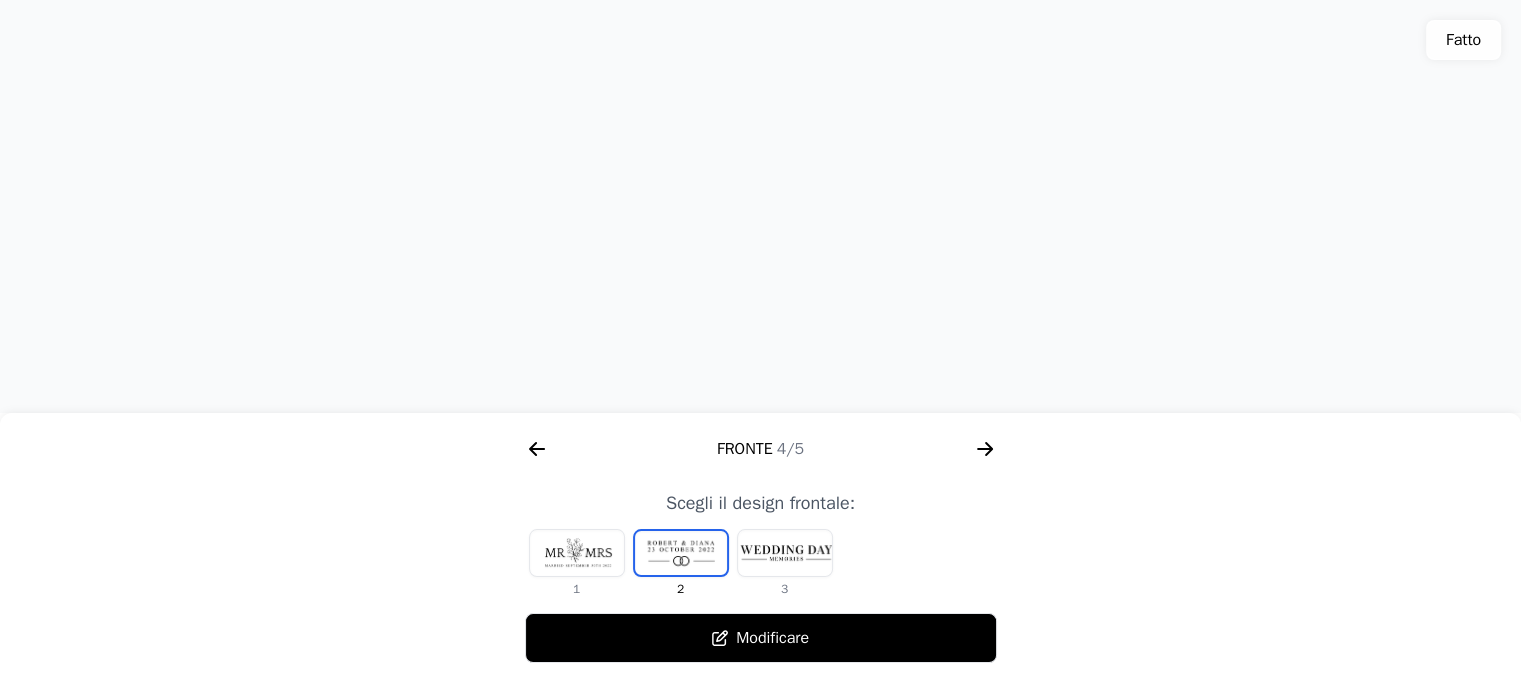 click at bounding box center (785, 553) 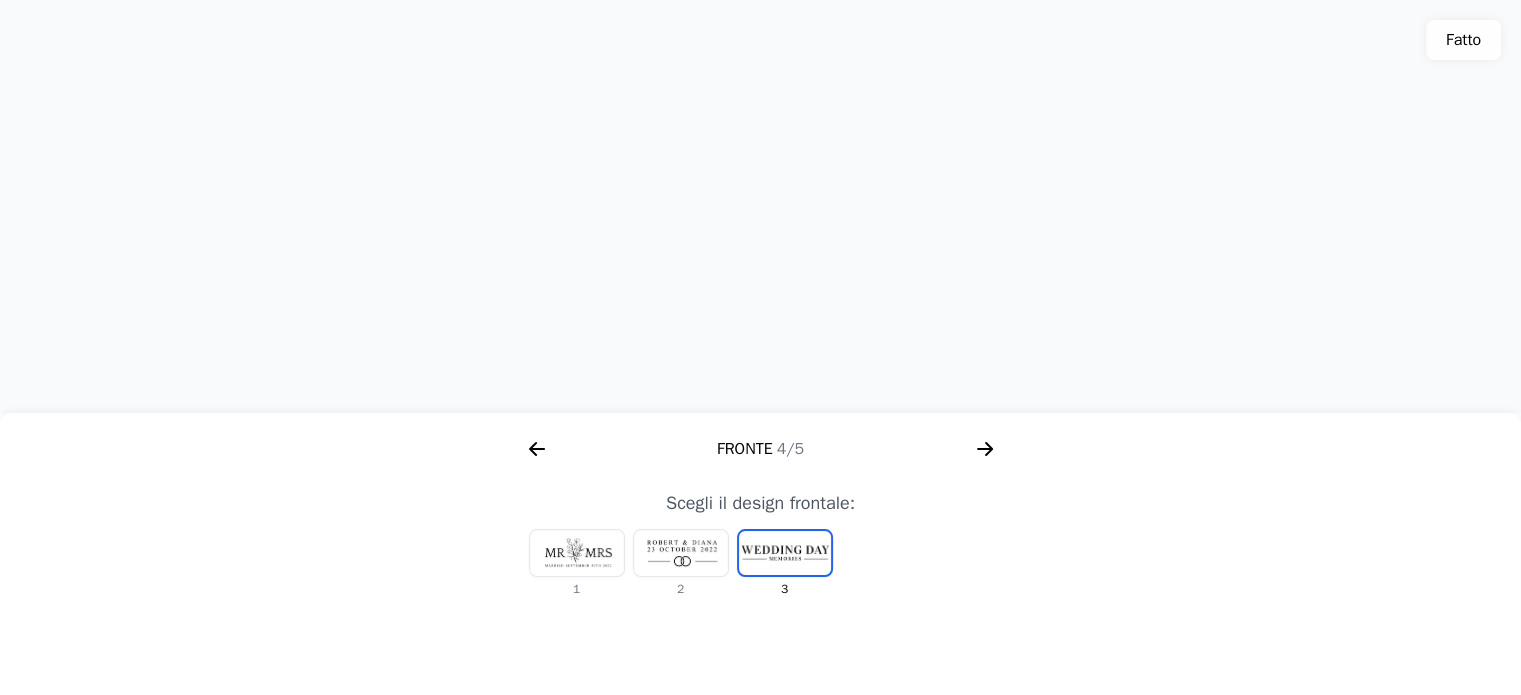 click at bounding box center (577, 553) 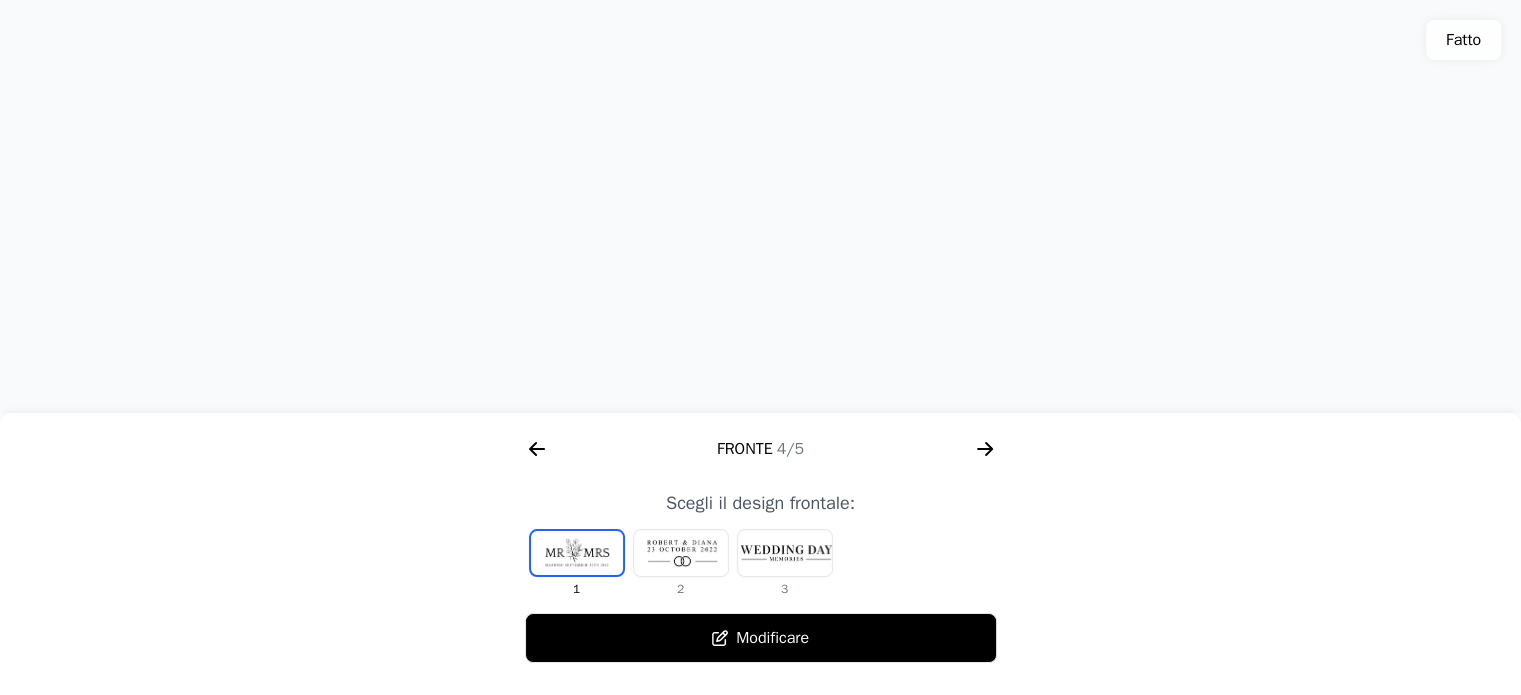 click 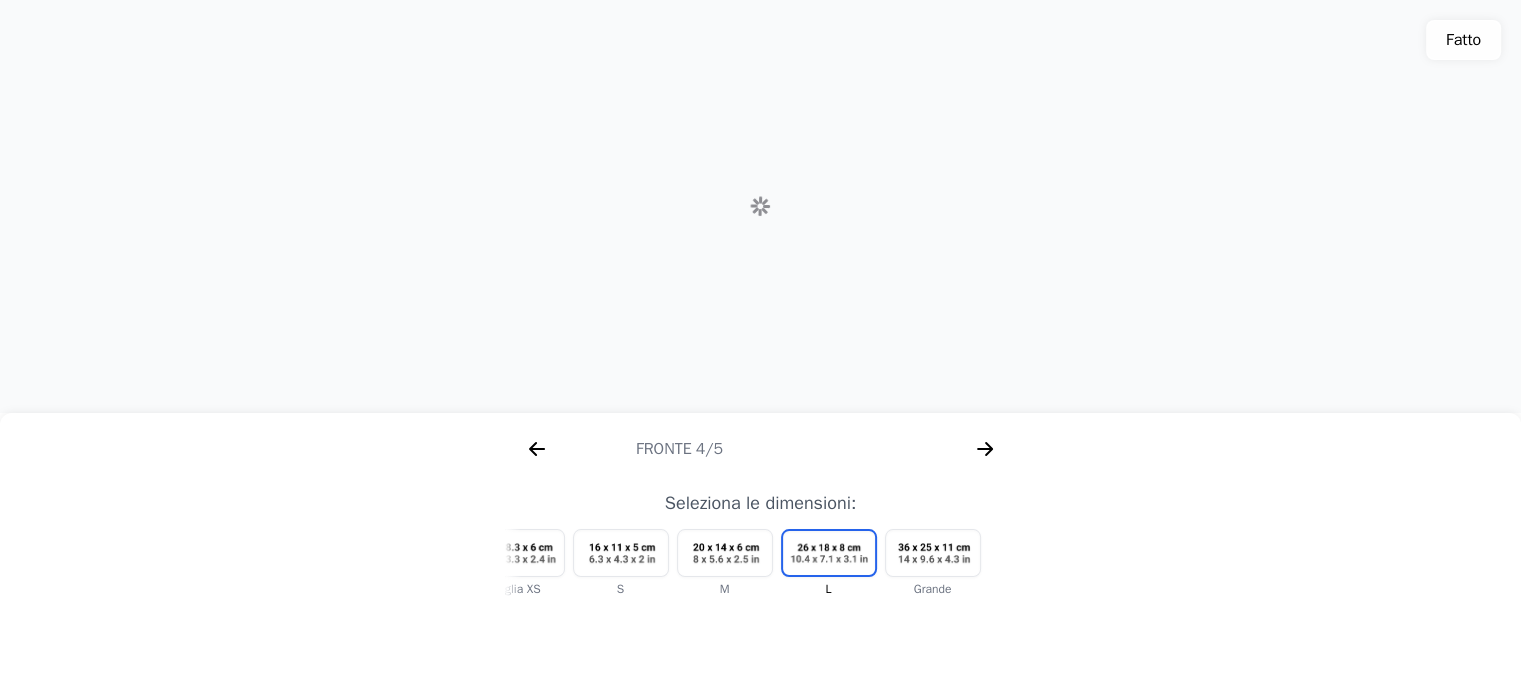 scroll, scrollTop: 0, scrollLeft: 2304, axis: horizontal 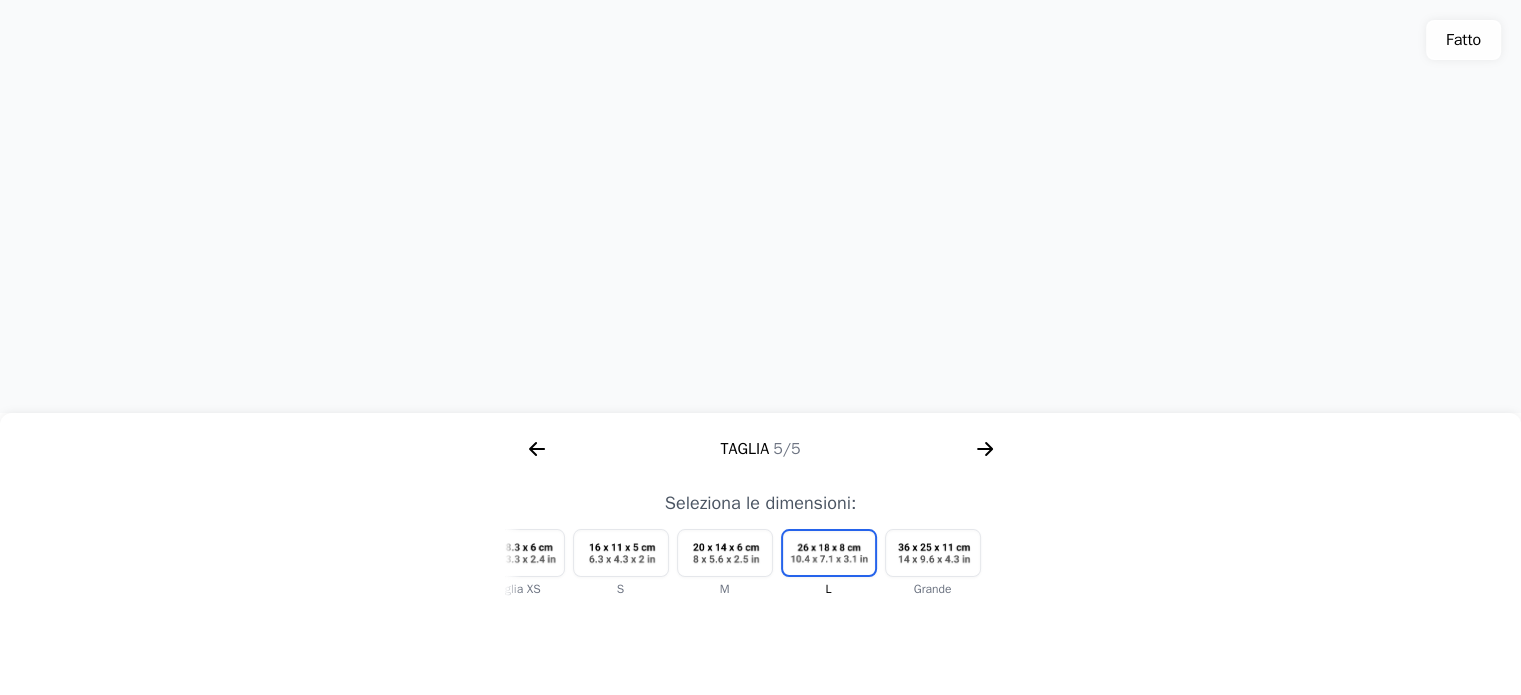 click at bounding box center (829, 553) 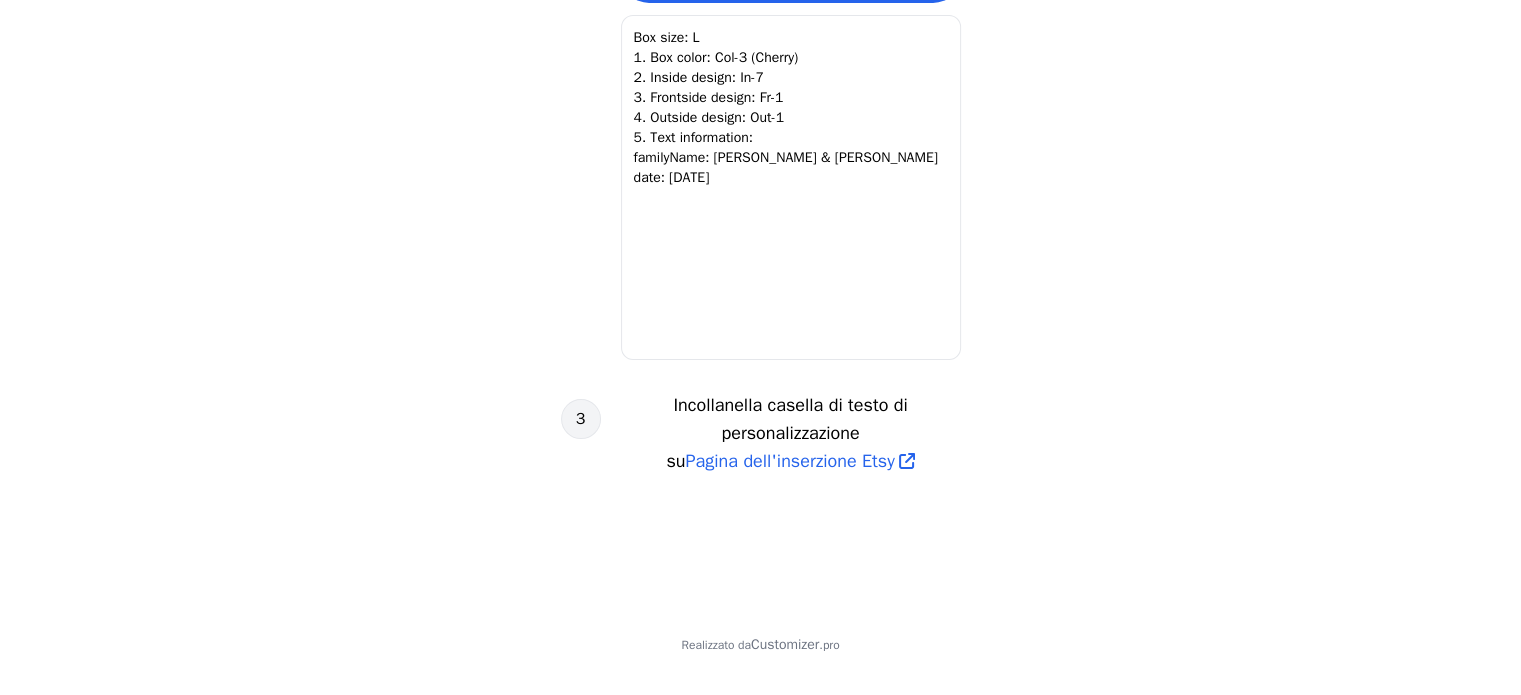 scroll, scrollTop: 1575, scrollLeft: 0, axis: vertical 